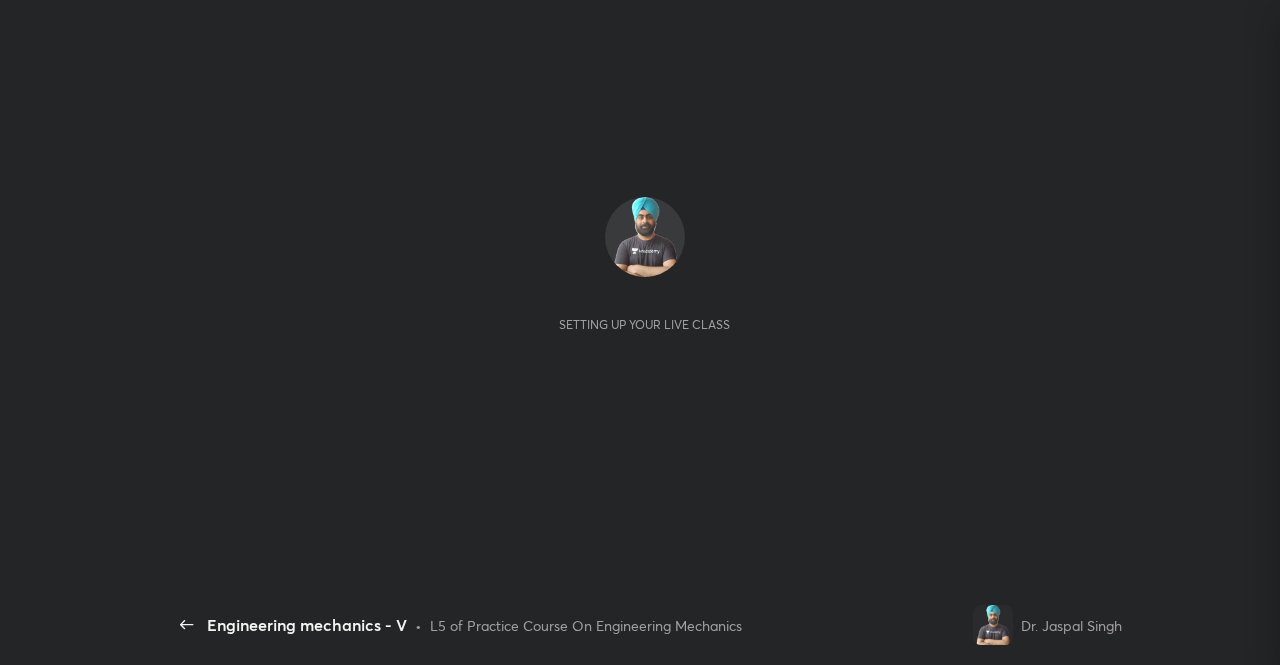 scroll, scrollTop: 0, scrollLeft: 0, axis: both 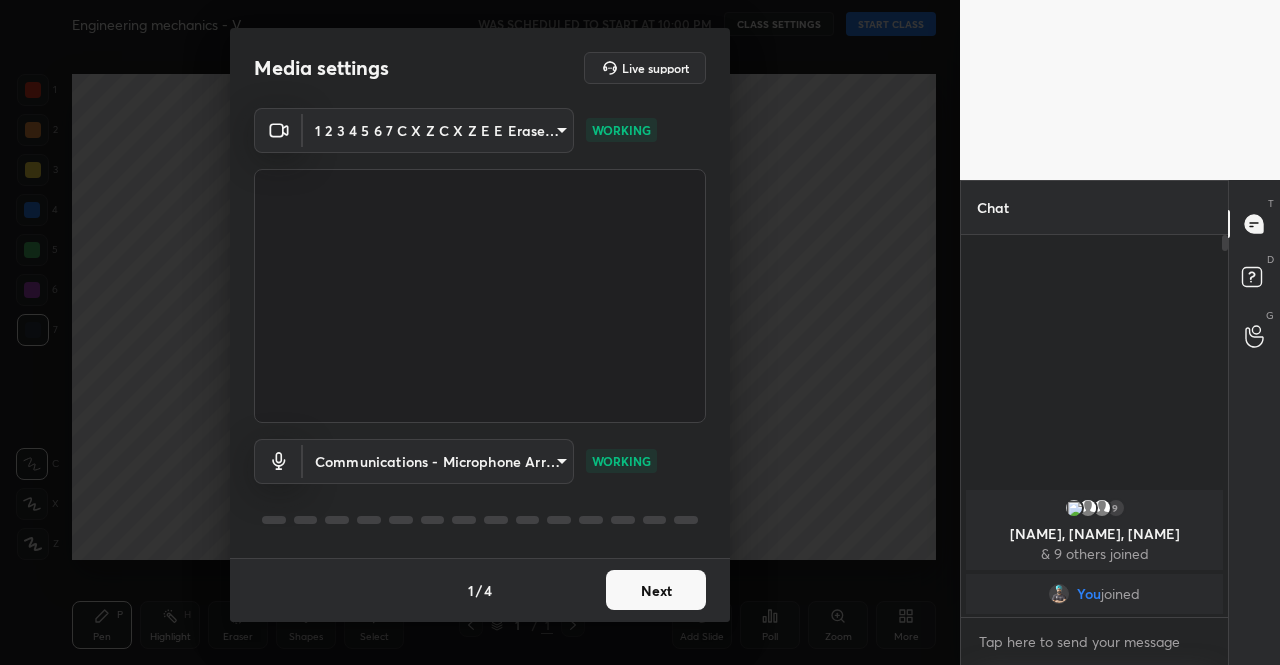 click on "Next" at bounding box center [656, 590] 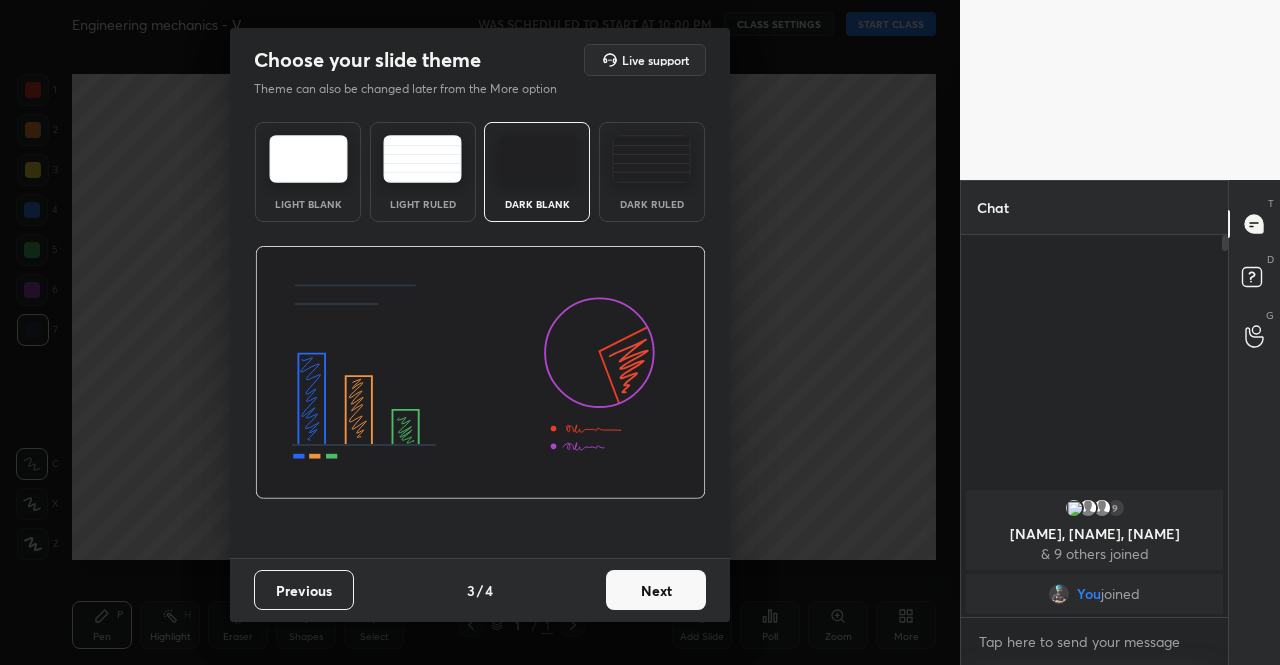 click on "Next" at bounding box center (656, 590) 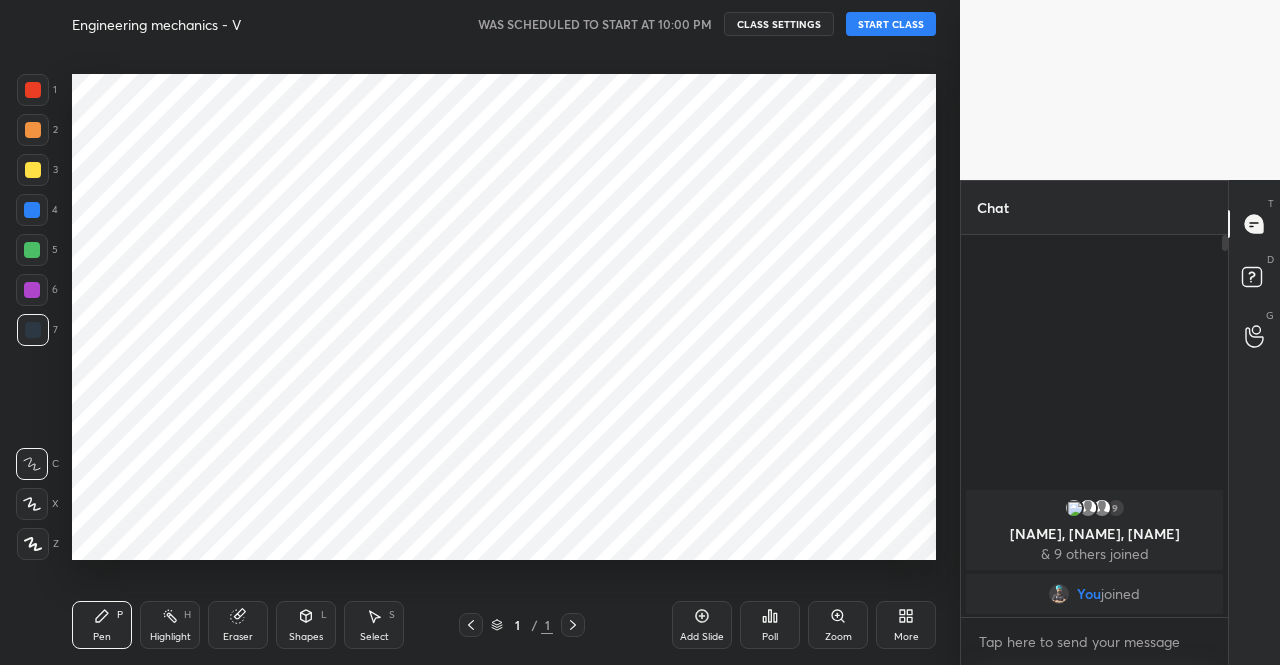click on "Poll" at bounding box center [770, 625] 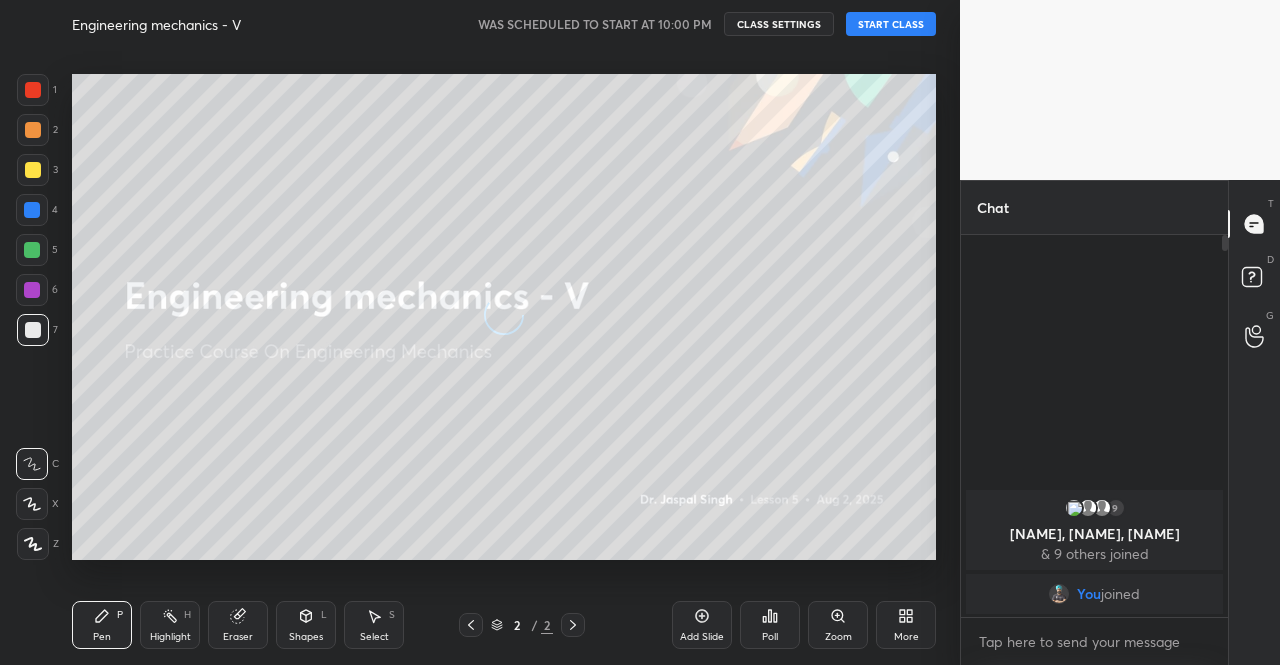 click on "START CLASS" at bounding box center [891, 24] 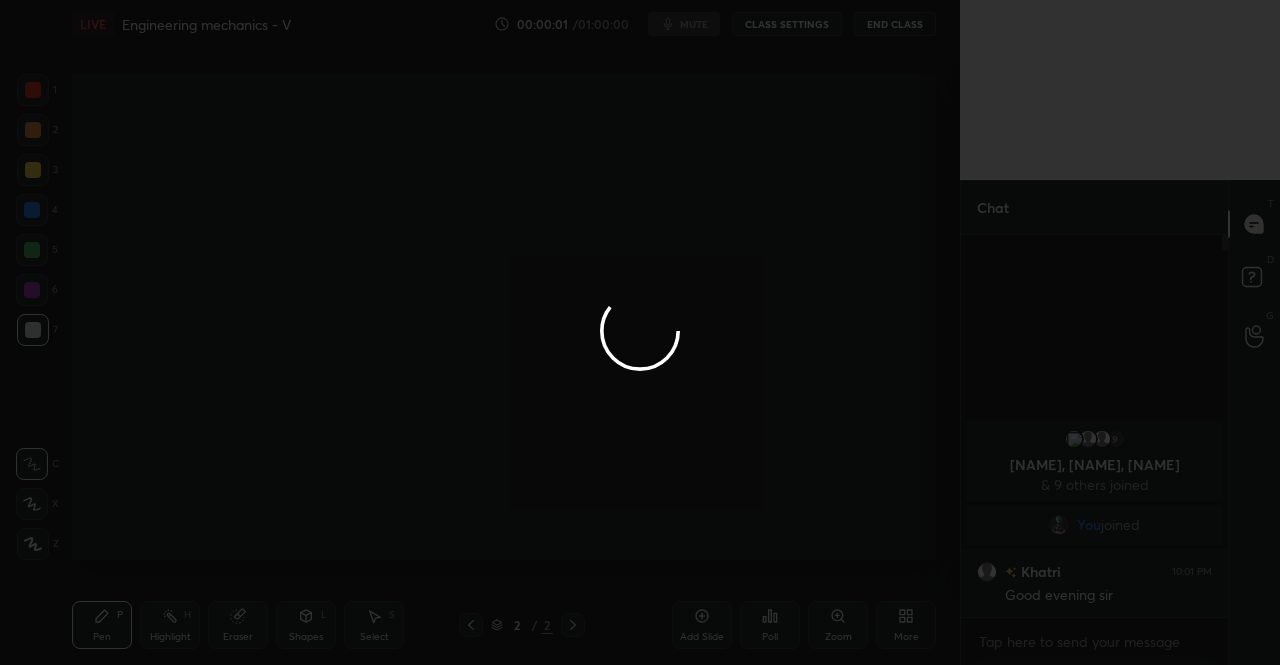 click at bounding box center (640, 332) 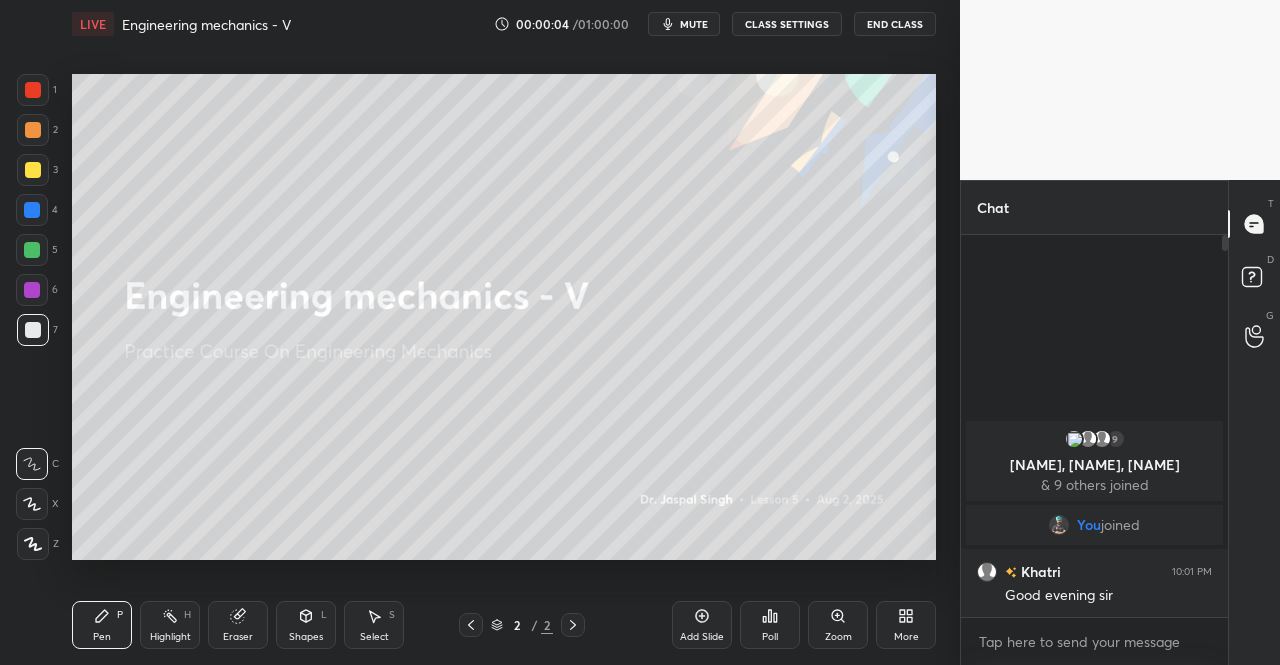 click on "mute" at bounding box center (694, 24) 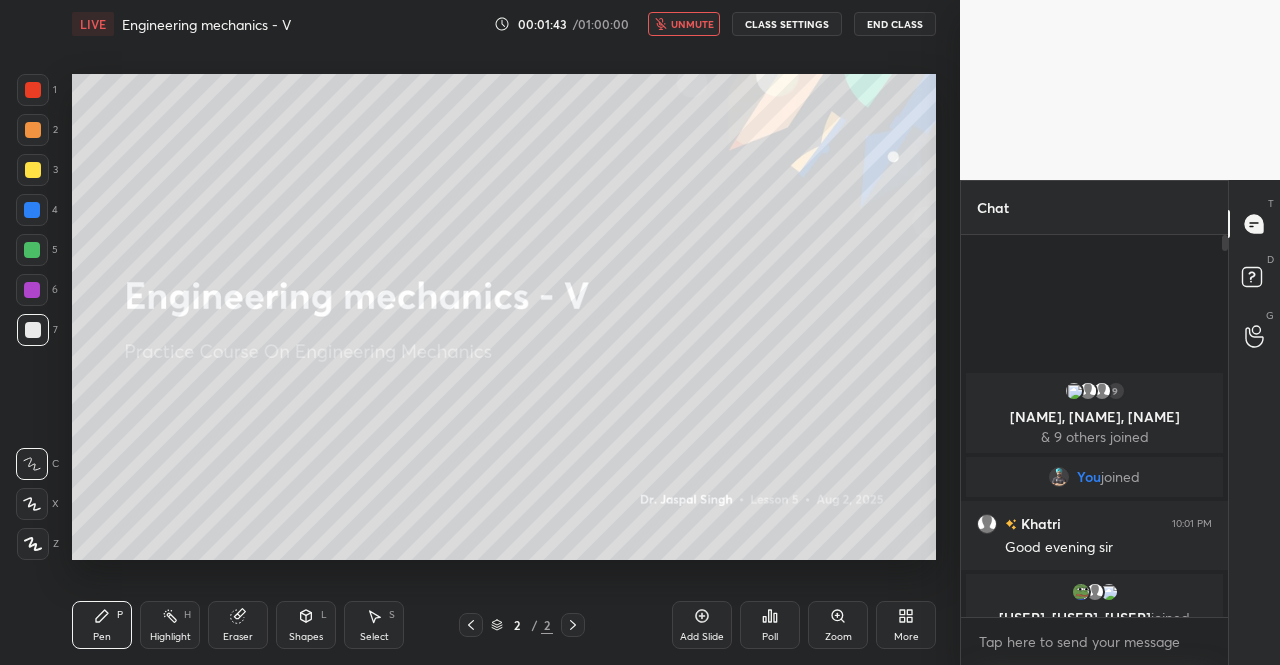 click on "More" at bounding box center [906, 637] 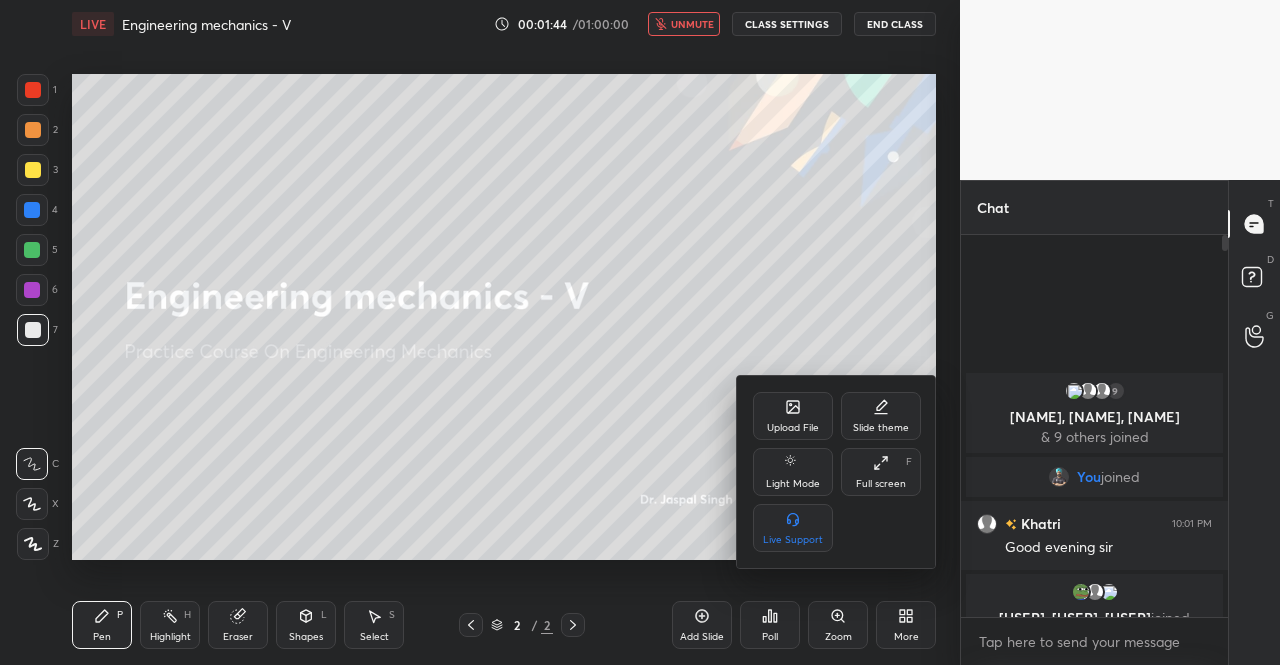 click on "Upload File" at bounding box center [793, 428] 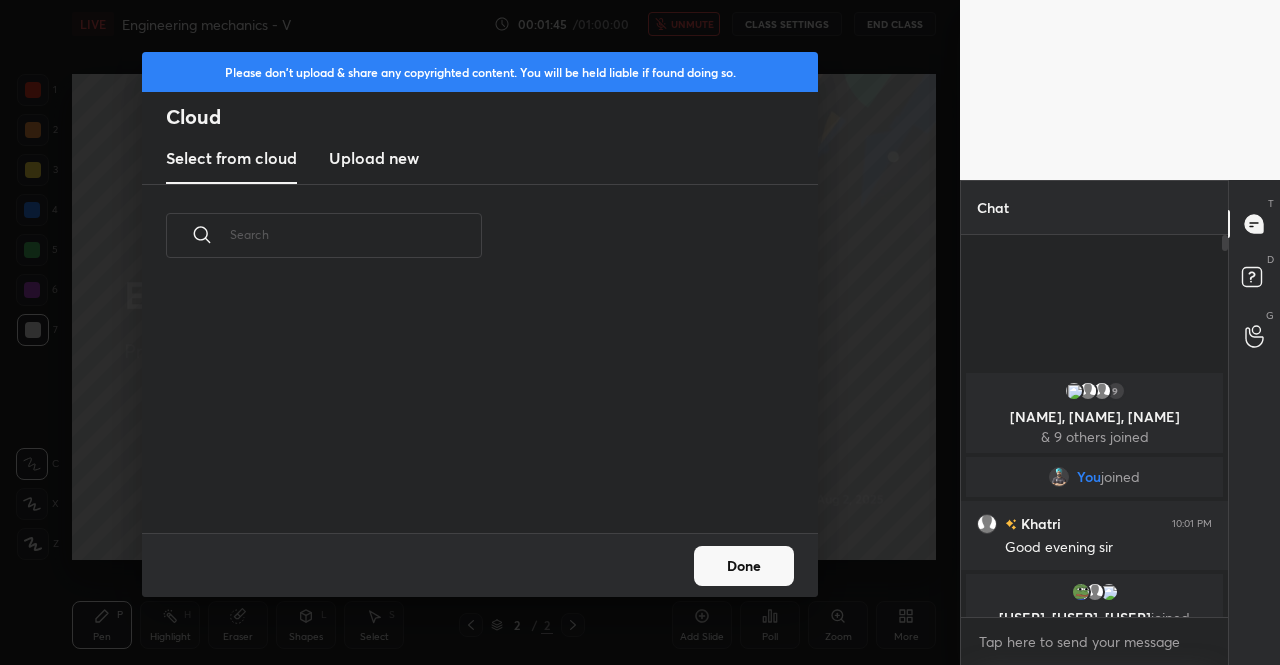 scroll, scrollTop: 7, scrollLeft: 11, axis: both 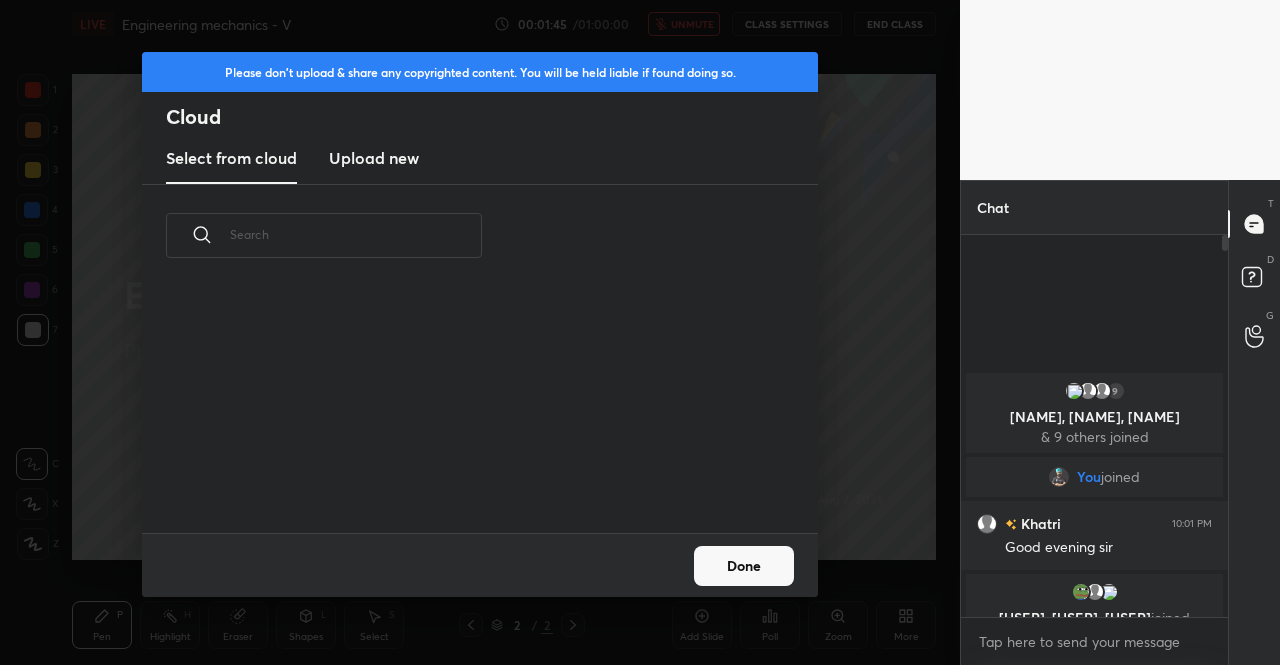 click on "Upload new" at bounding box center [374, 158] 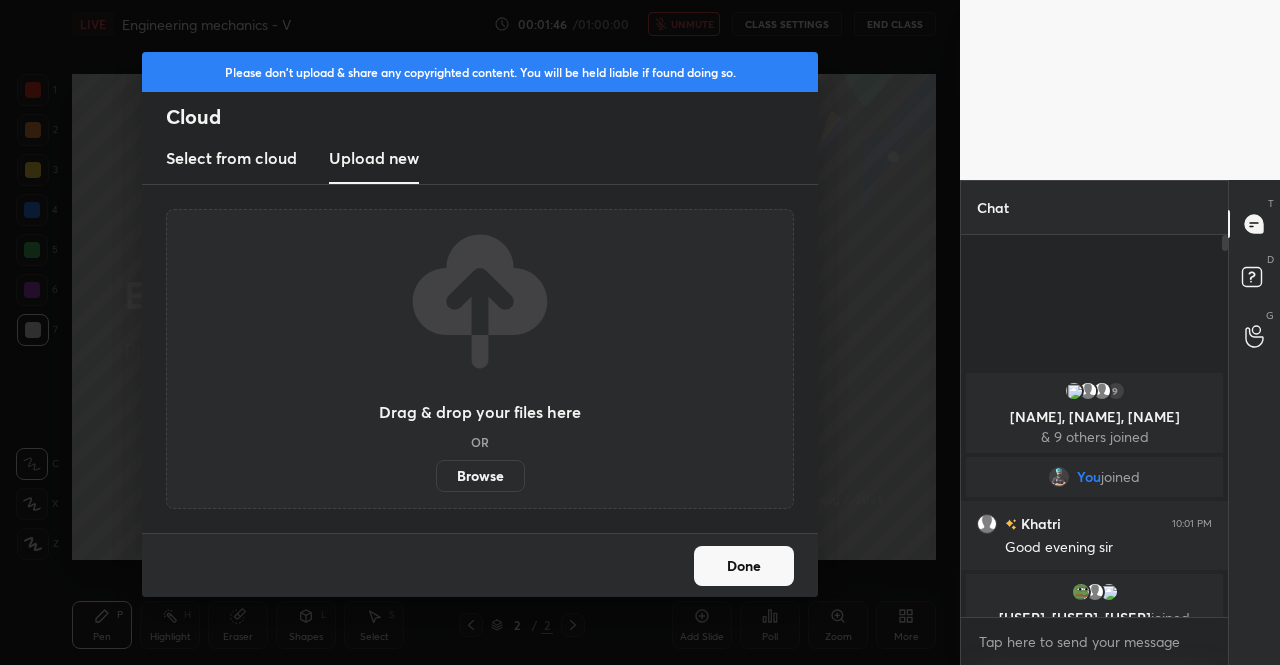 click on "Browse" at bounding box center (480, 476) 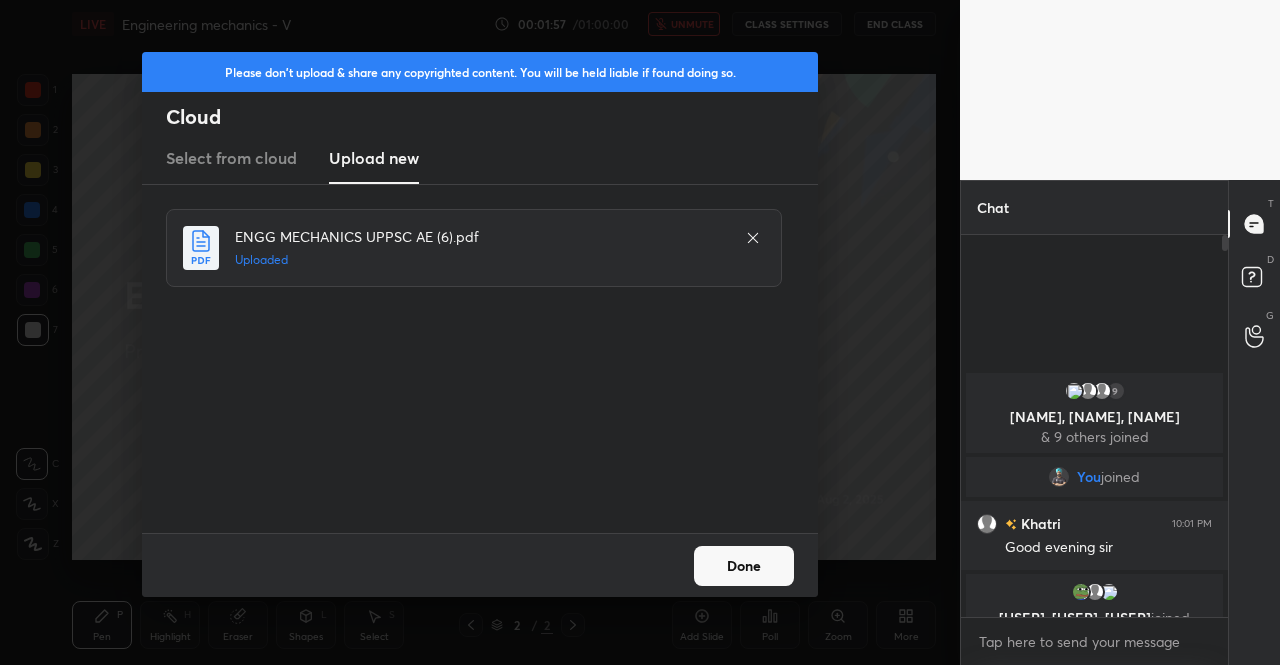 click on "Done" at bounding box center [744, 566] 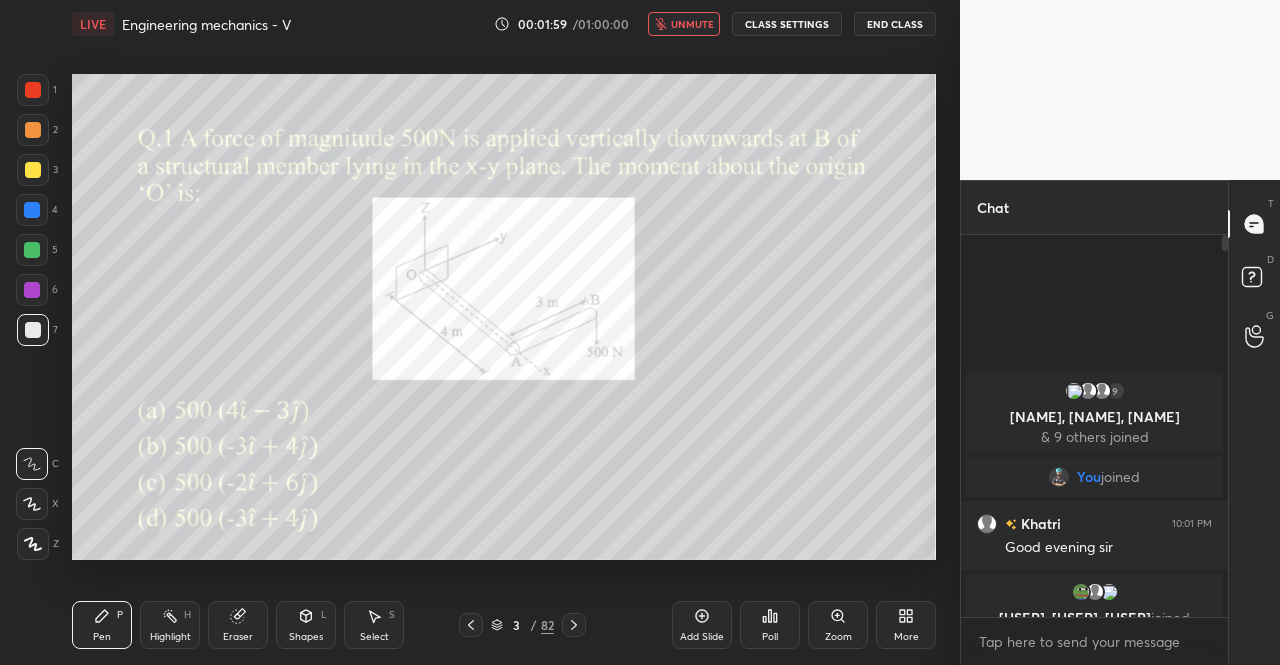 click 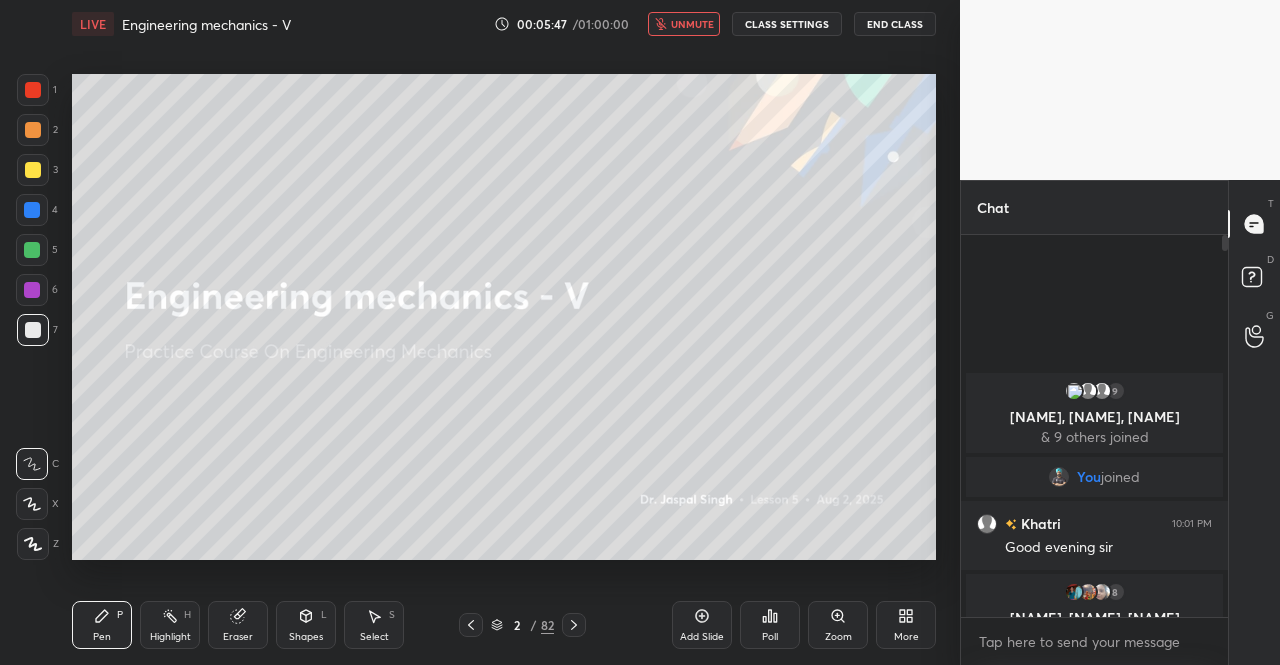 click on "unmute" at bounding box center (692, 24) 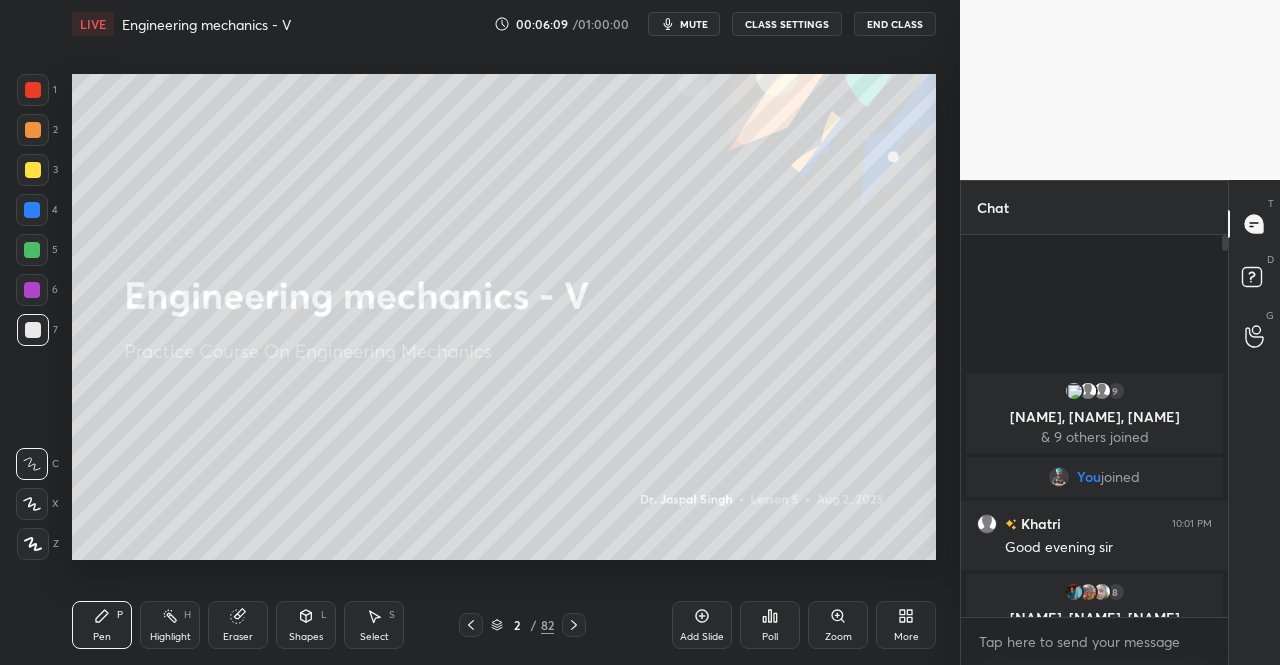 click at bounding box center [33, 170] 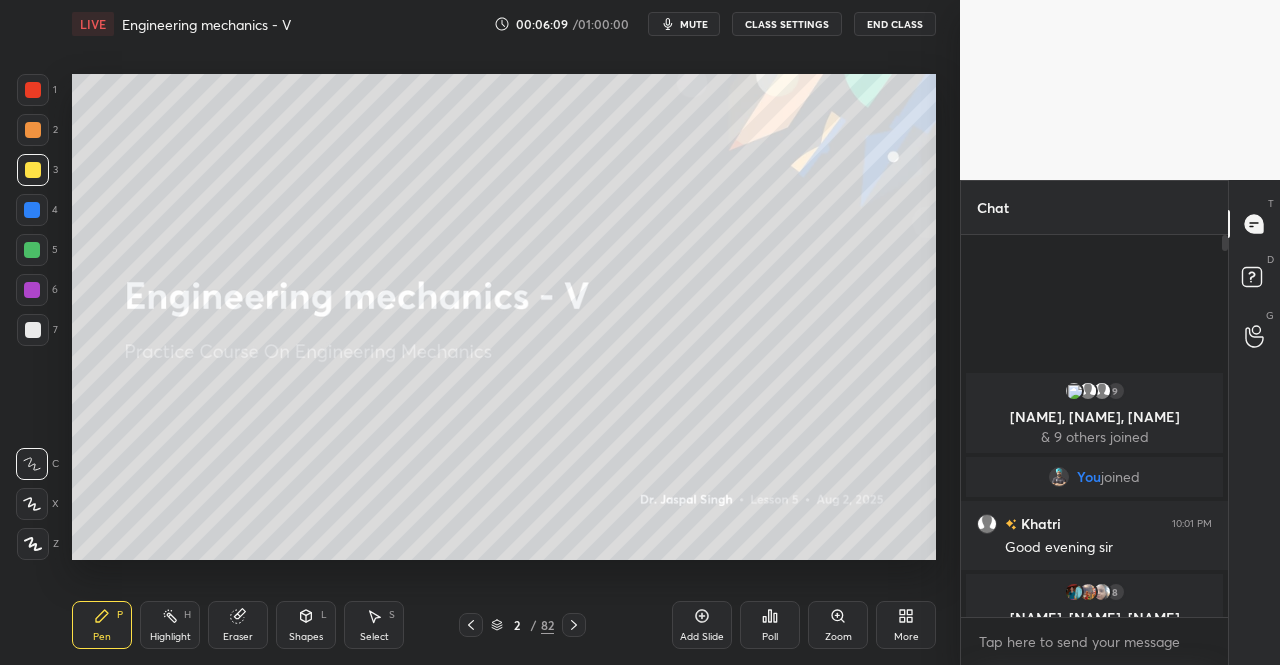 click at bounding box center (33, 544) 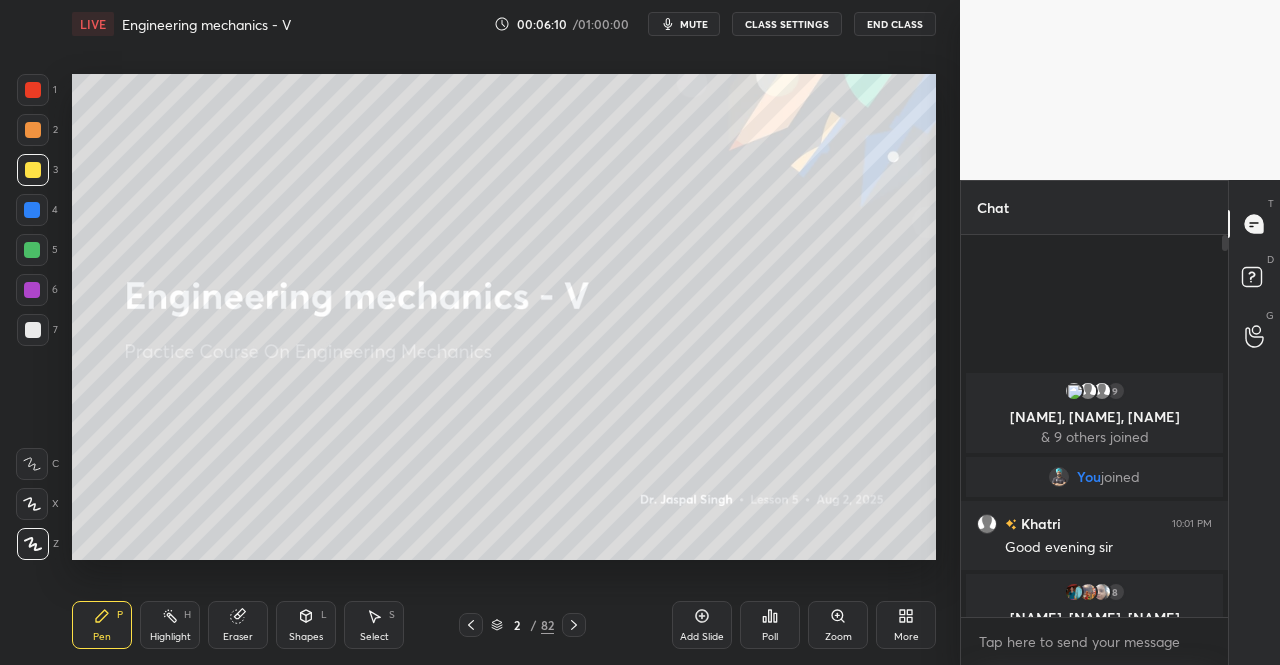 click 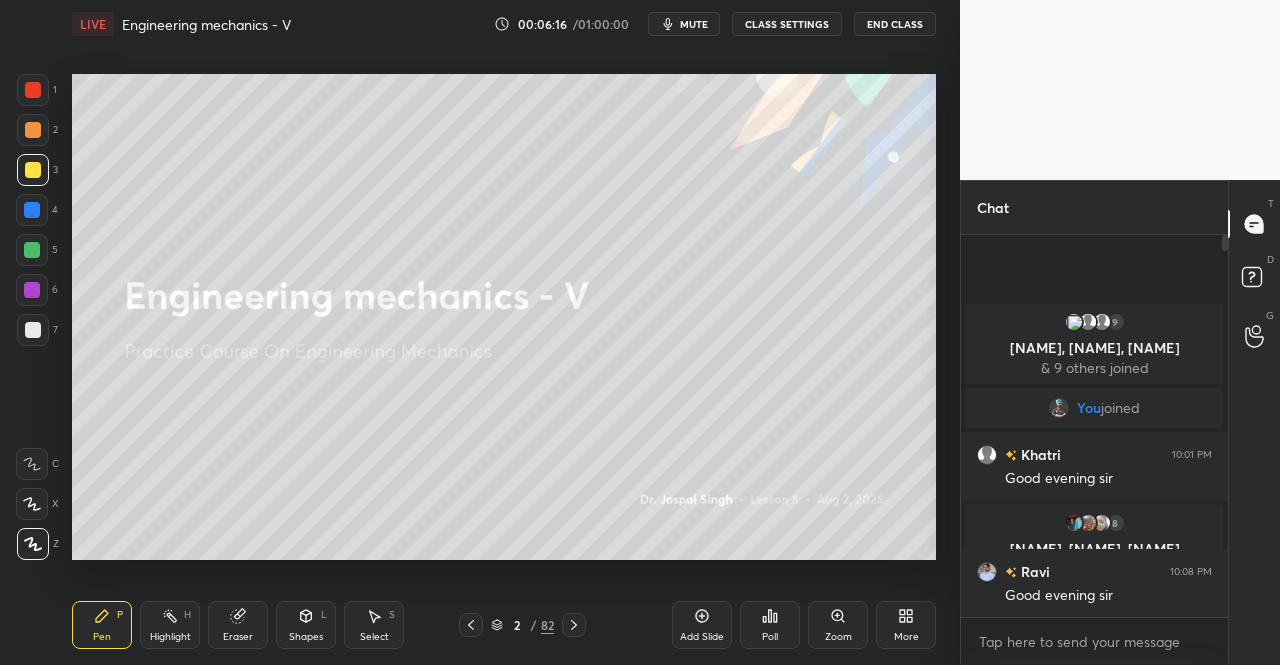 click at bounding box center (33, 544) 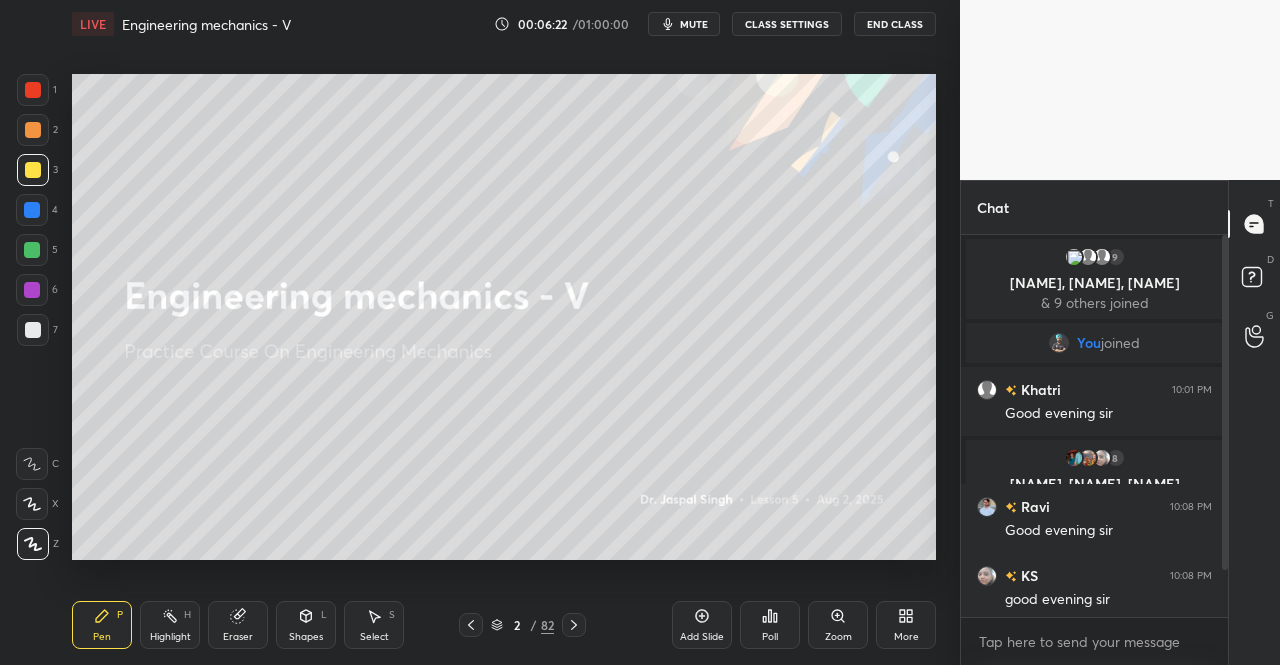 click 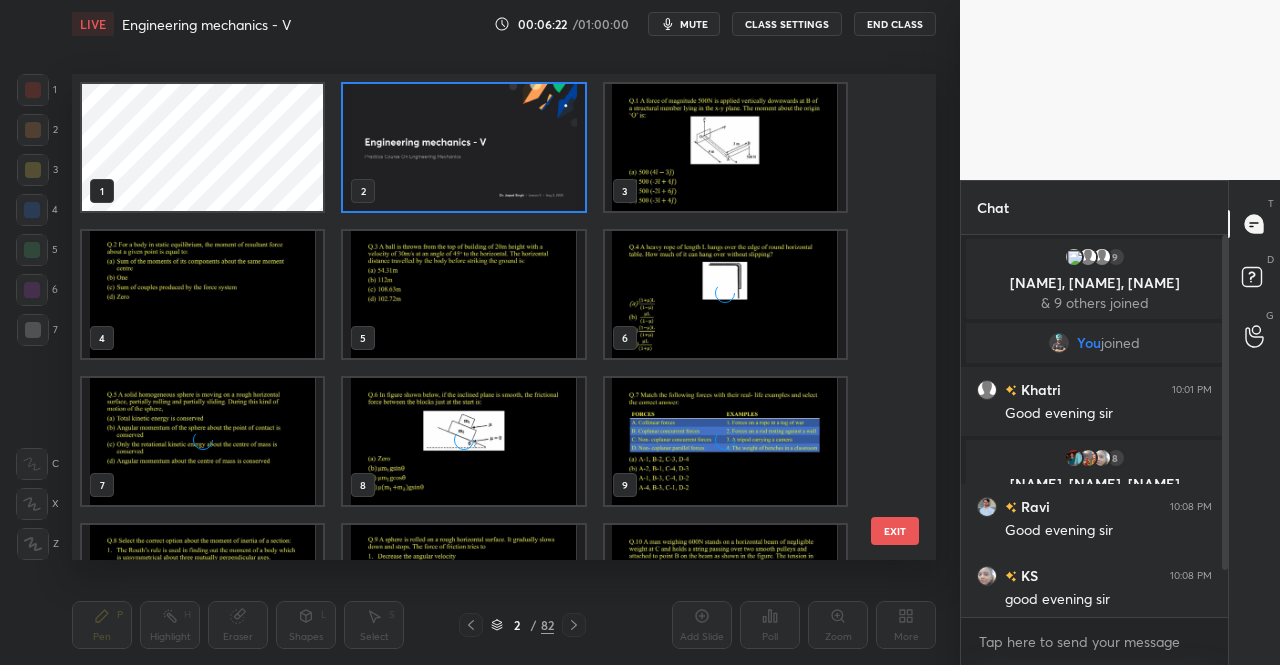 scroll, scrollTop: 7, scrollLeft: 11, axis: both 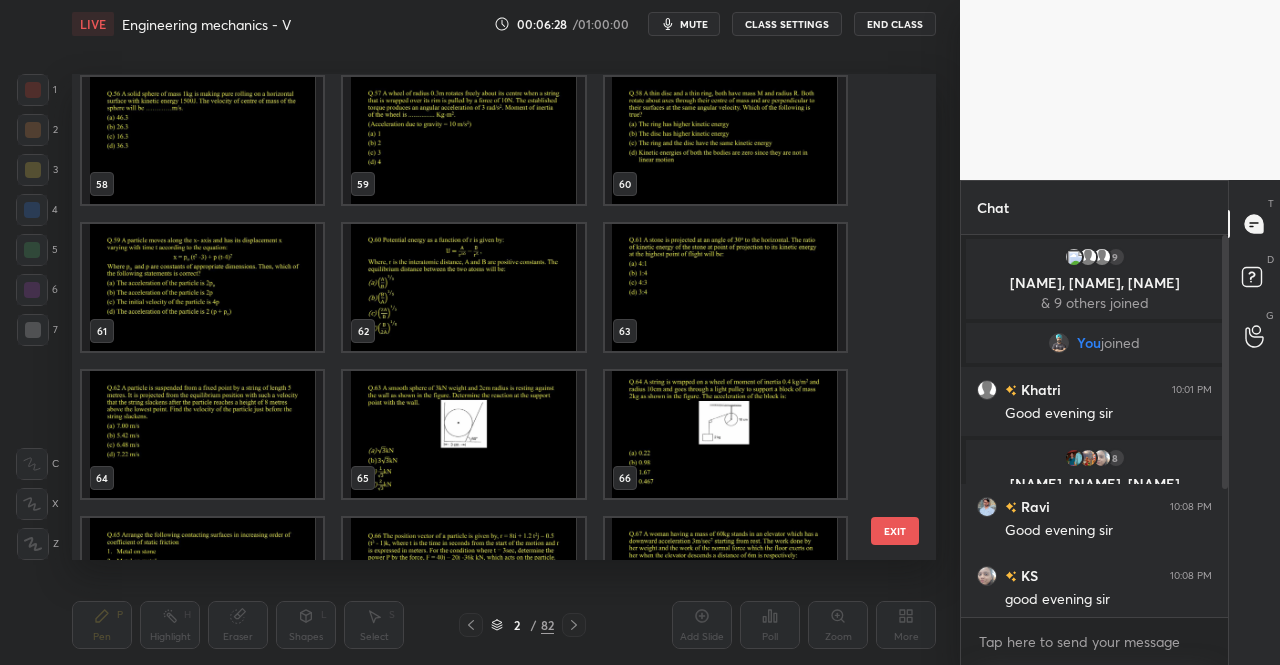 click at bounding box center [202, 434] 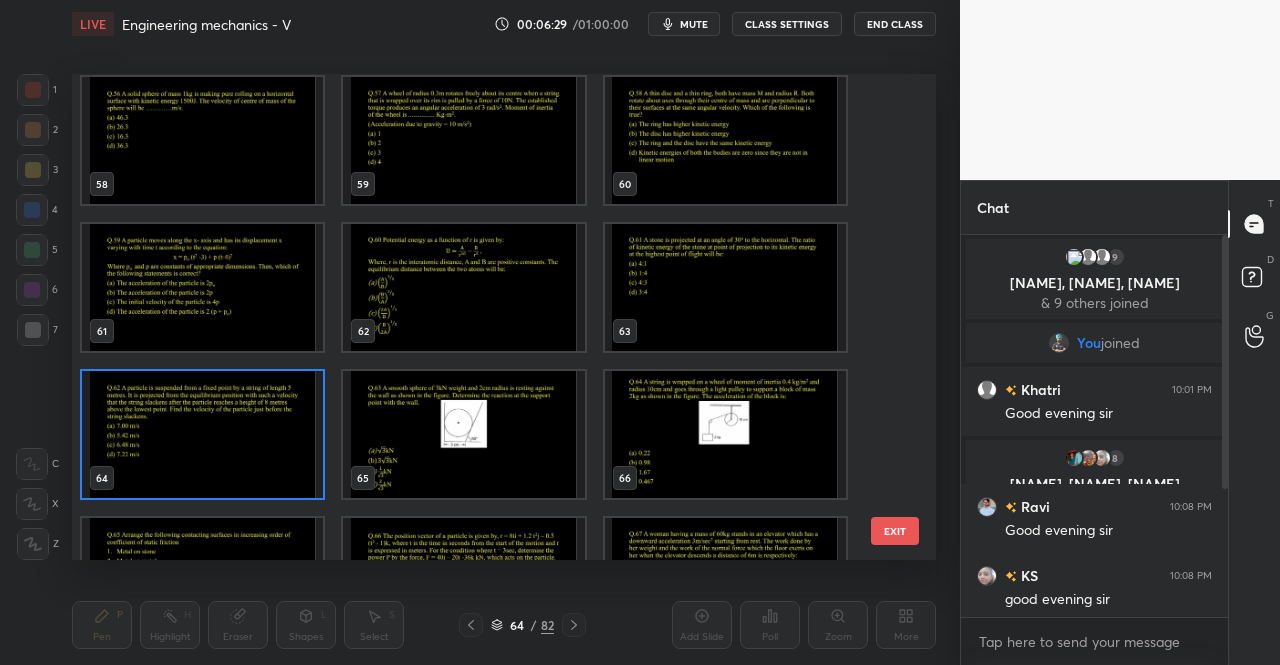 click at bounding box center [202, 434] 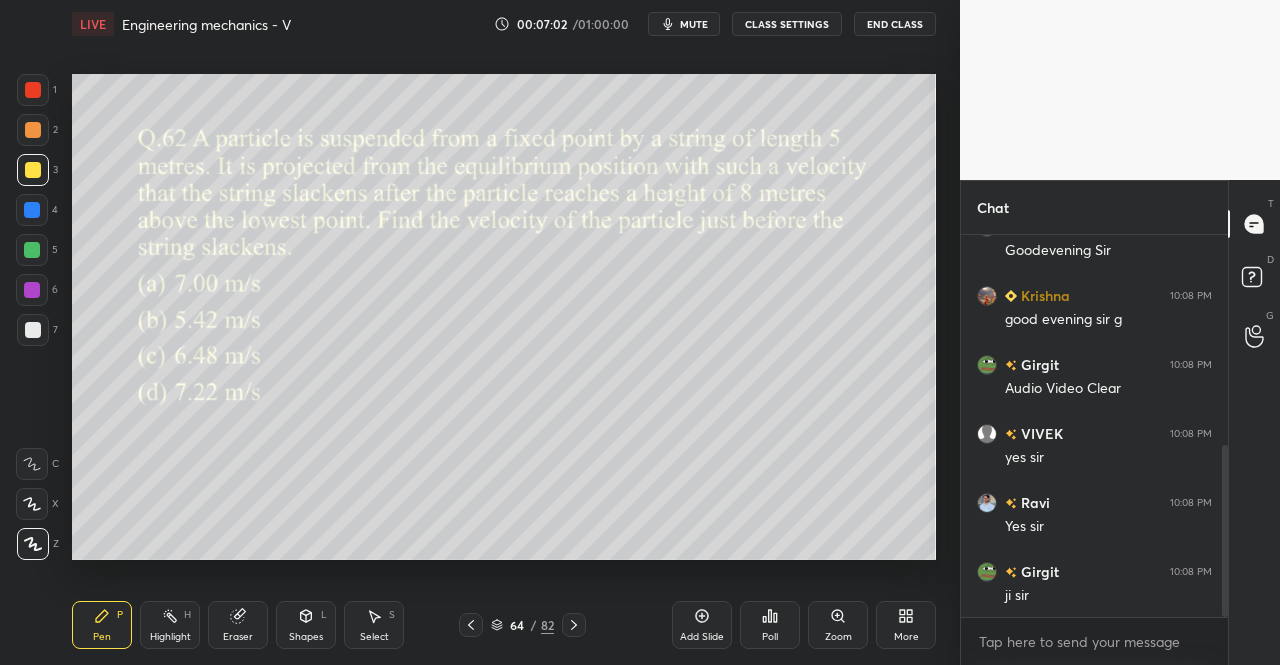scroll, scrollTop: 466, scrollLeft: 0, axis: vertical 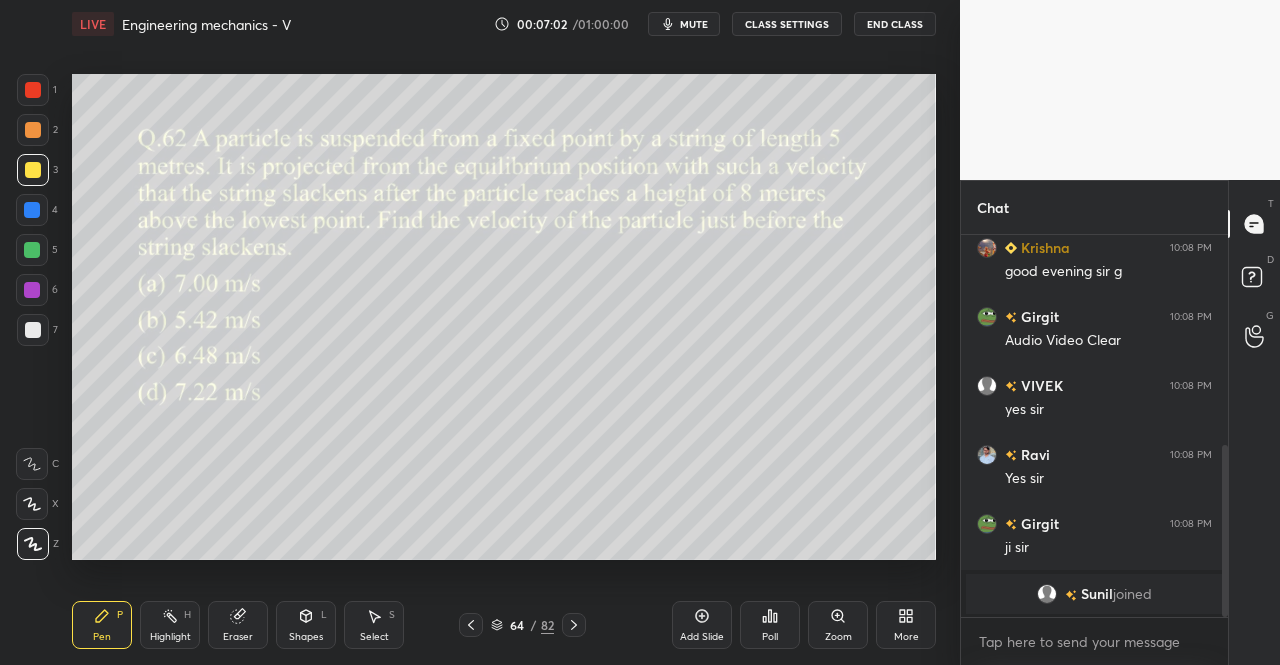 click 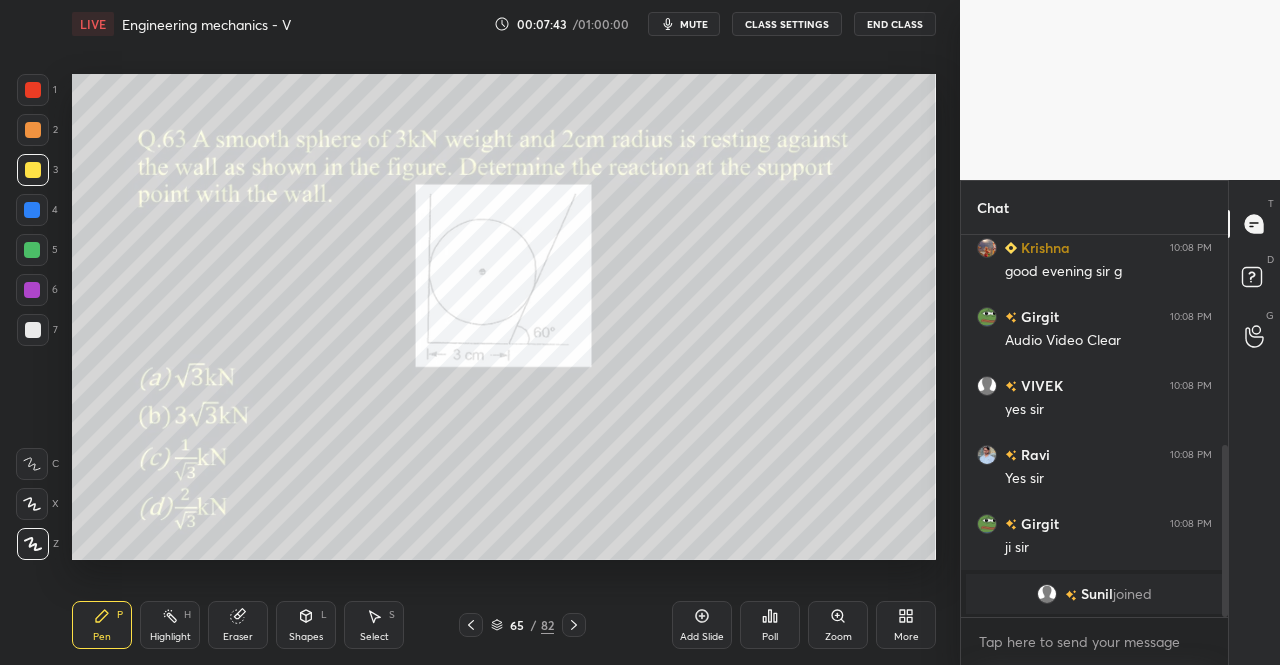 click on "Shapes L" at bounding box center (306, 625) 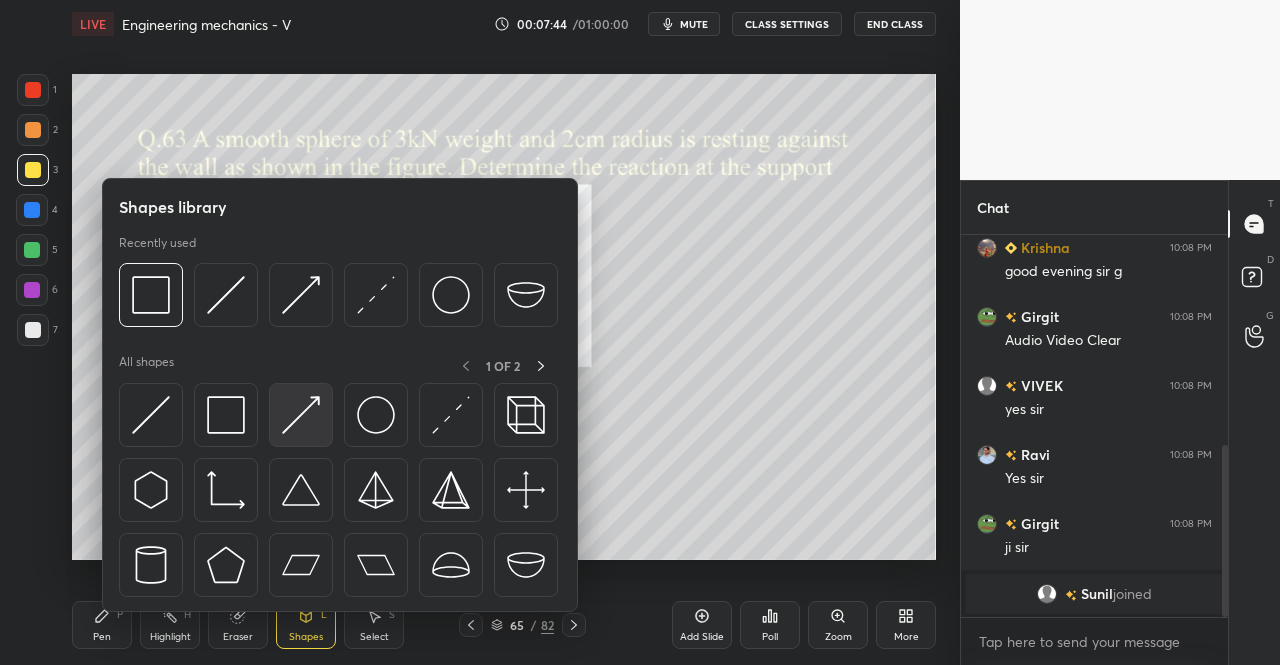 click at bounding box center [301, 415] 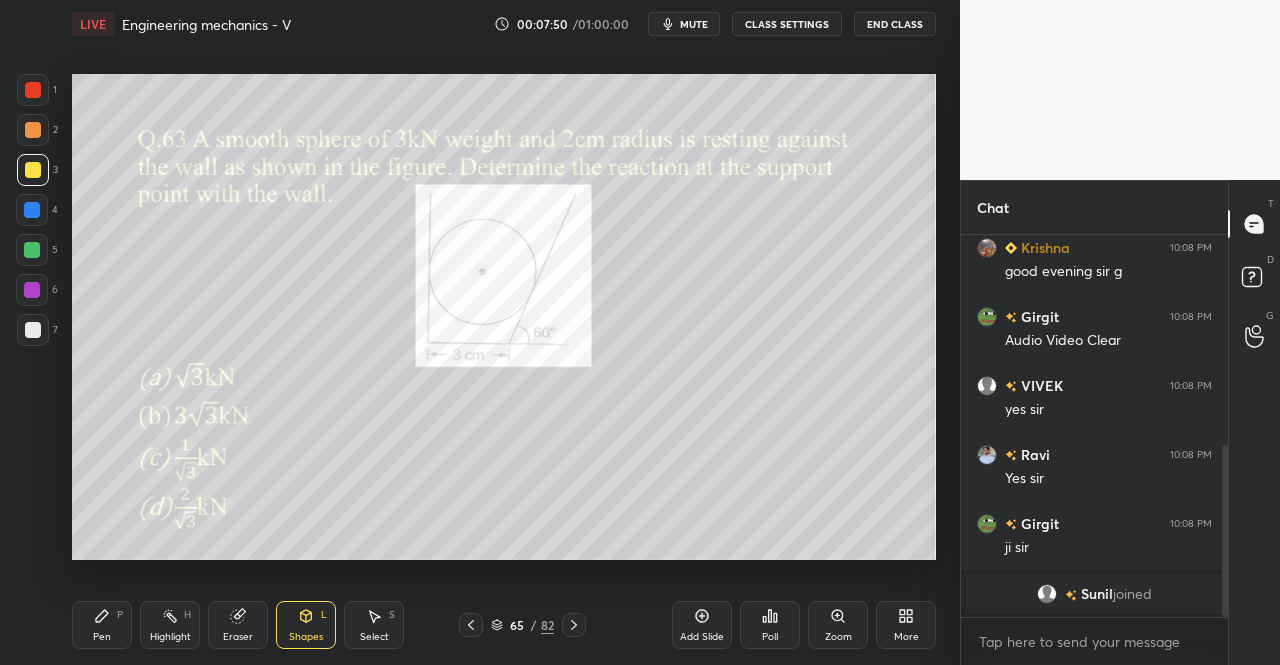 click at bounding box center [33, 90] 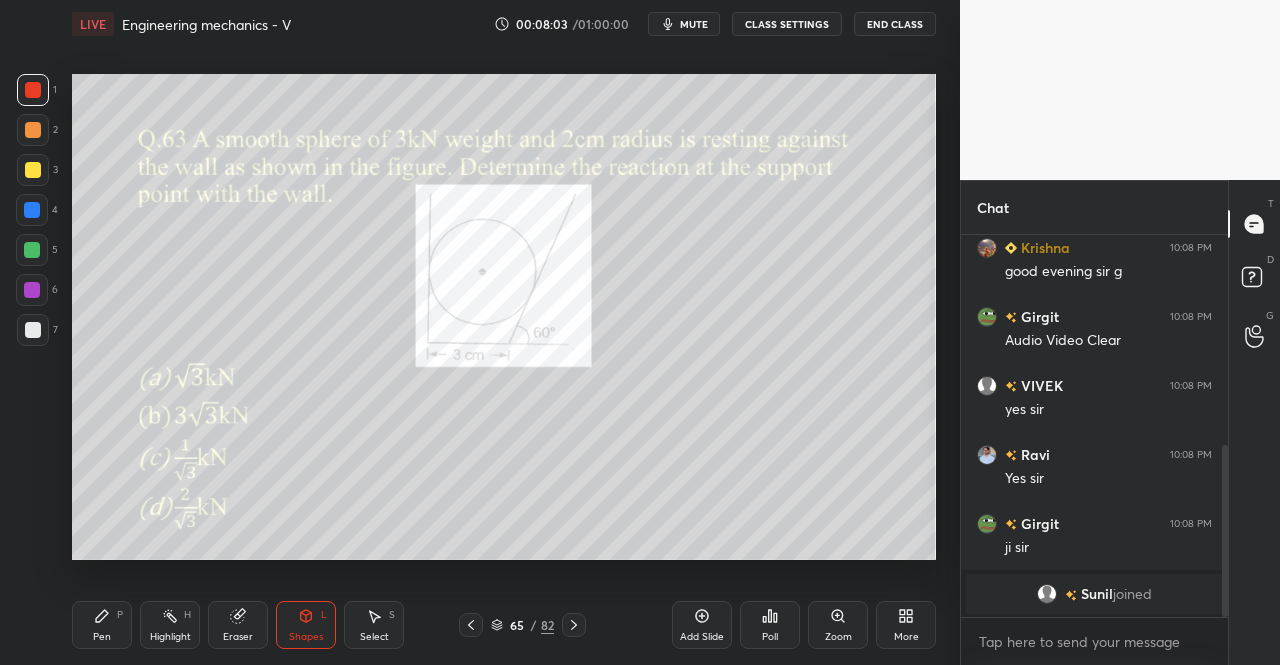 click on "Pen P" at bounding box center (102, 625) 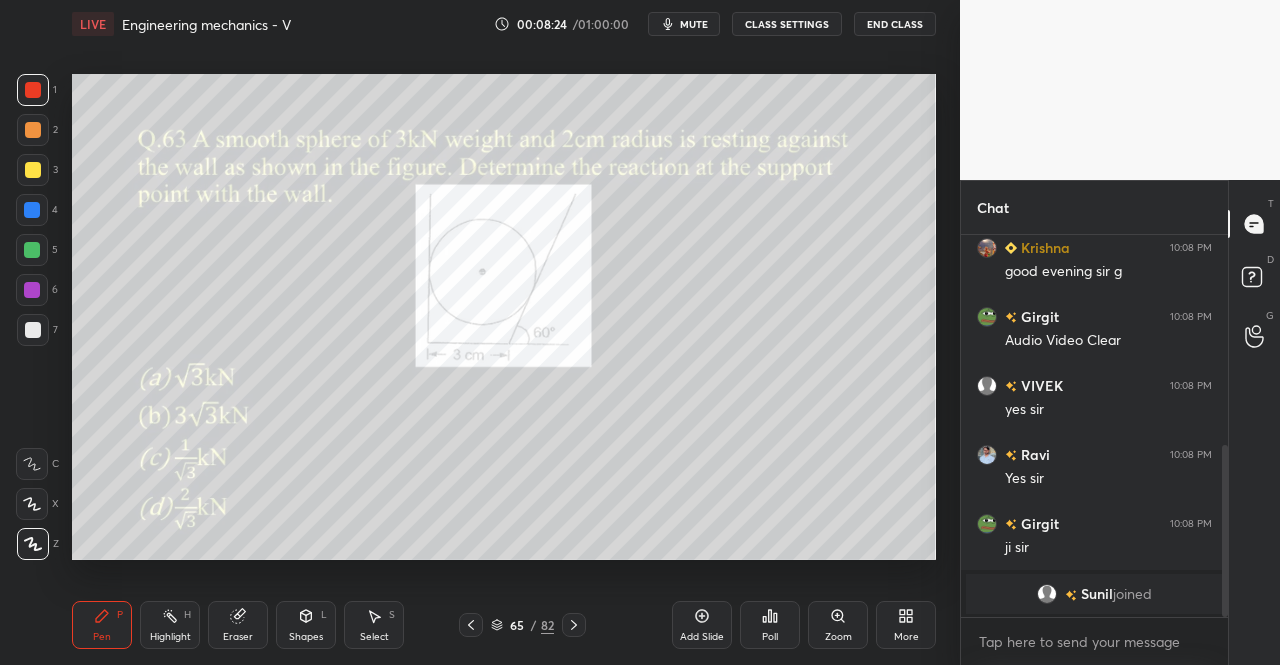 click on "Eraser" at bounding box center (238, 625) 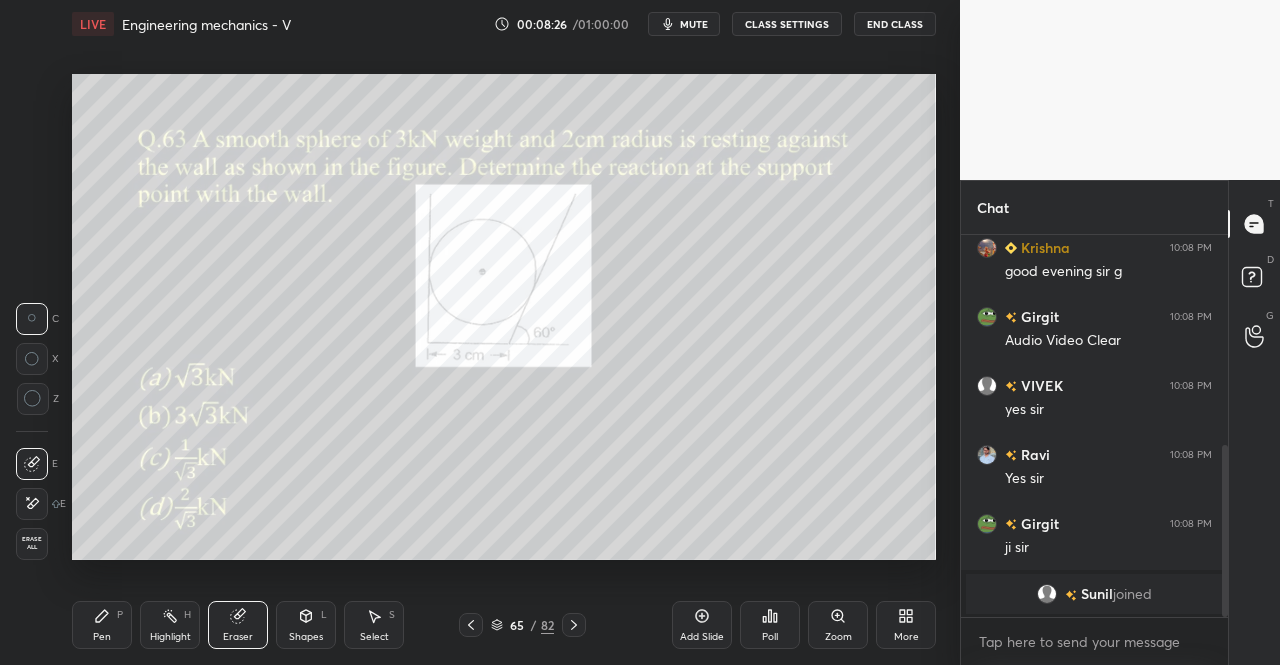 click on "Shapes L" at bounding box center (306, 625) 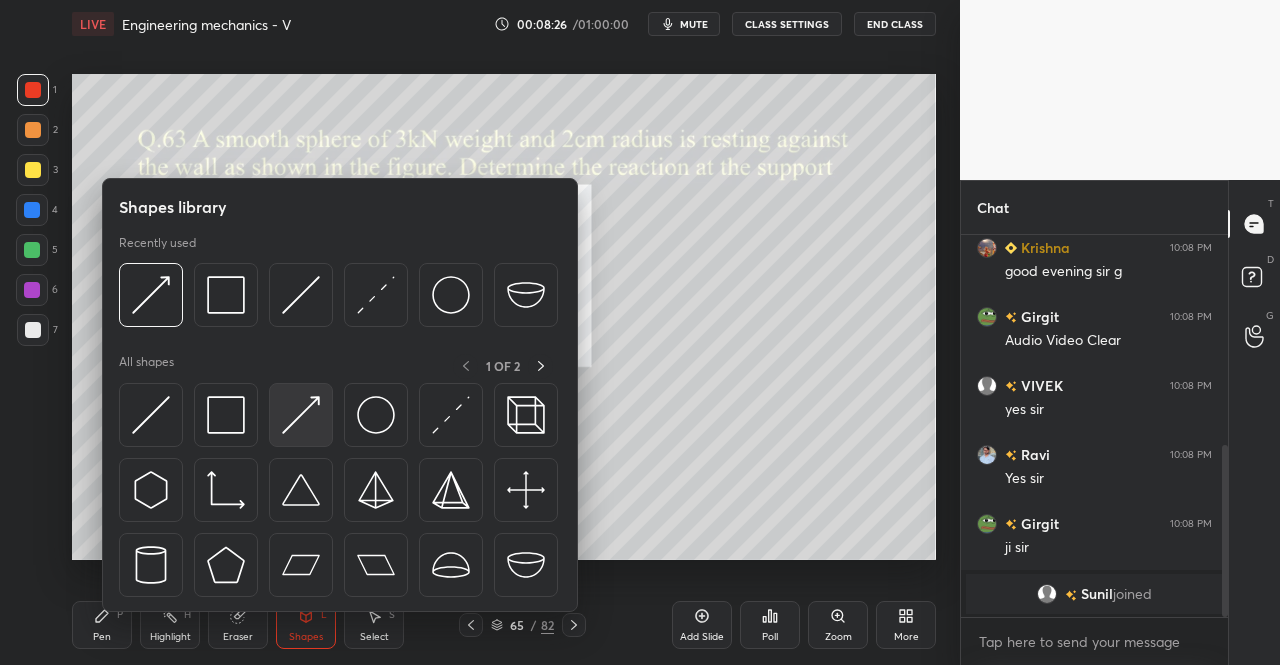 click at bounding box center [301, 415] 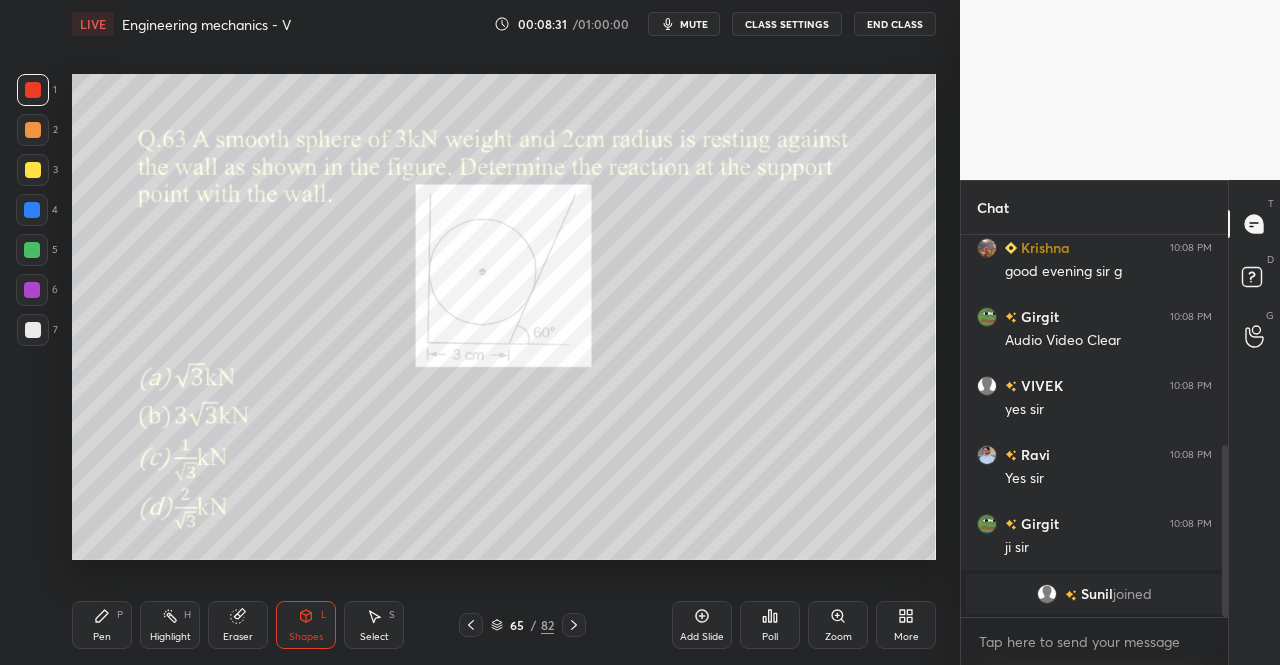 click 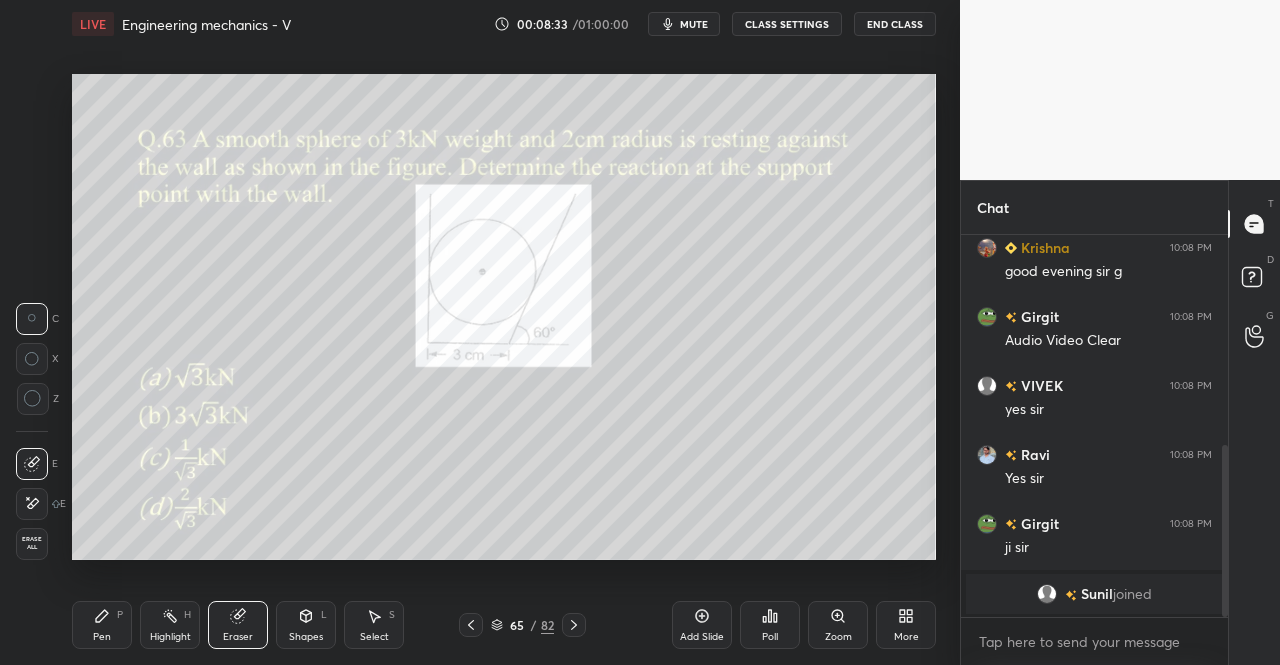 click on "Pen P" at bounding box center [102, 625] 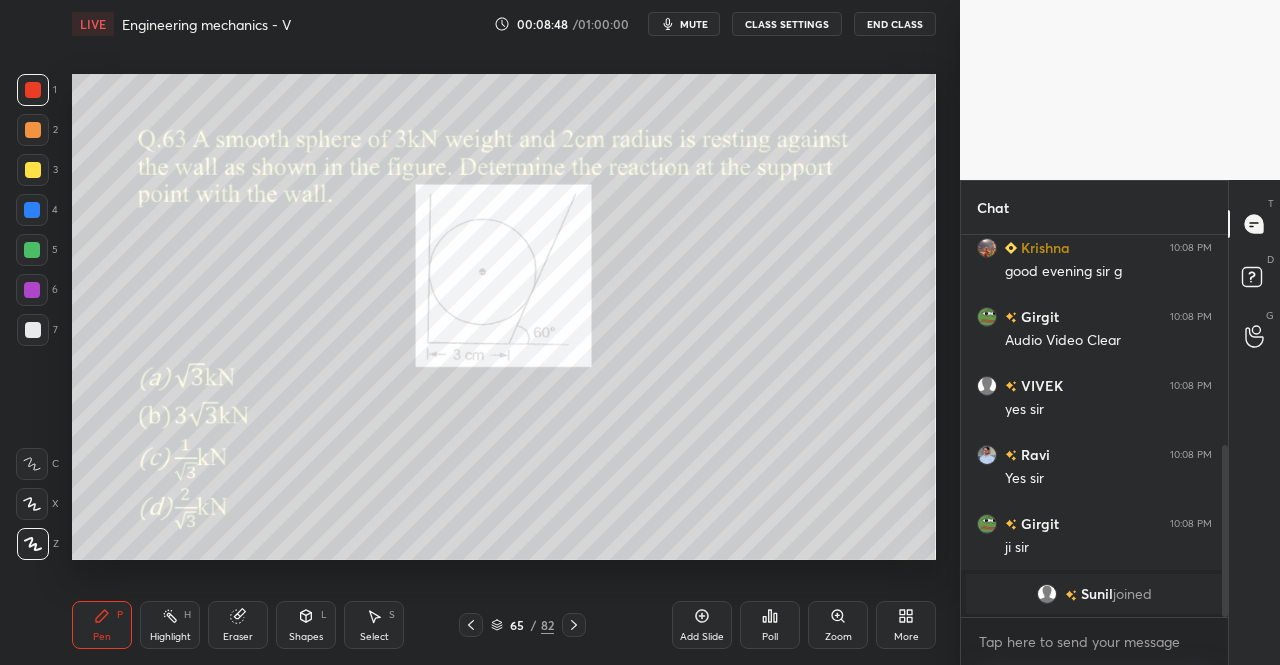 click 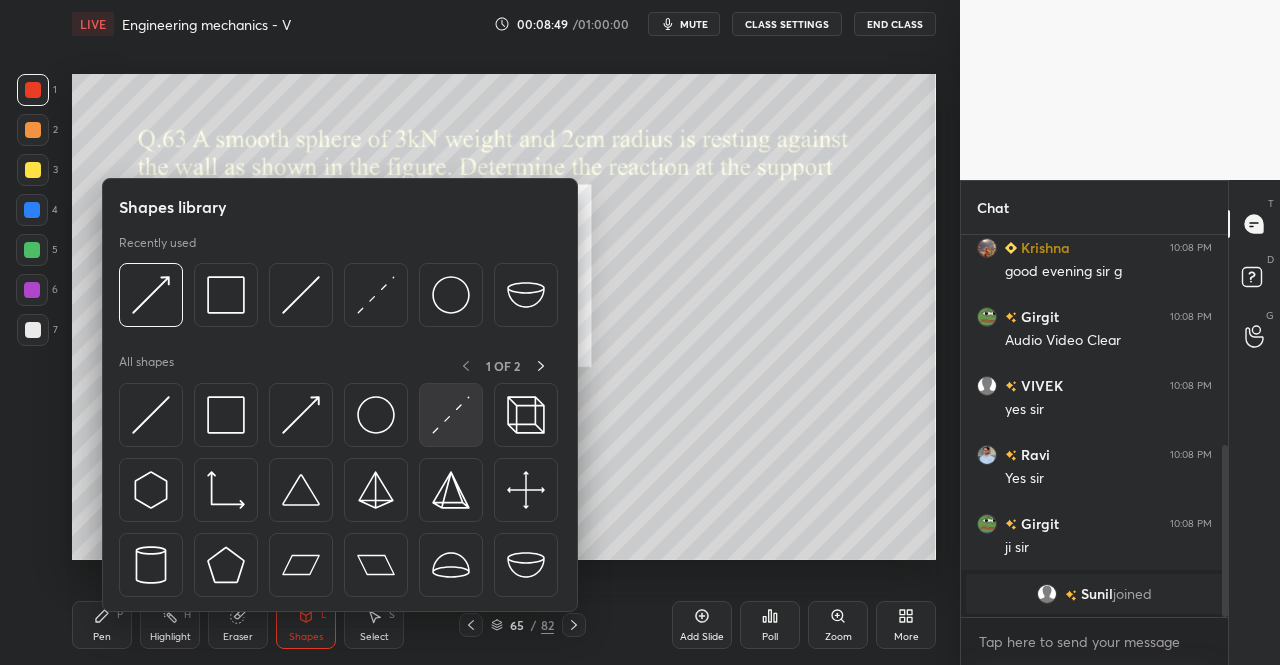 click at bounding box center (451, 415) 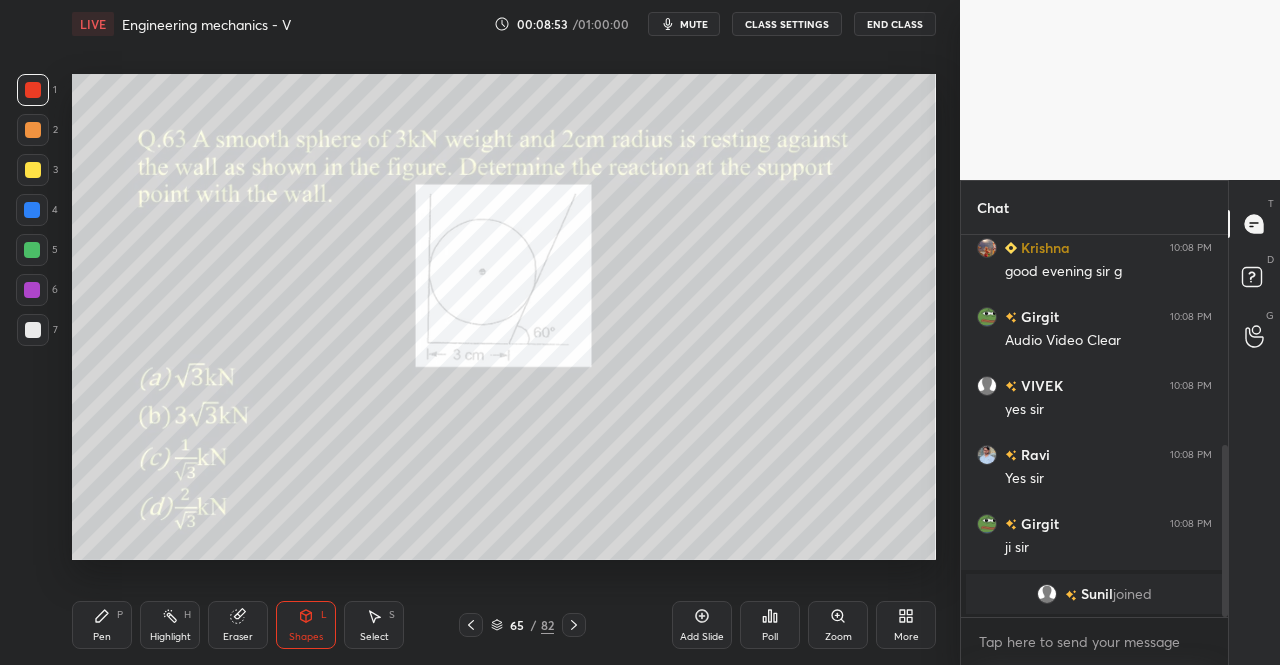 click 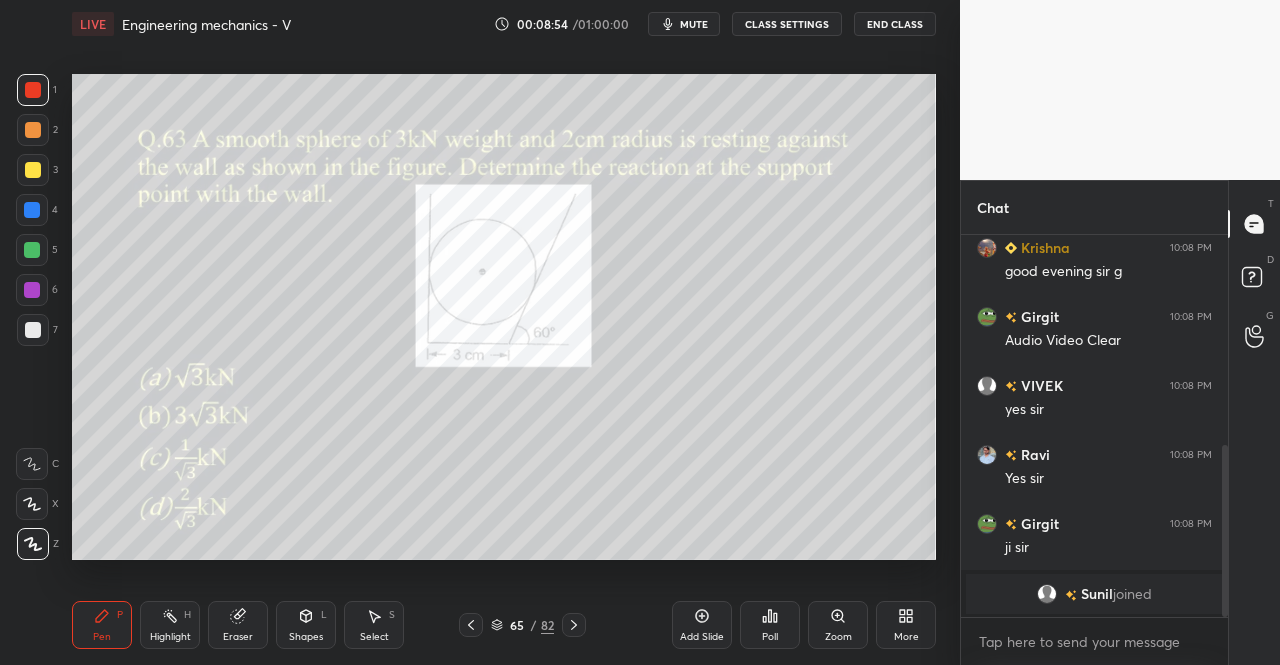 click on "Pen P" at bounding box center [102, 625] 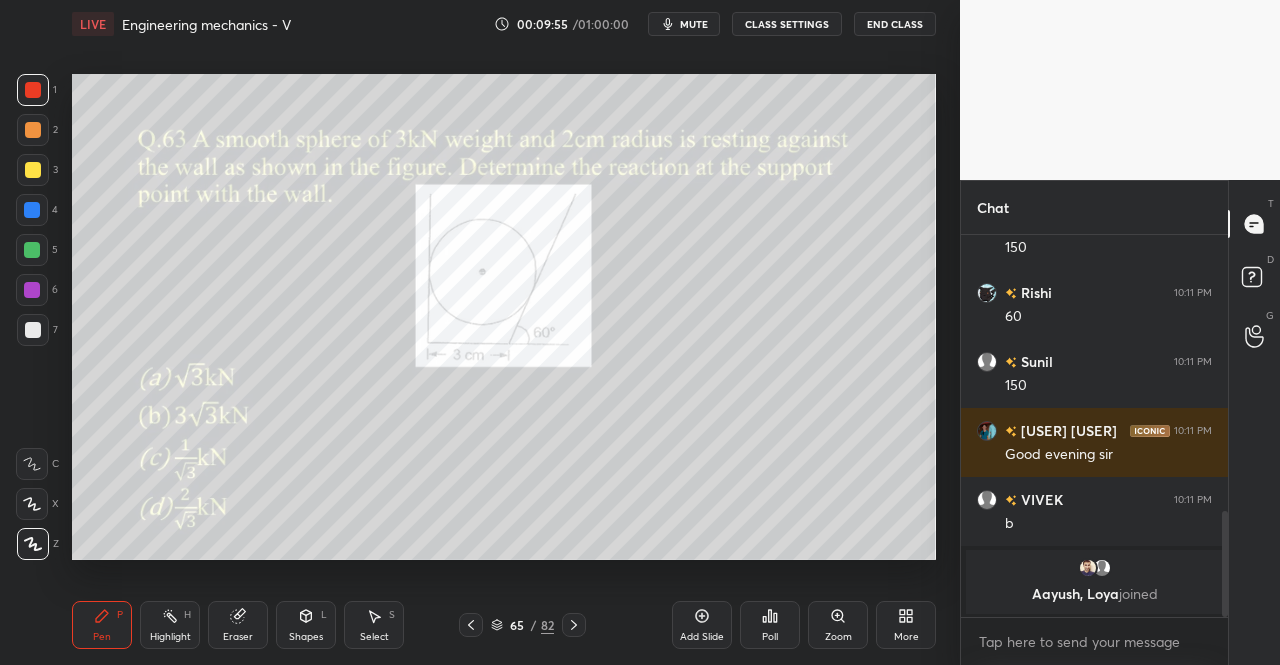 scroll, scrollTop: 1028, scrollLeft: 0, axis: vertical 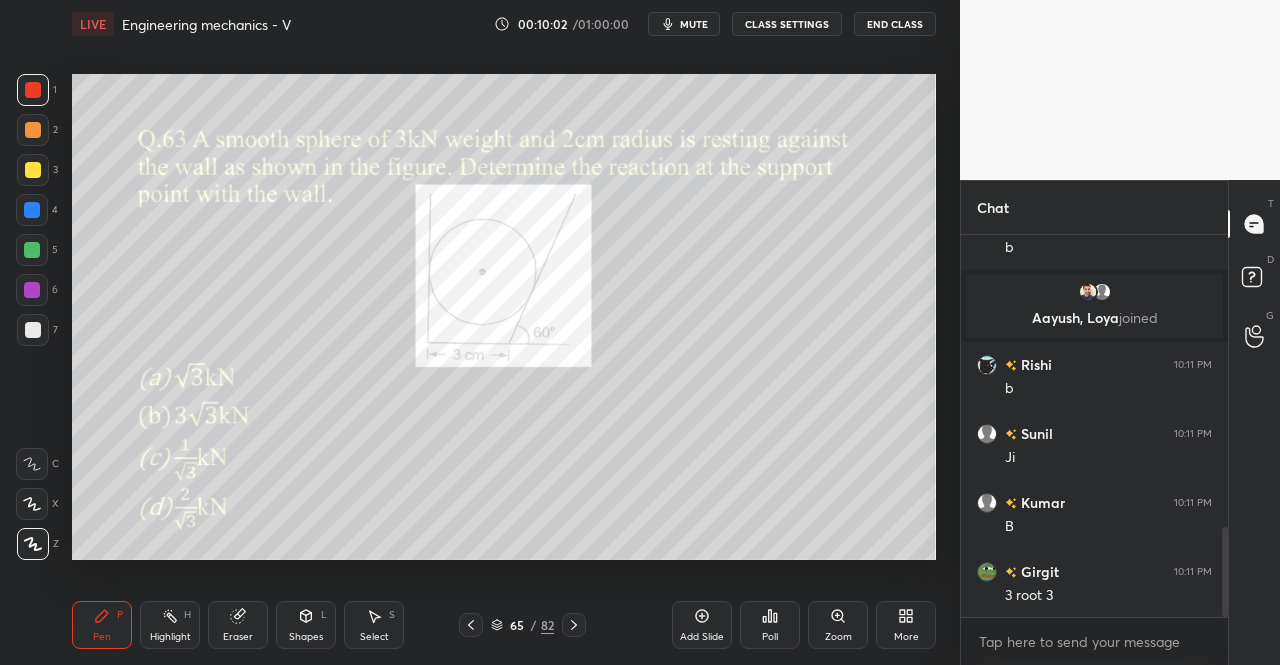 click 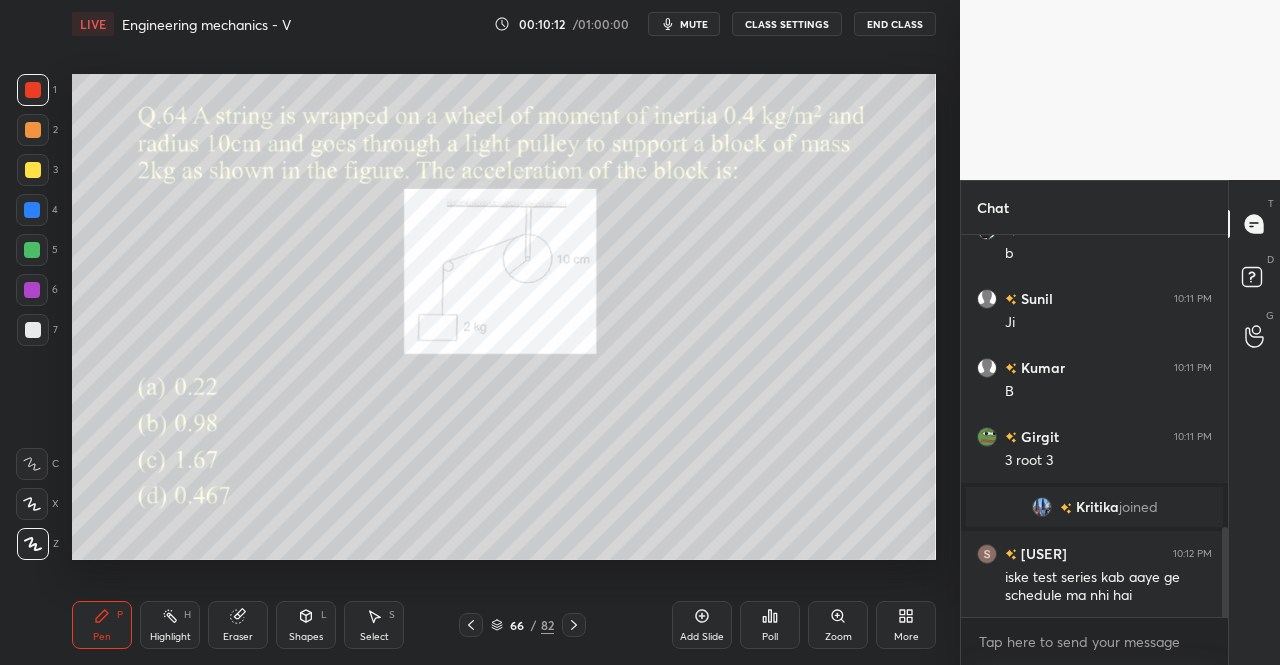 scroll, scrollTop: 1238, scrollLeft: 0, axis: vertical 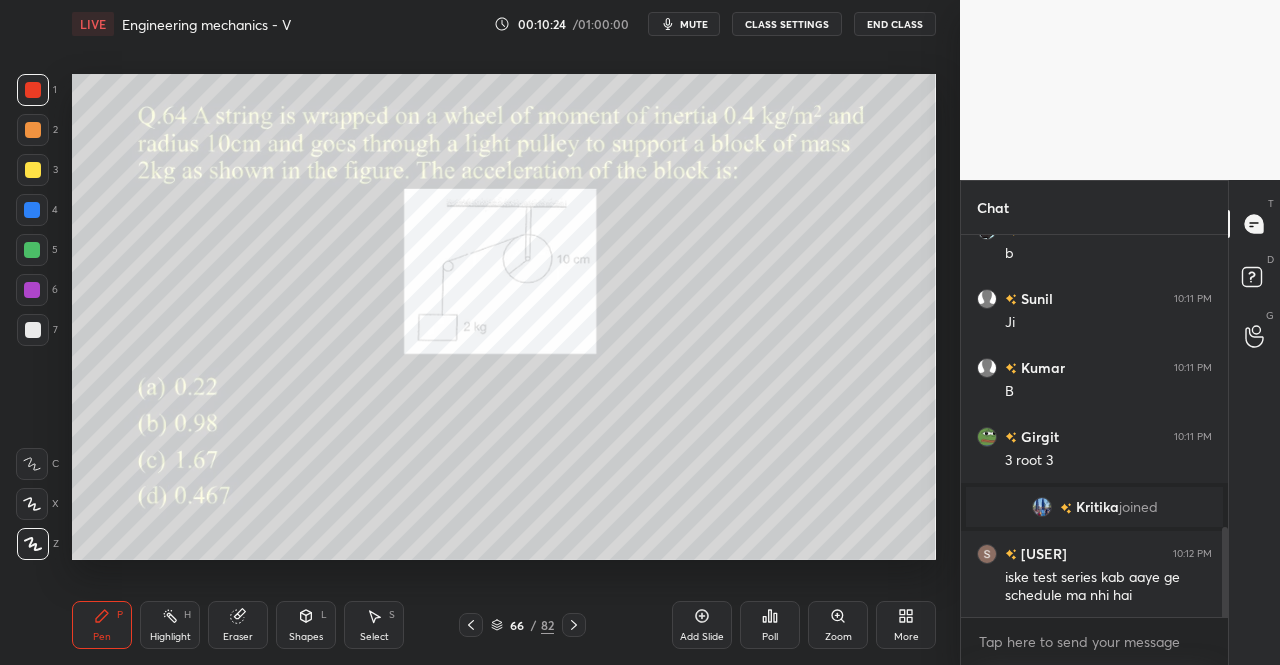 click on "Pen P" at bounding box center [102, 625] 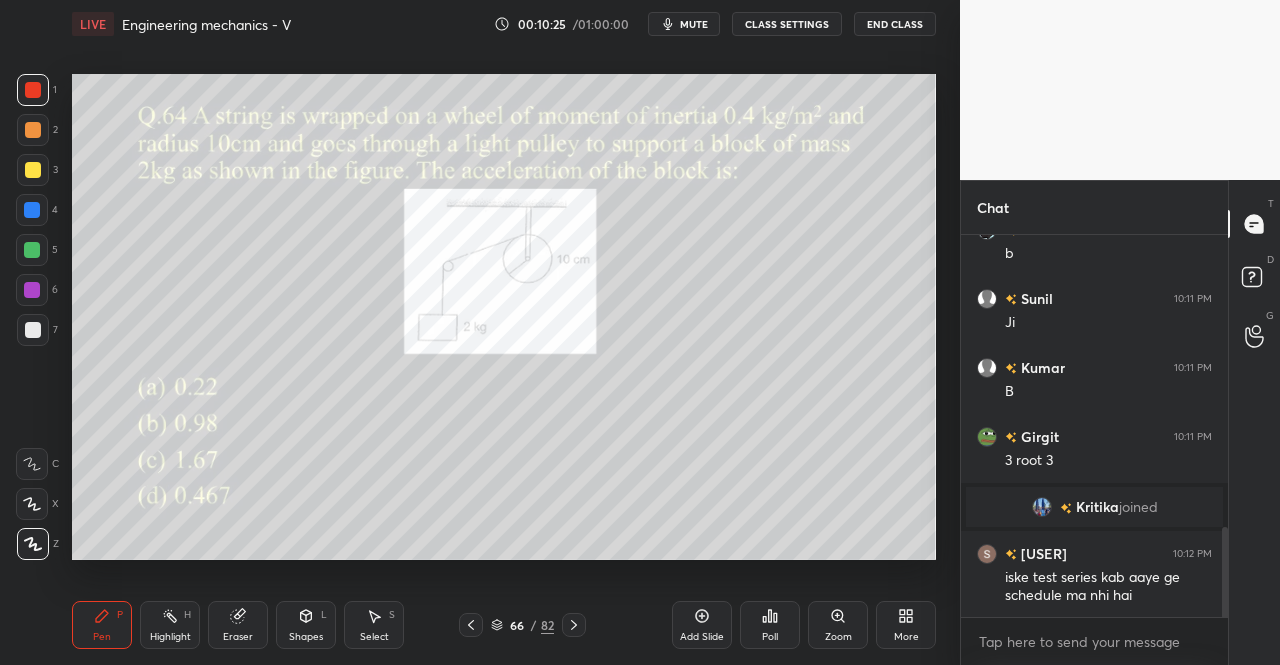 scroll, scrollTop: 1306, scrollLeft: 0, axis: vertical 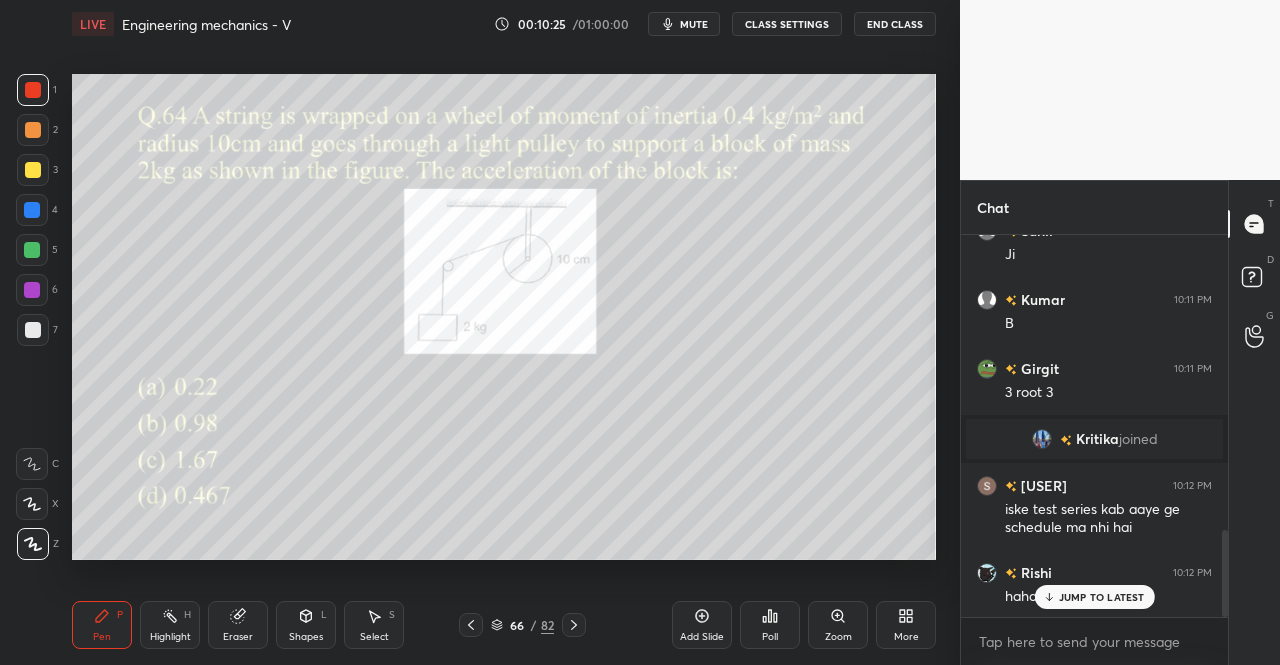 click at bounding box center [33, 90] 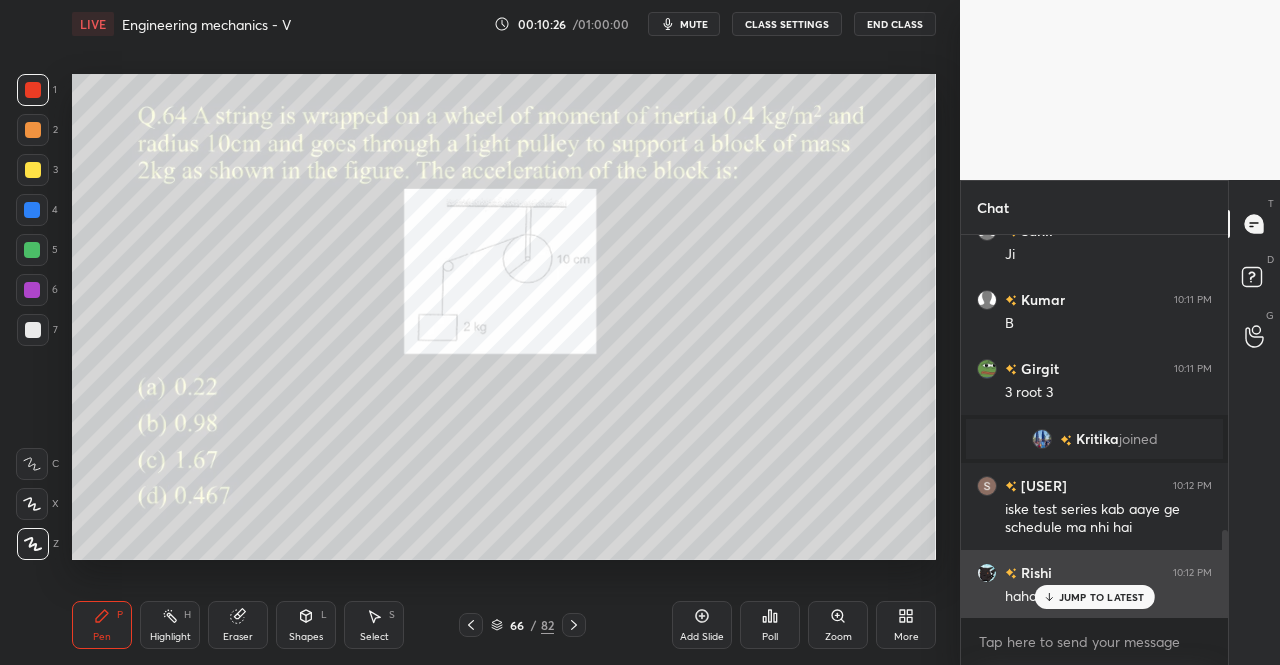 click on "JUMP TO LATEST" at bounding box center [1102, 597] 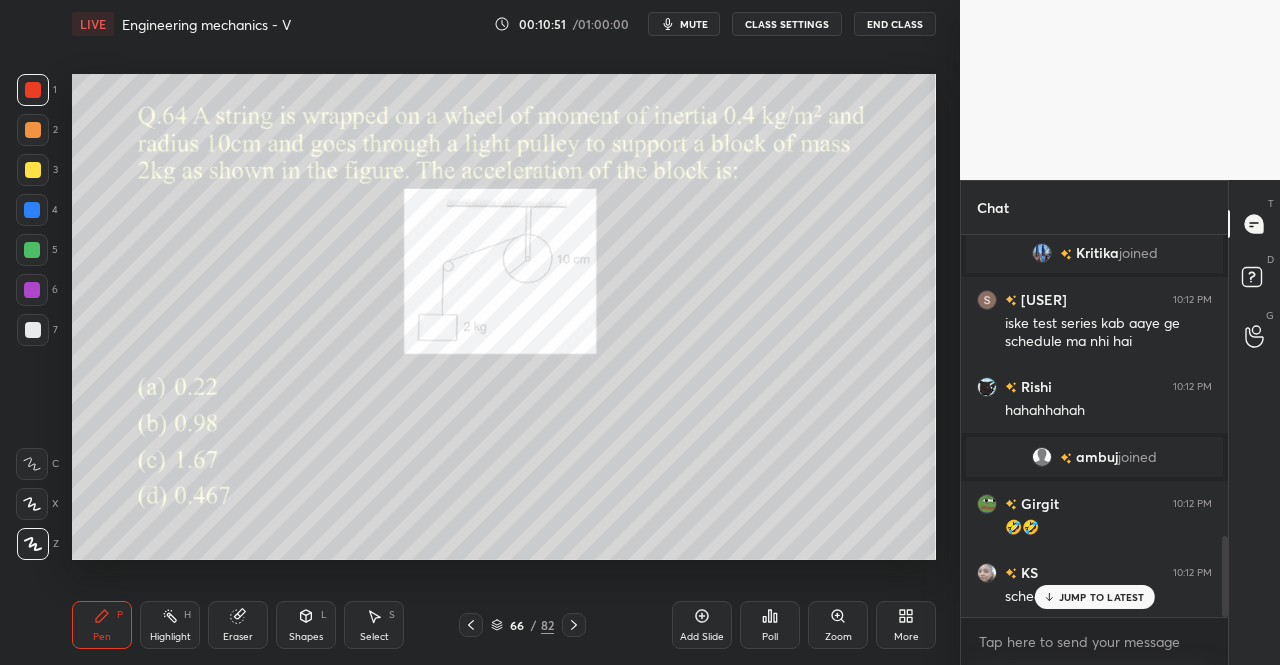 scroll, scrollTop: 1486, scrollLeft: 0, axis: vertical 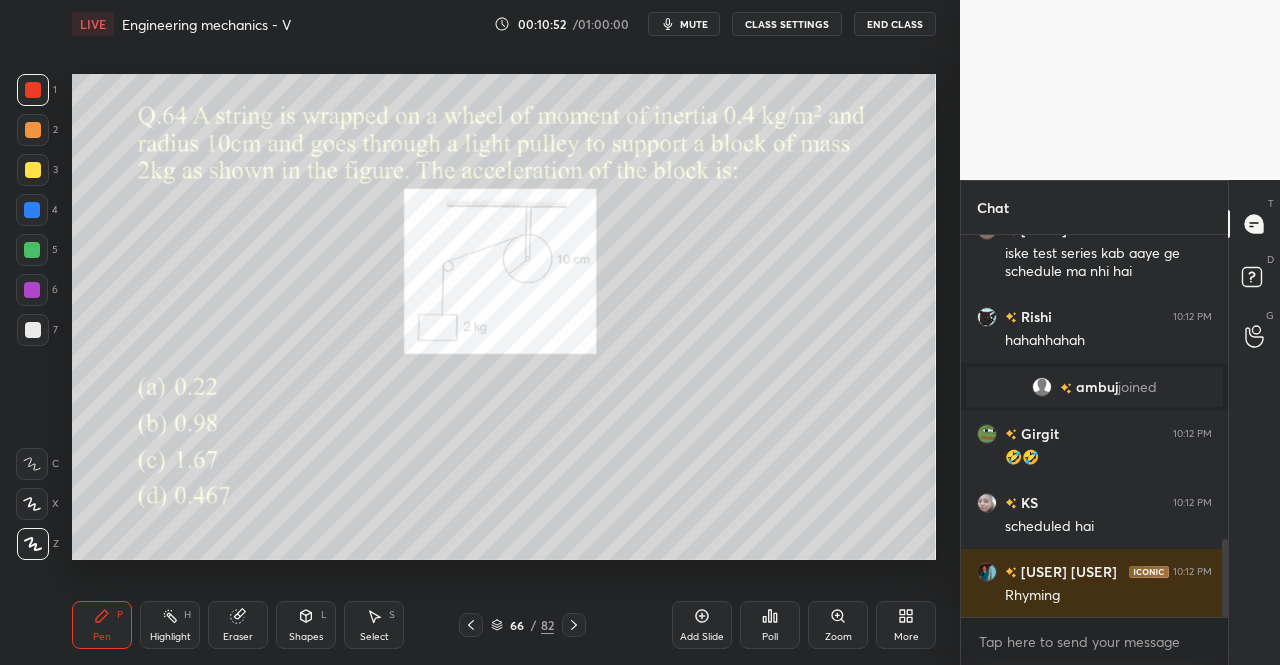 click on "Shapes L" at bounding box center (306, 625) 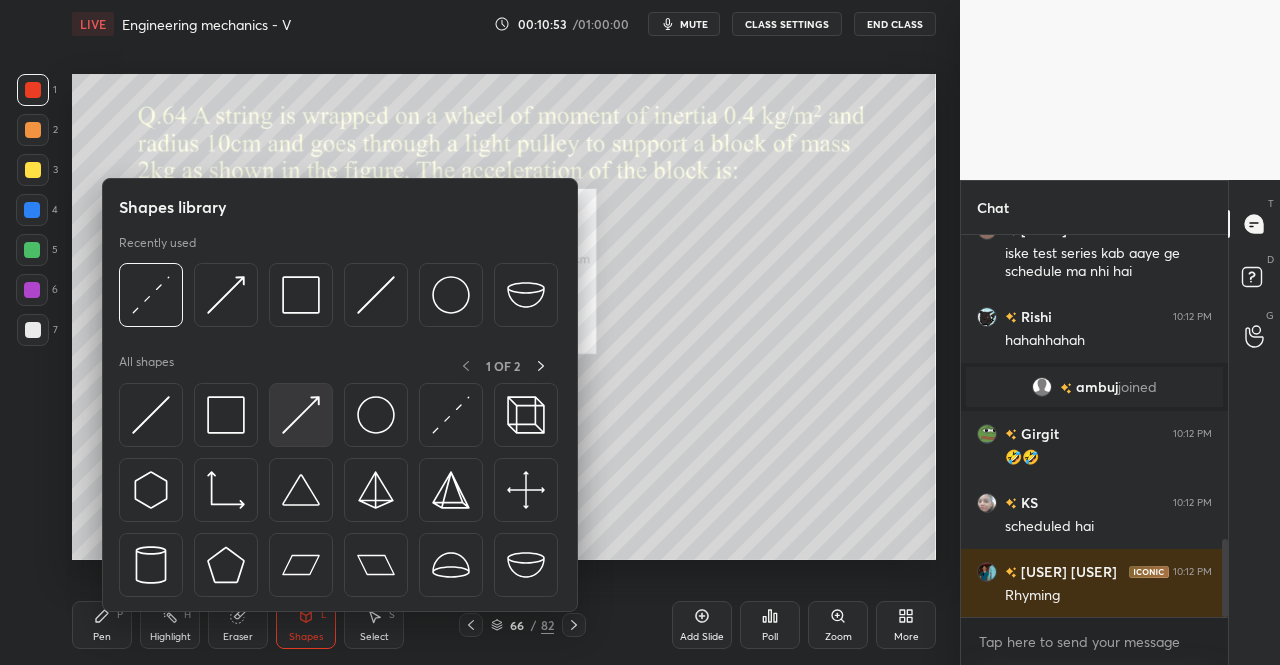 click at bounding box center (301, 415) 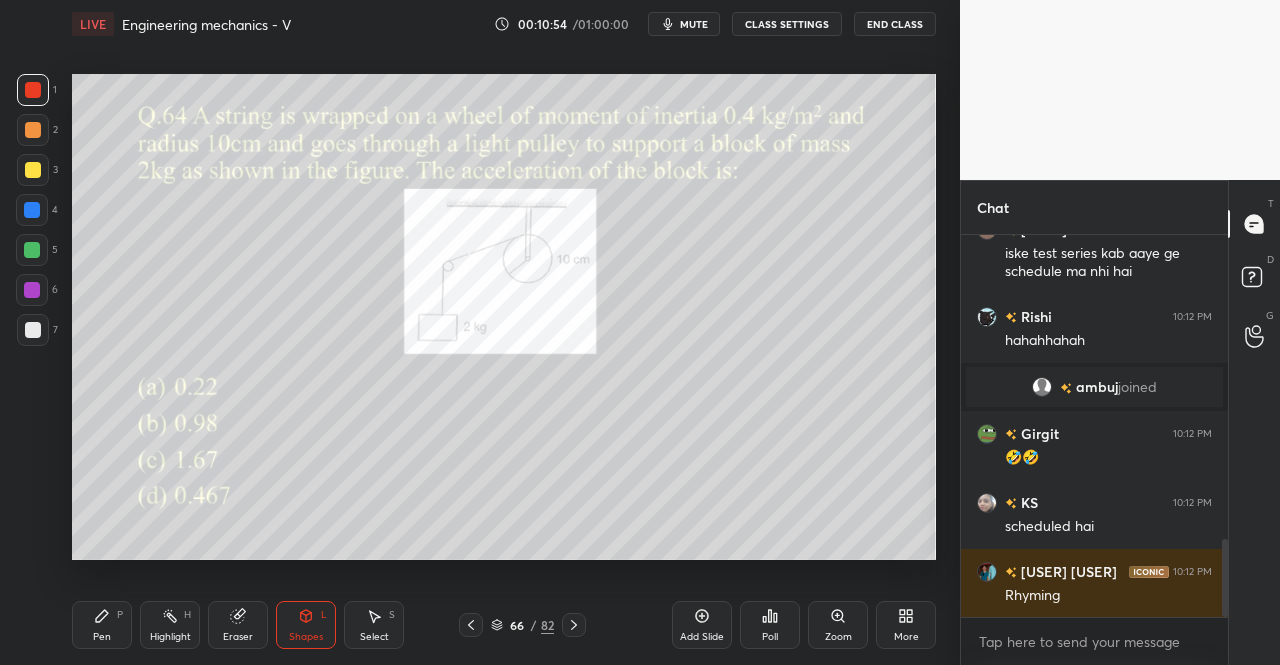 click at bounding box center (33, 90) 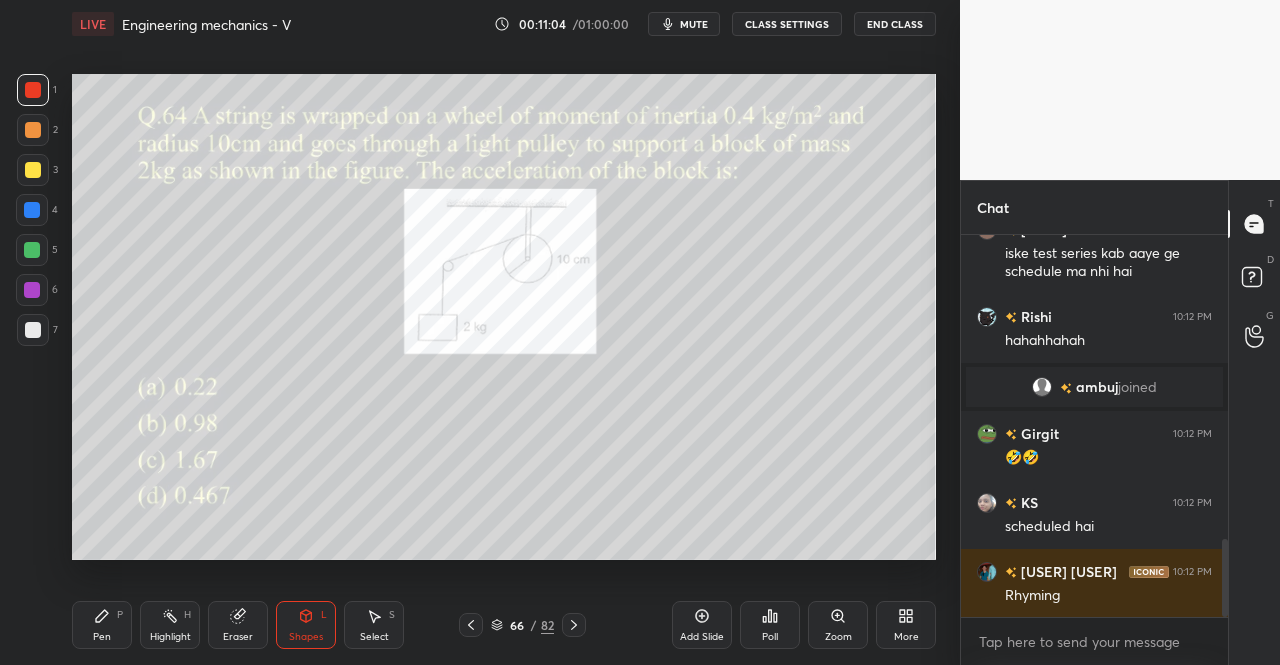 click on "Pen P" at bounding box center [102, 625] 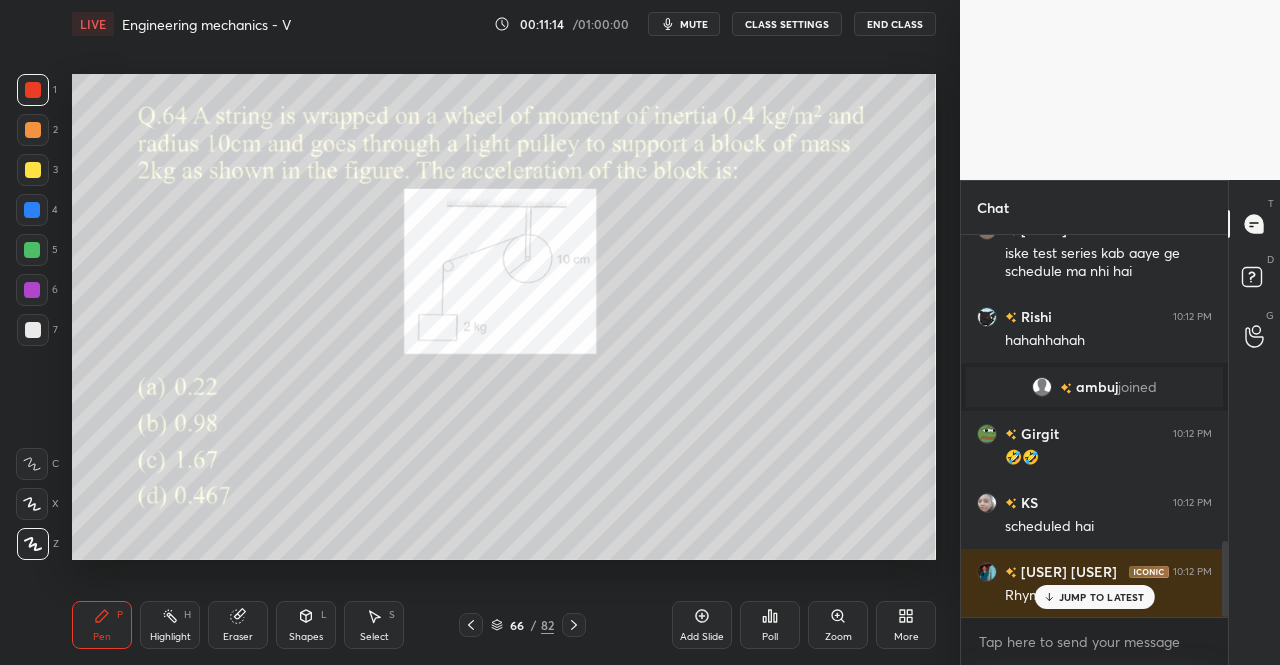 scroll, scrollTop: 1554, scrollLeft: 0, axis: vertical 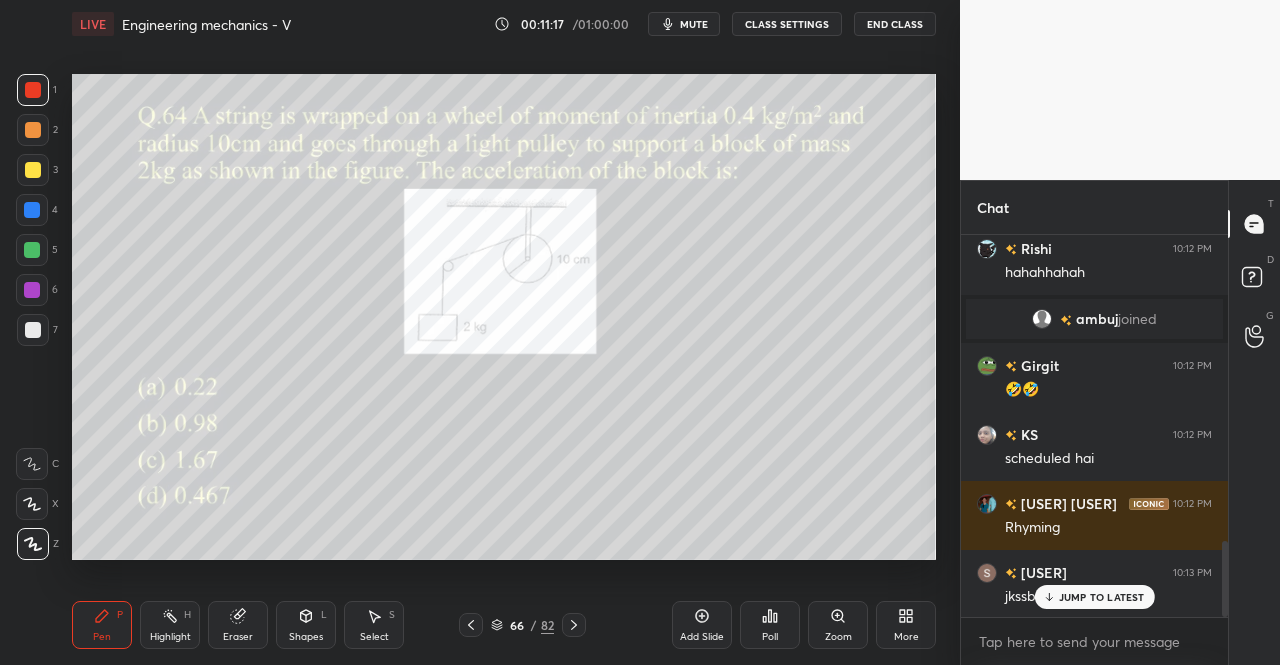 click on "Shapes" at bounding box center (306, 637) 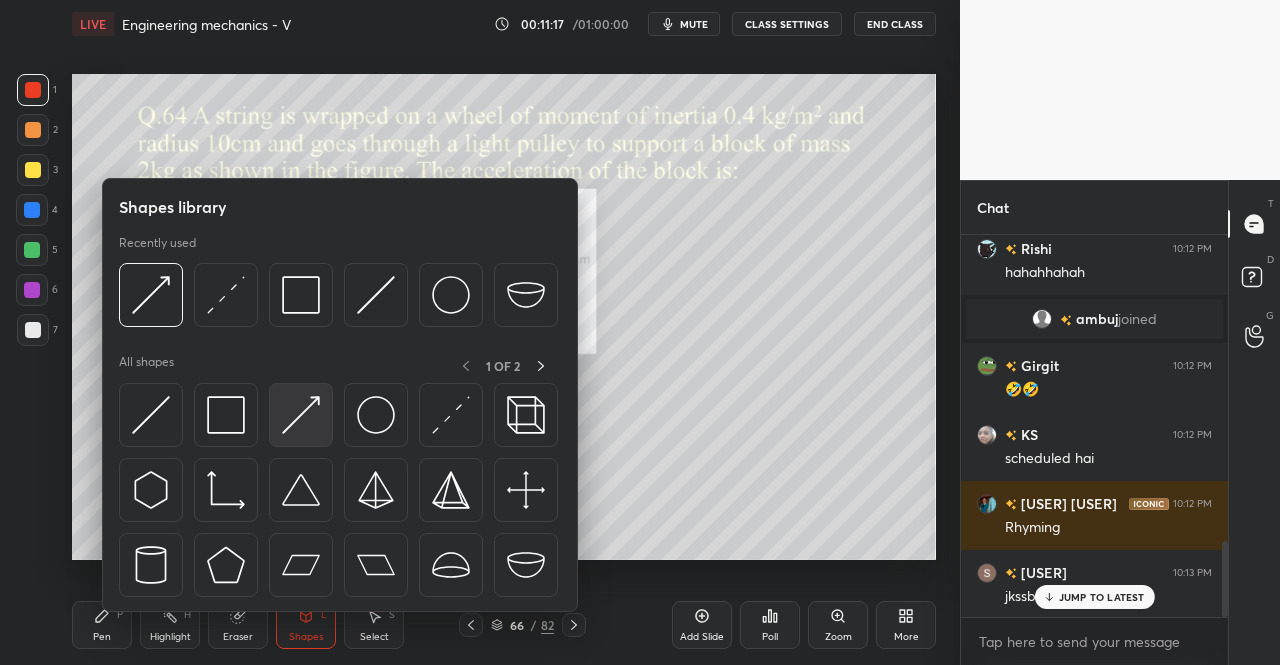 click at bounding box center (301, 415) 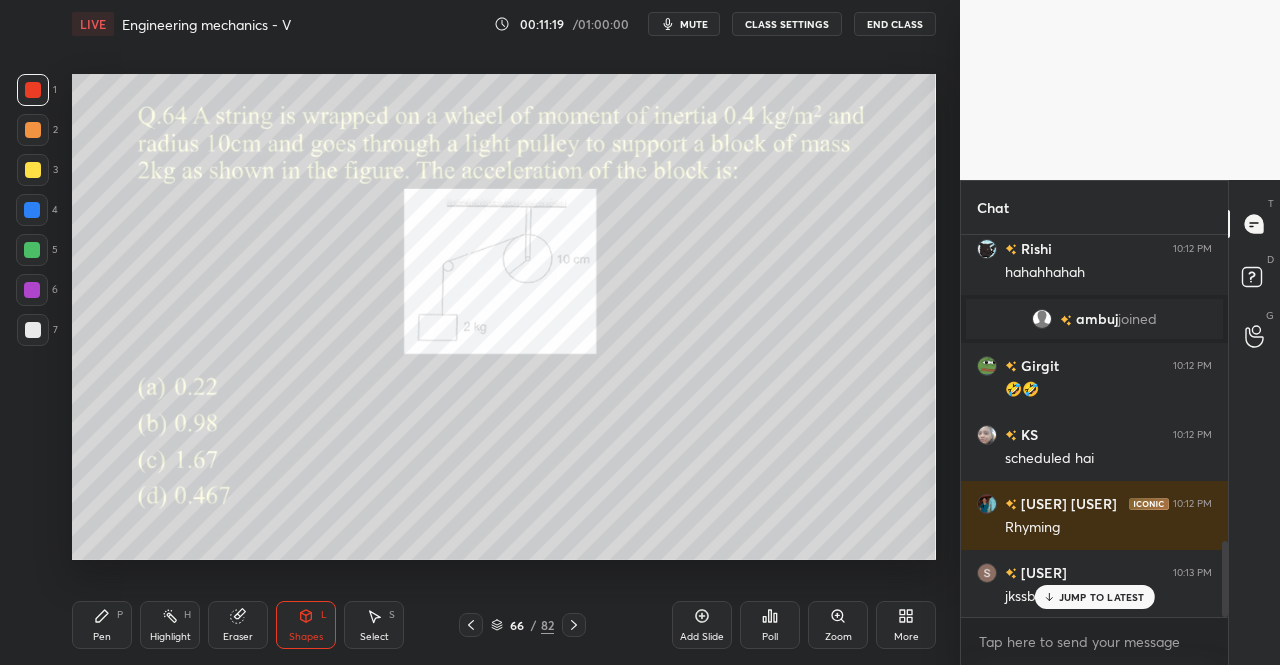 click 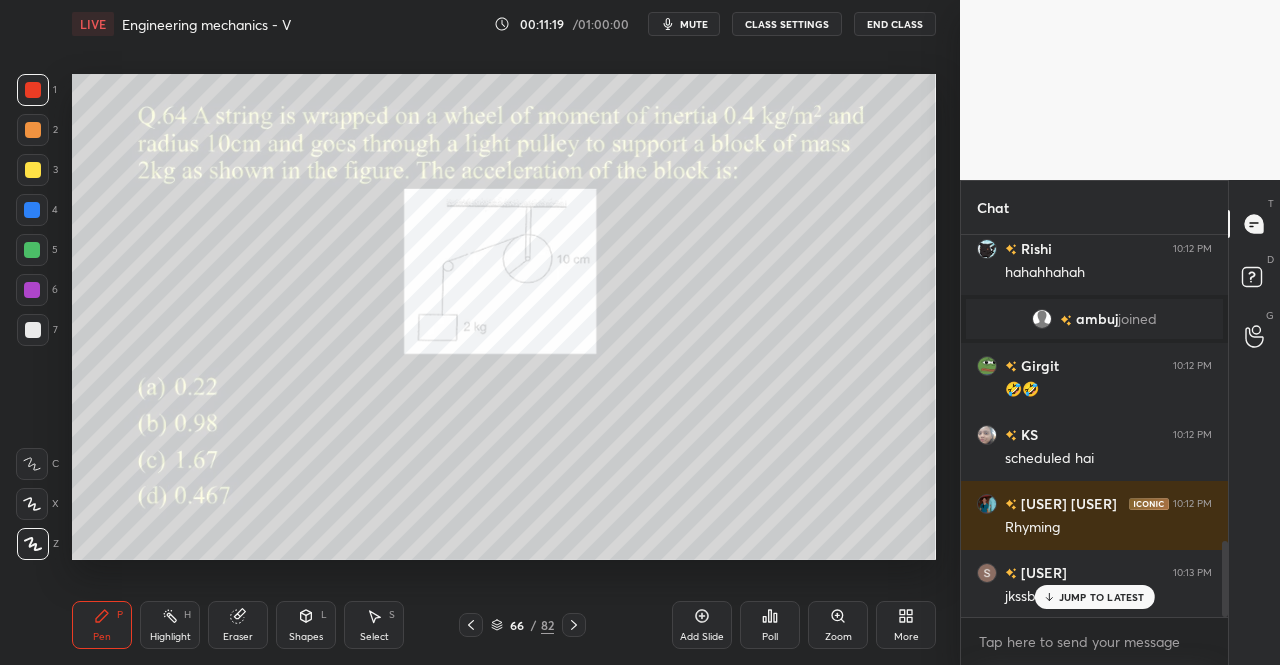 click 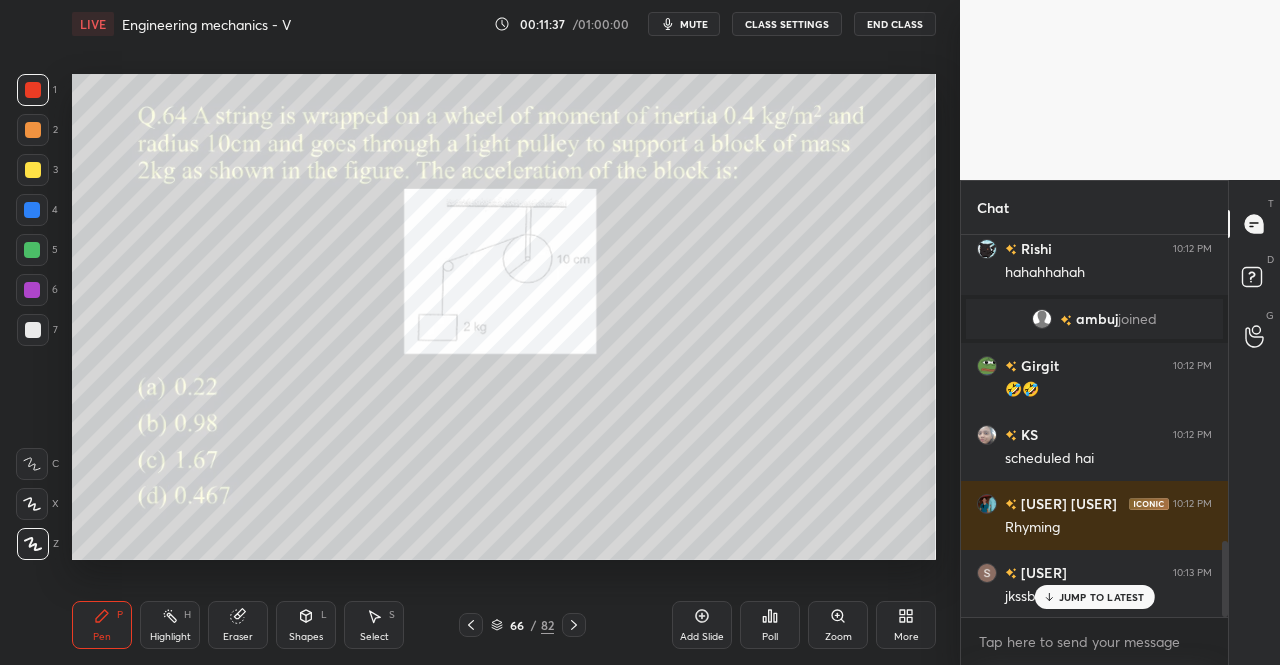 scroll, scrollTop: 1624, scrollLeft: 0, axis: vertical 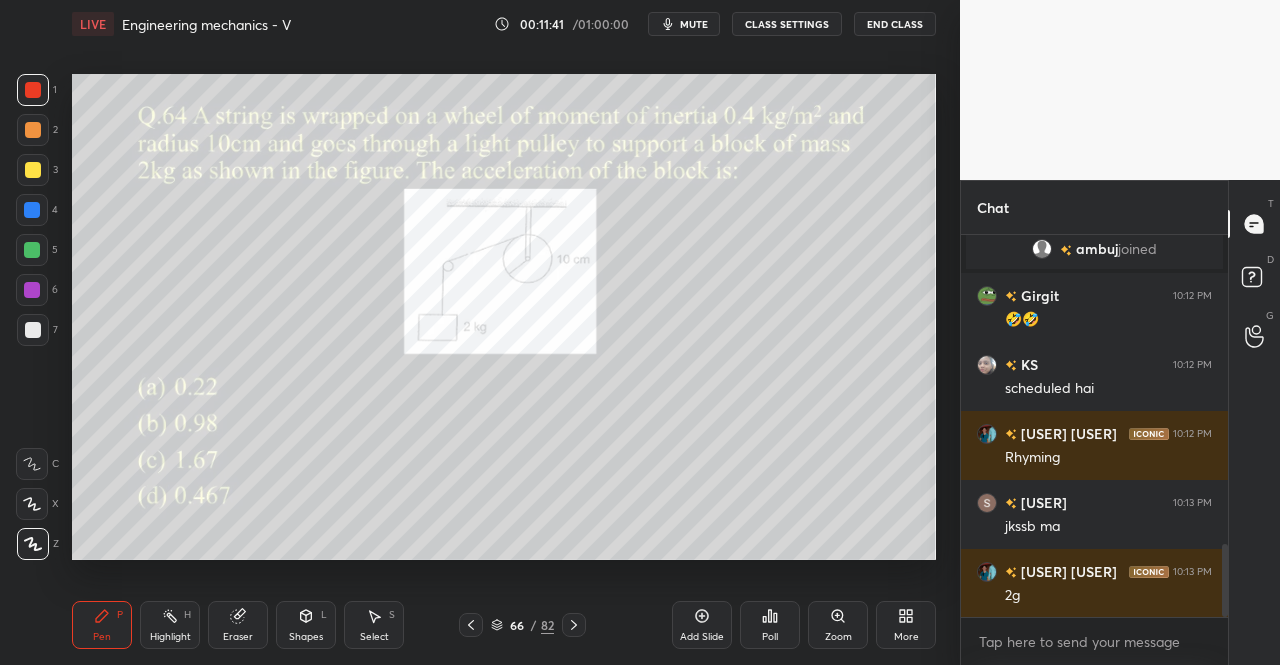 click on "Eraser" at bounding box center [238, 625] 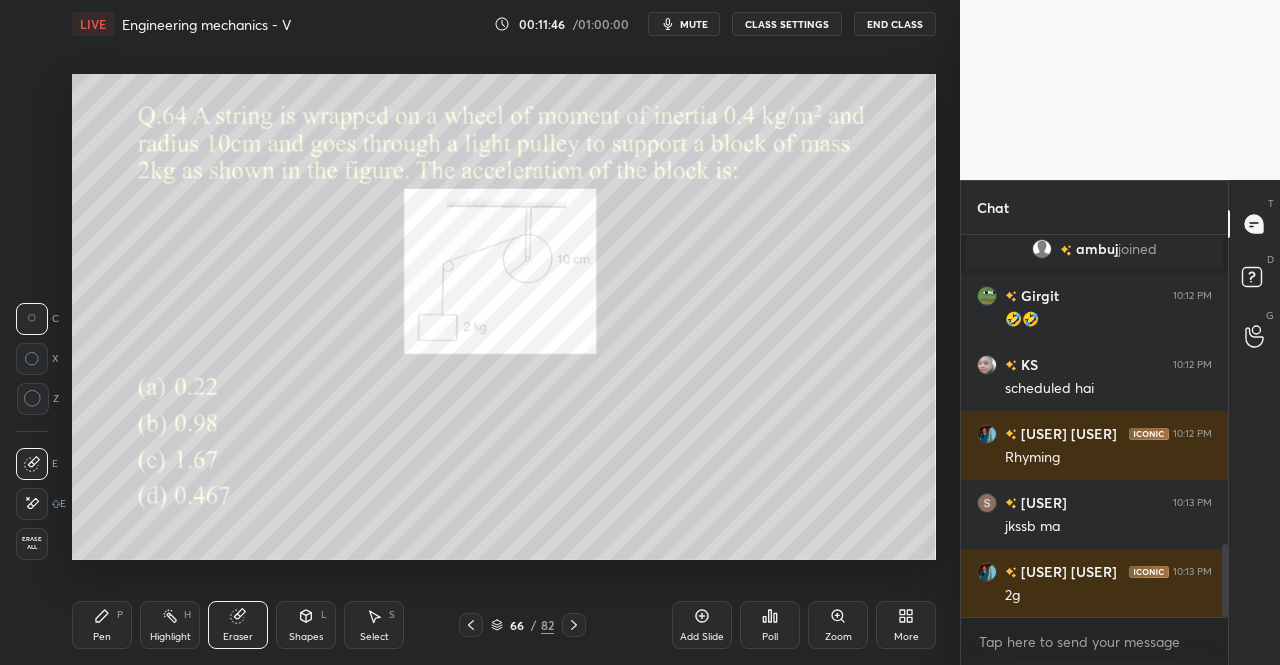 click on "Pen" at bounding box center [102, 637] 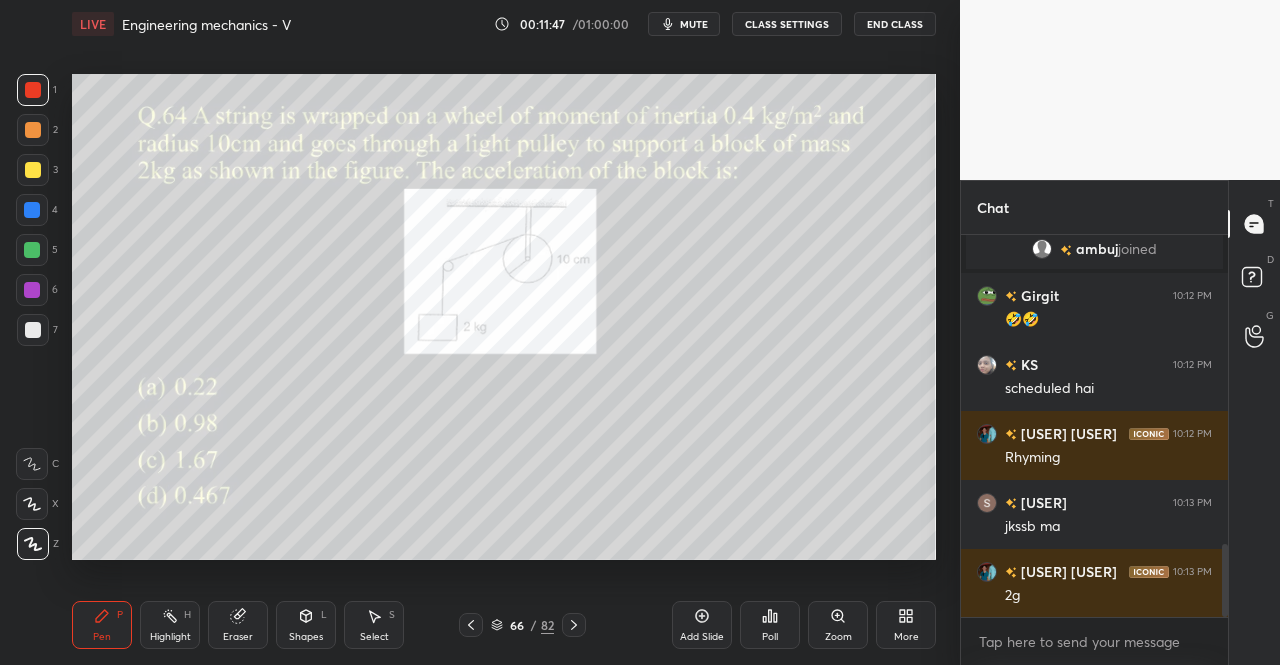 click on "Pen P" at bounding box center [102, 625] 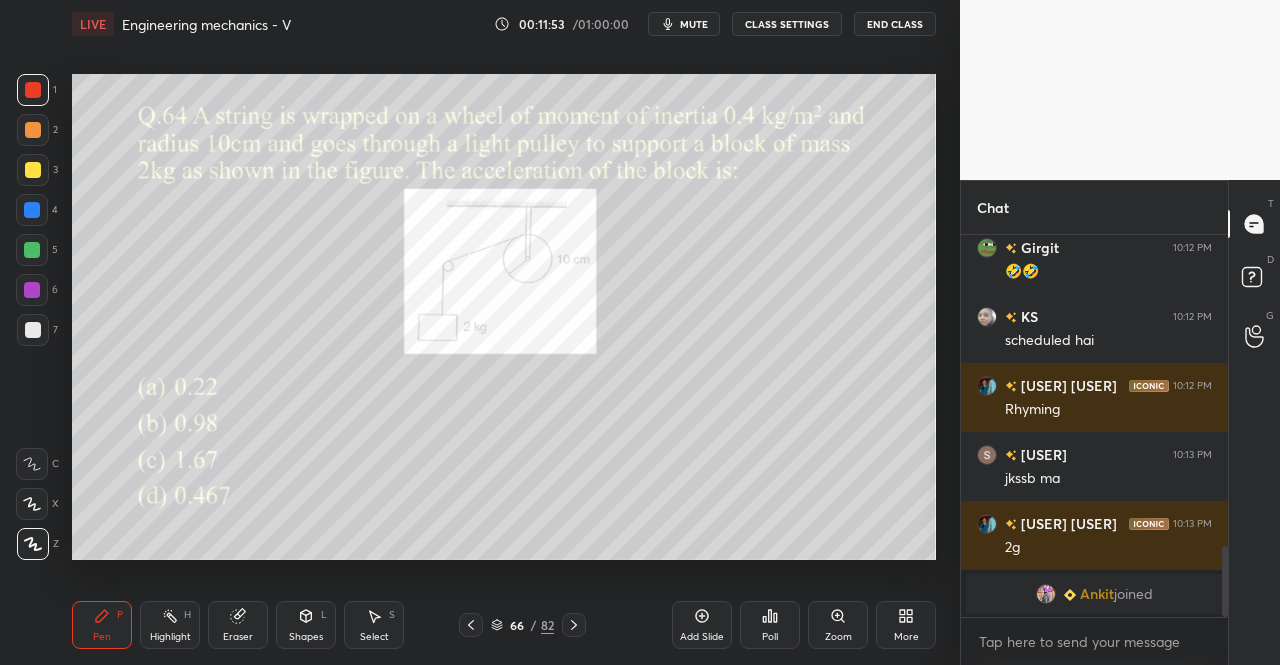 scroll, scrollTop: 1686, scrollLeft: 0, axis: vertical 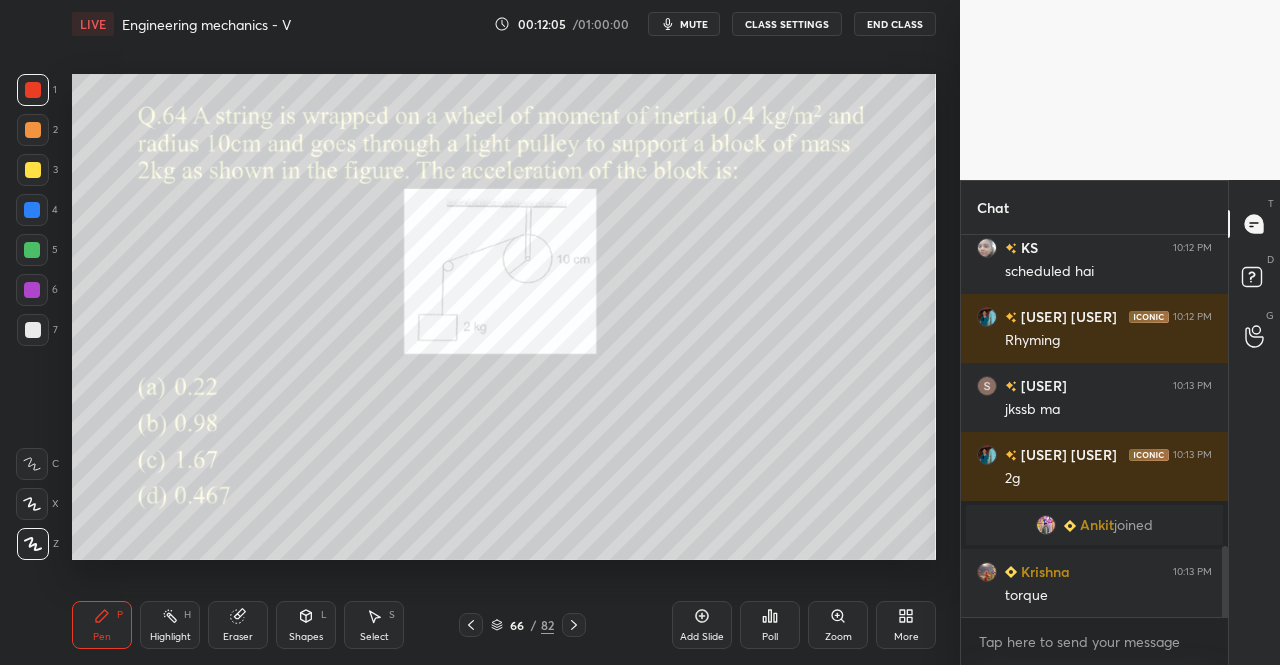 click on "Eraser" at bounding box center [238, 637] 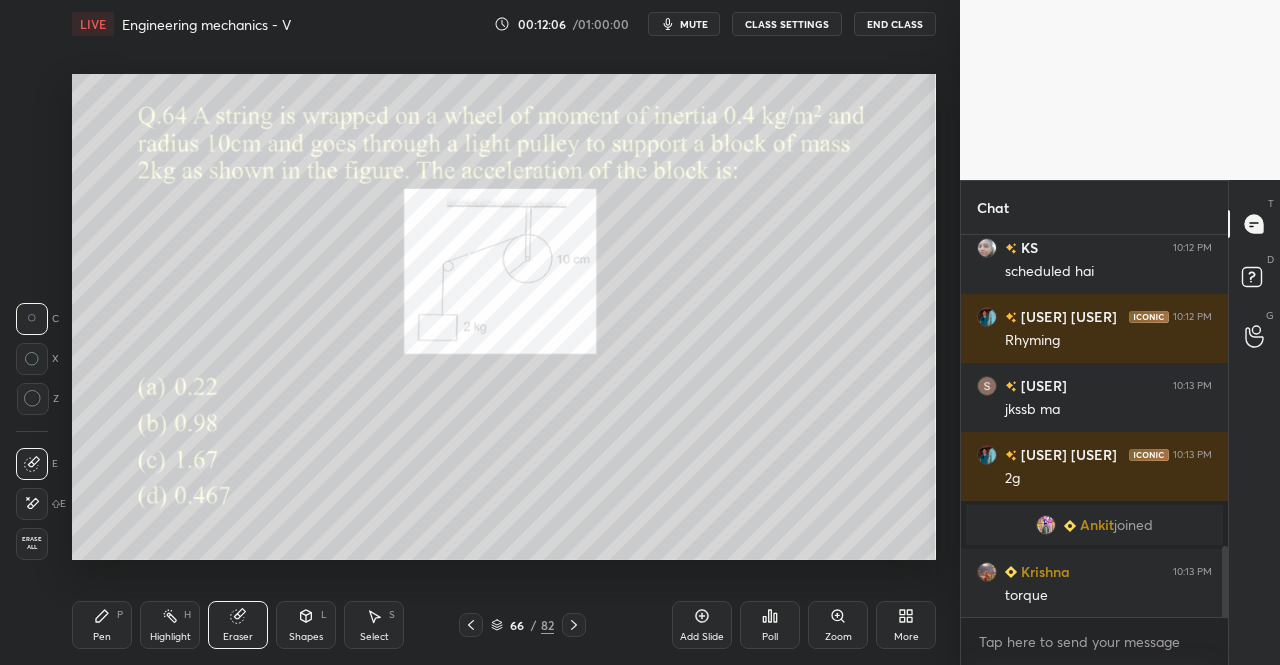 click on "Pen" at bounding box center (102, 637) 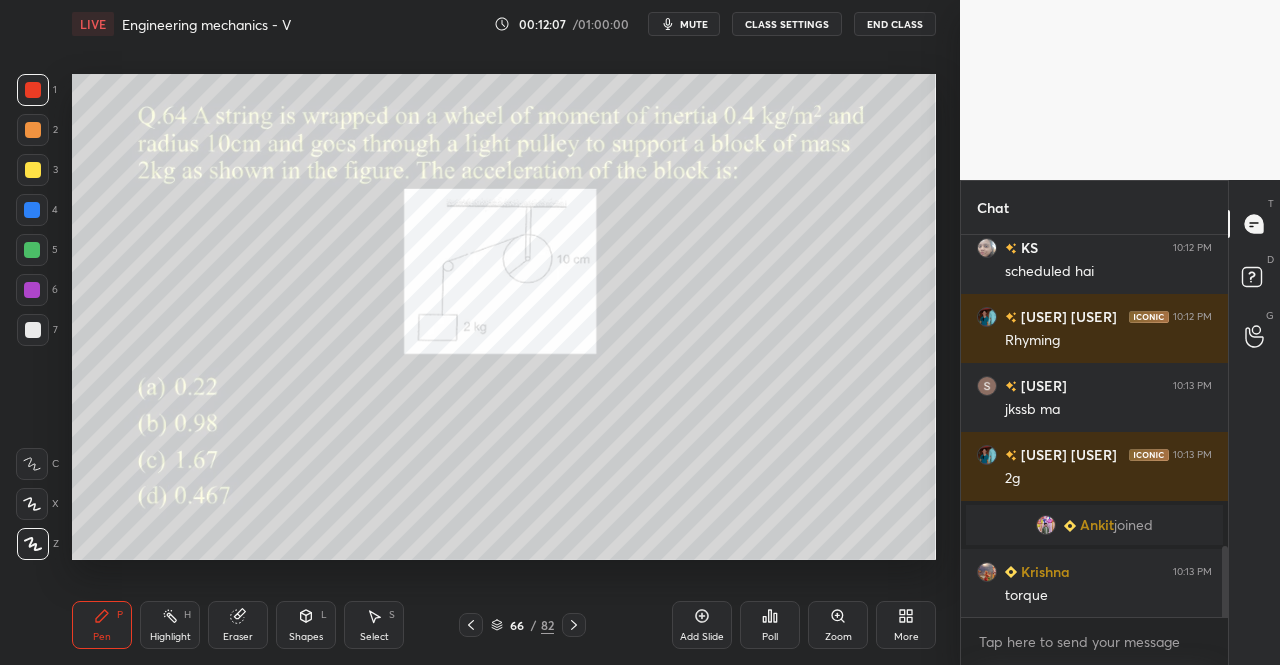 click on "Pen P" at bounding box center (102, 625) 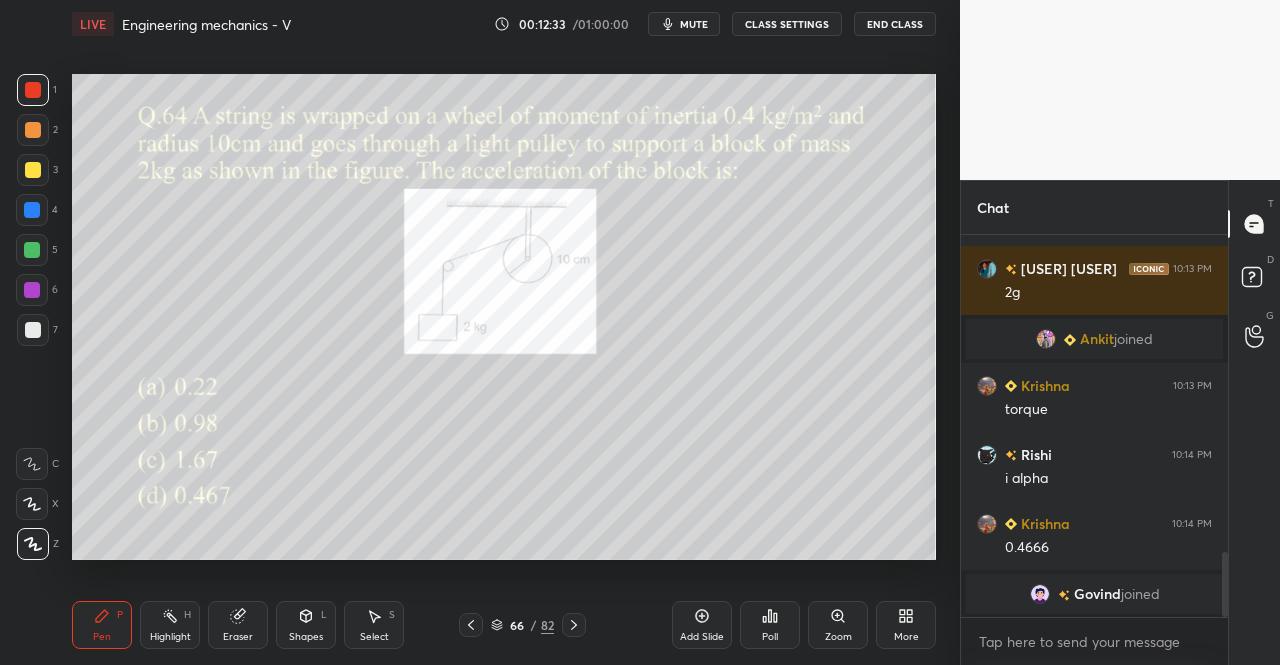 scroll, scrollTop: 1862, scrollLeft: 0, axis: vertical 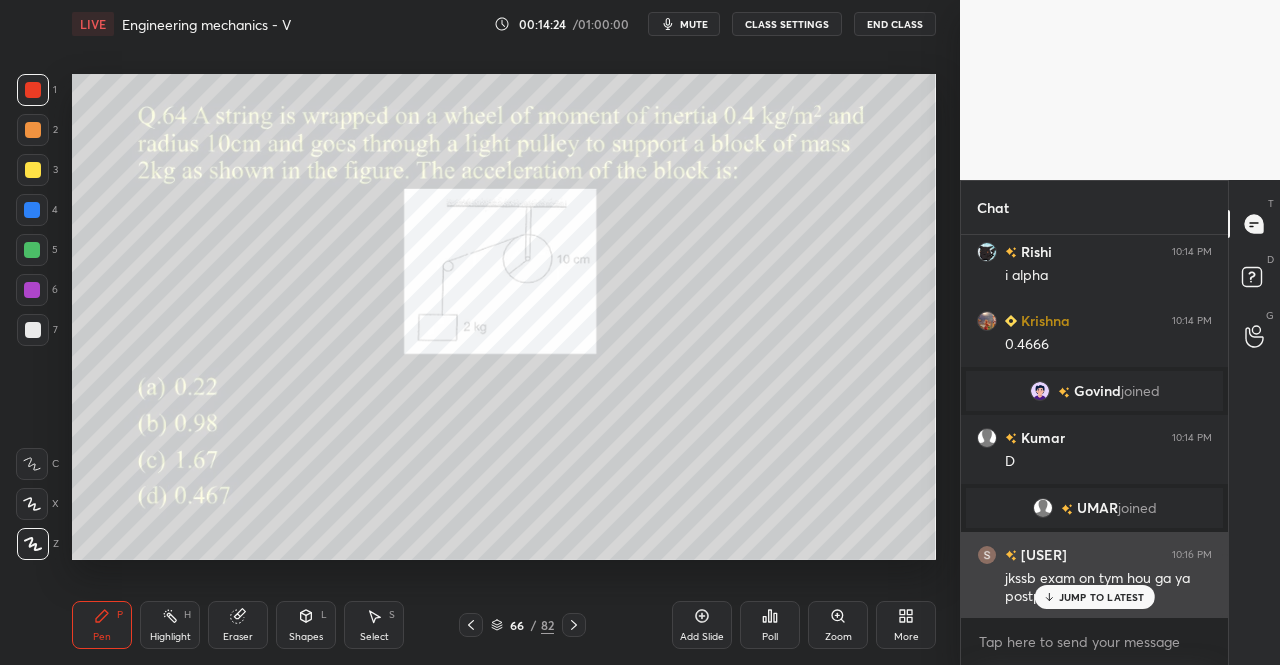 click on "JUMP TO LATEST" at bounding box center (1102, 597) 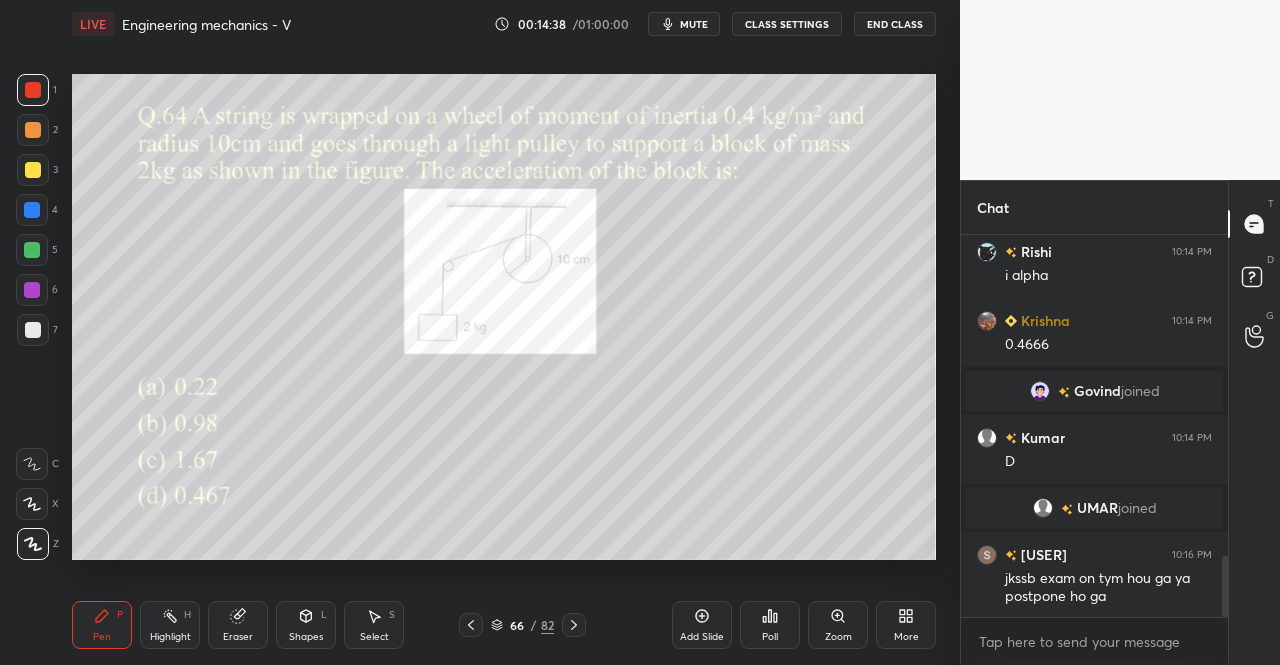 click on "66 / 82" at bounding box center (522, 625) 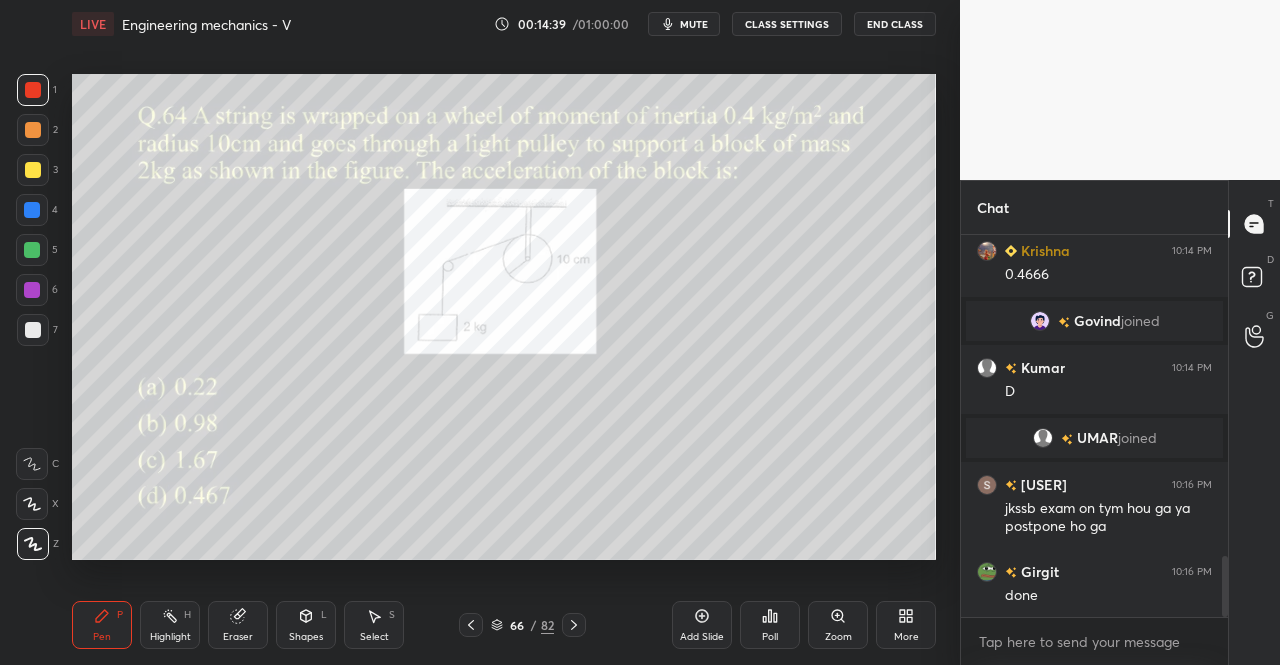 click 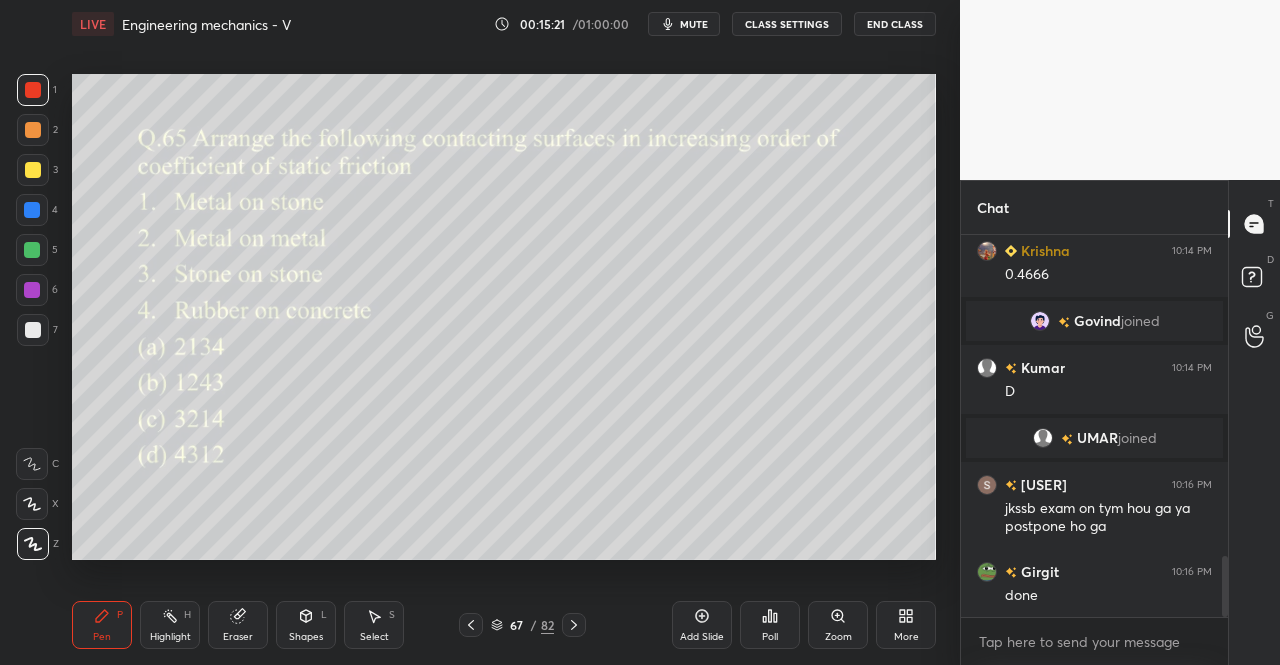 click 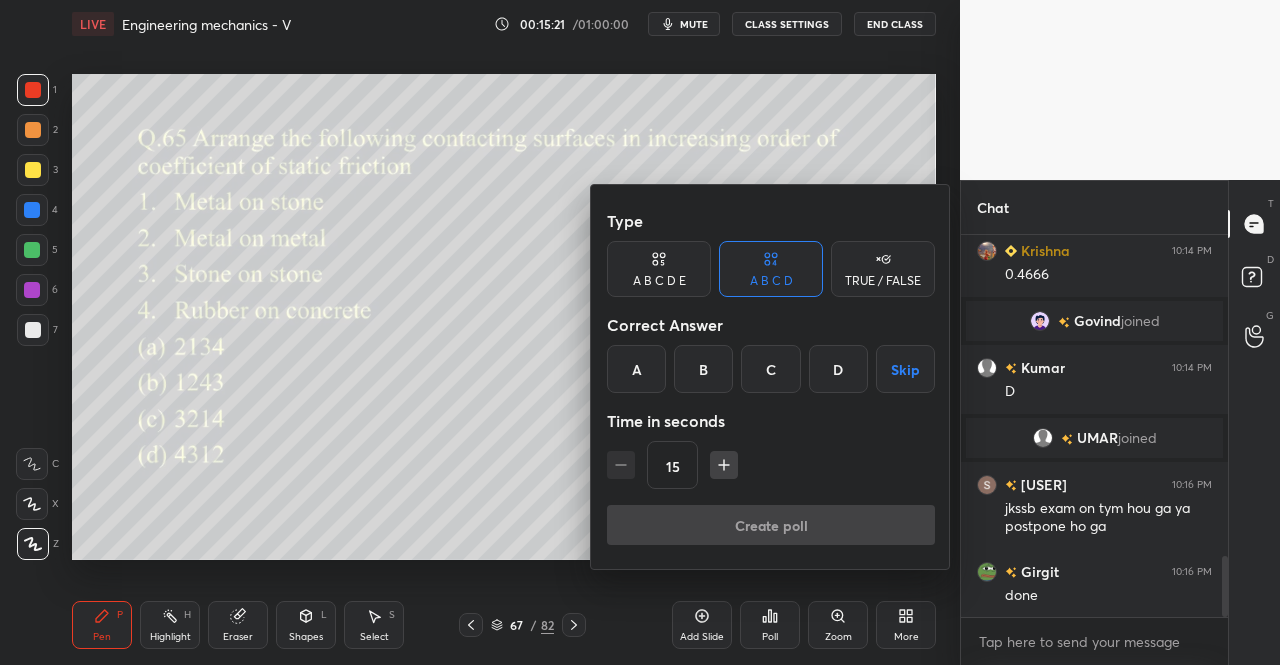 scroll, scrollTop: 2096, scrollLeft: 0, axis: vertical 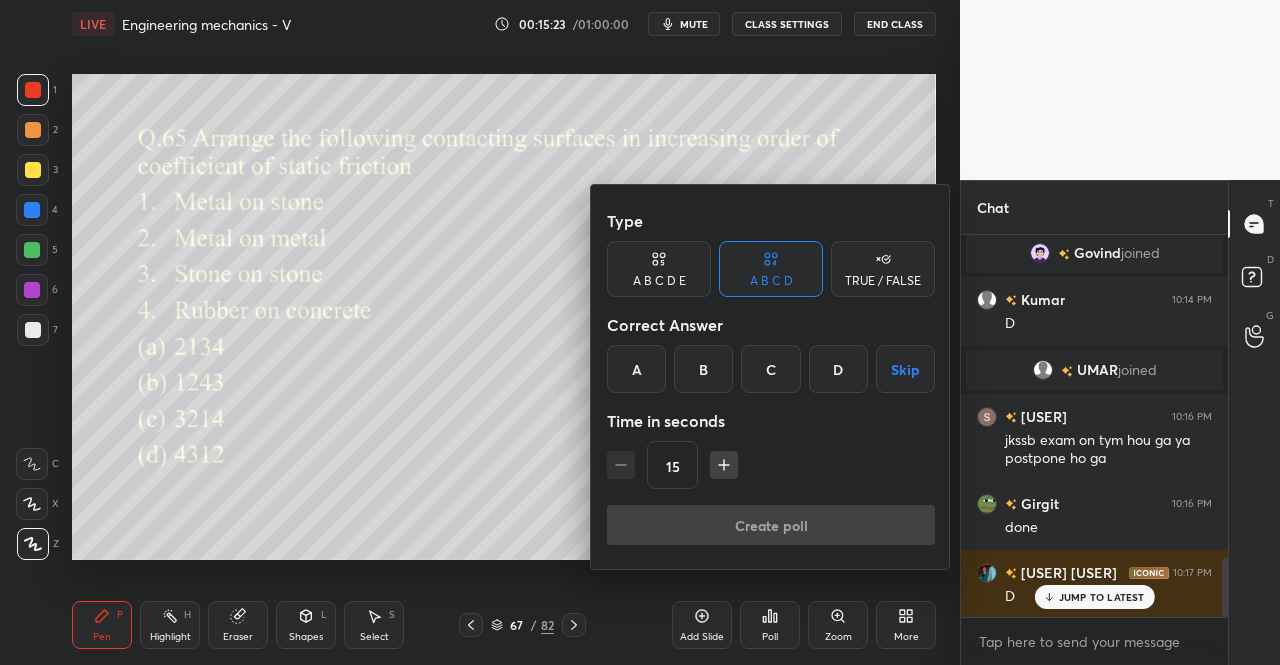 click on "A" at bounding box center (636, 369) 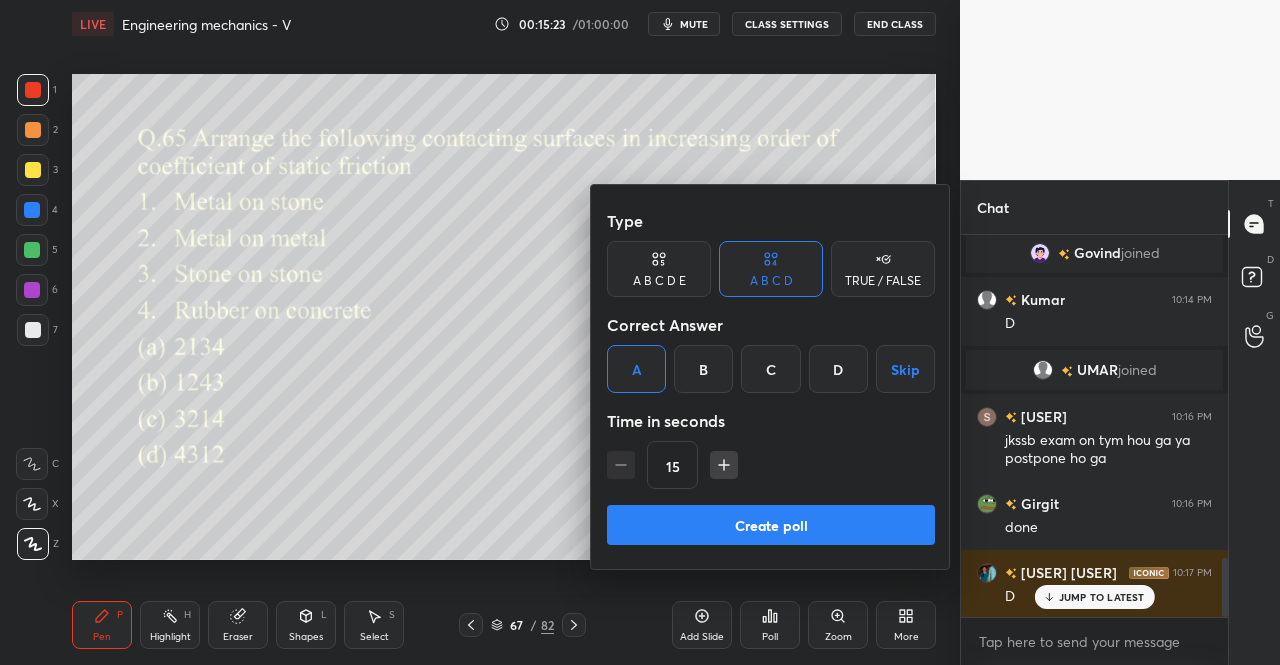 click on "Create poll" at bounding box center [771, 525] 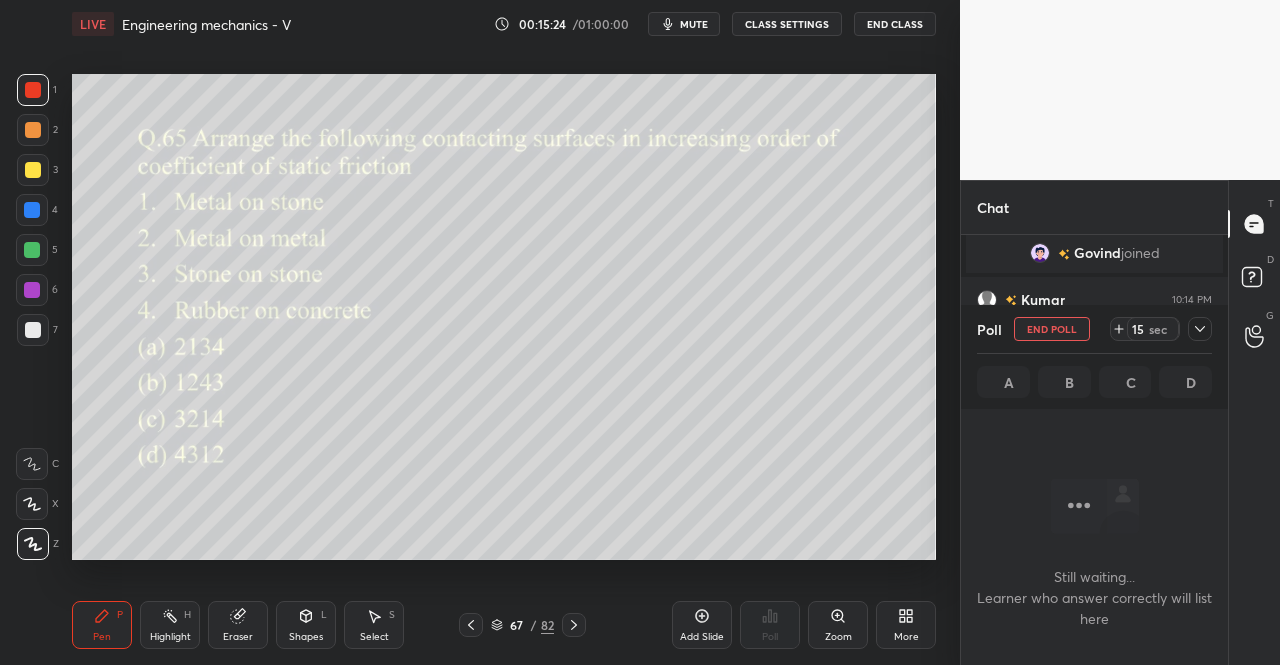 scroll, scrollTop: 360, scrollLeft: 261, axis: both 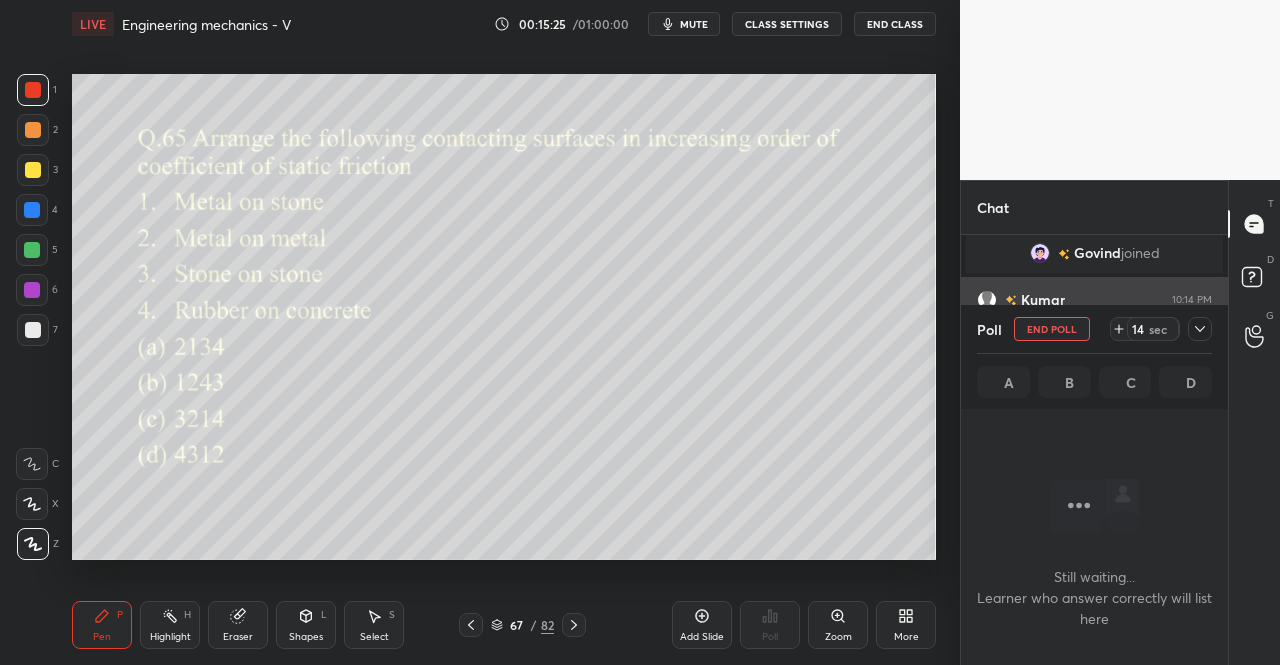 click 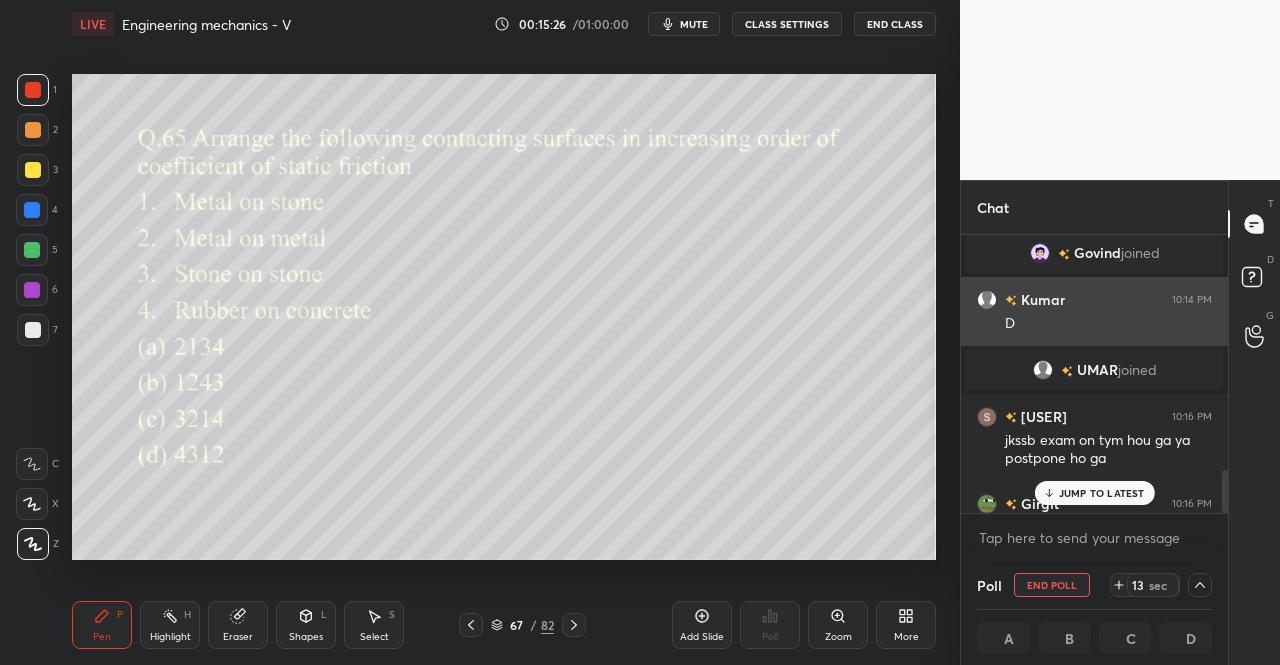 scroll, scrollTop: 1, scrollLeft: 6, axis: both 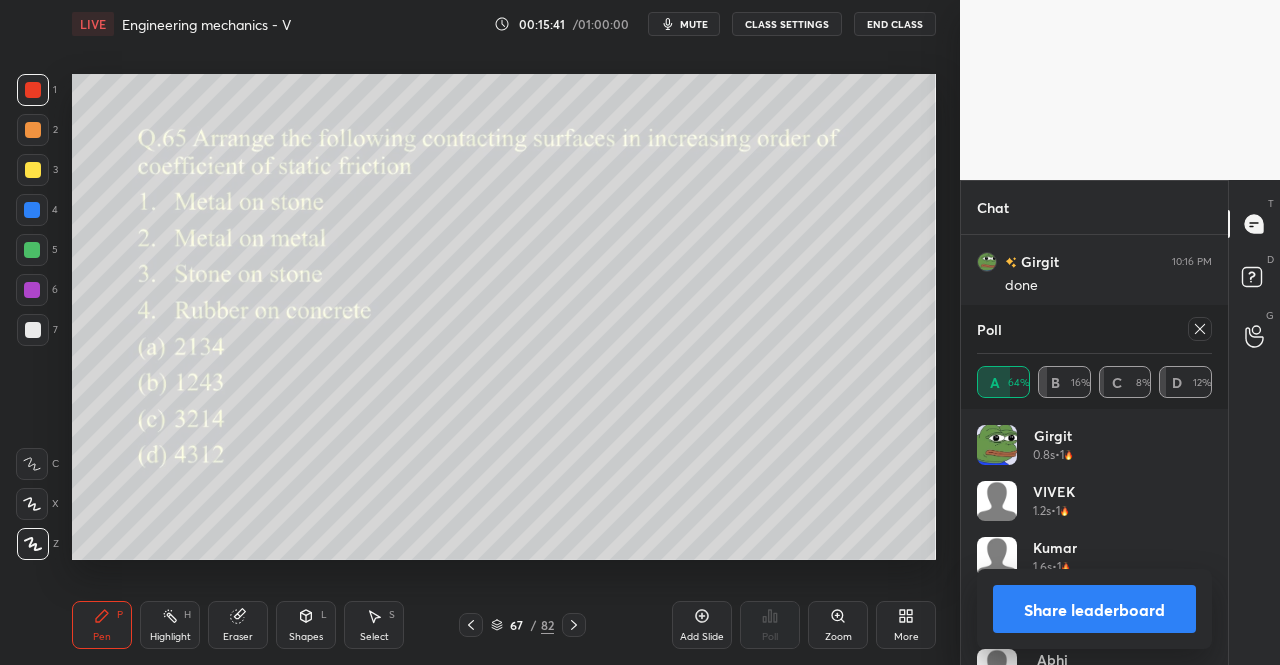 click 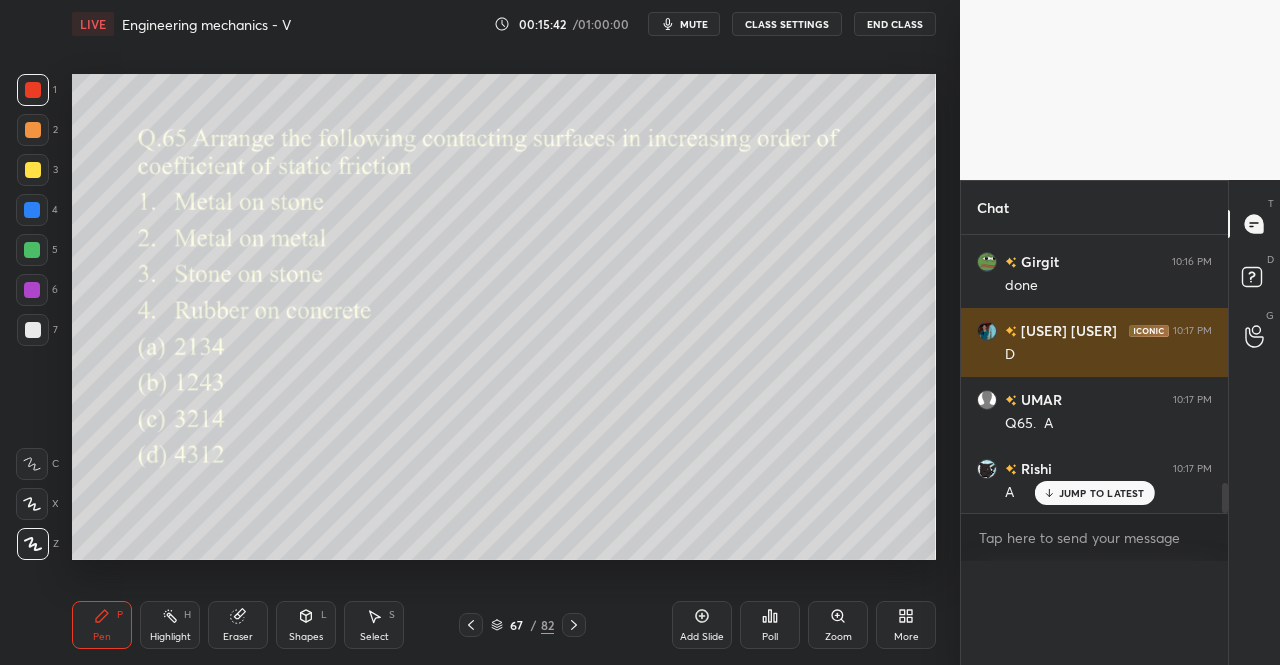scroll, scrollTop: 88, scrollLeft: 229, axis: both 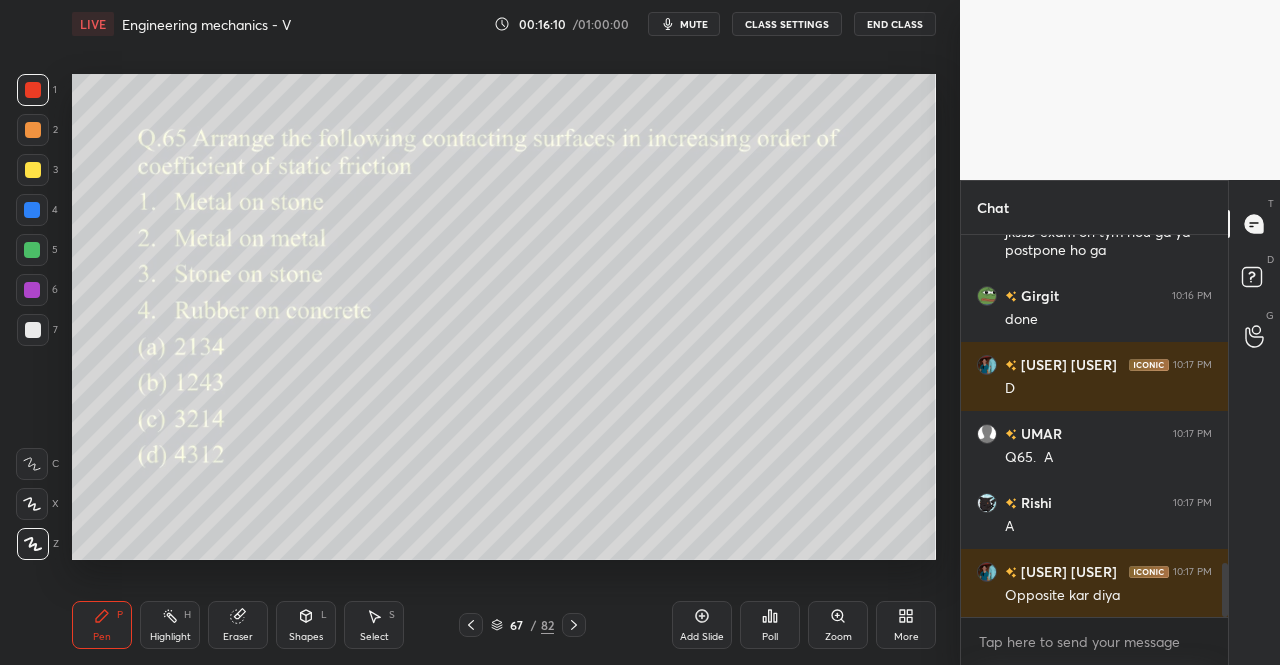 click 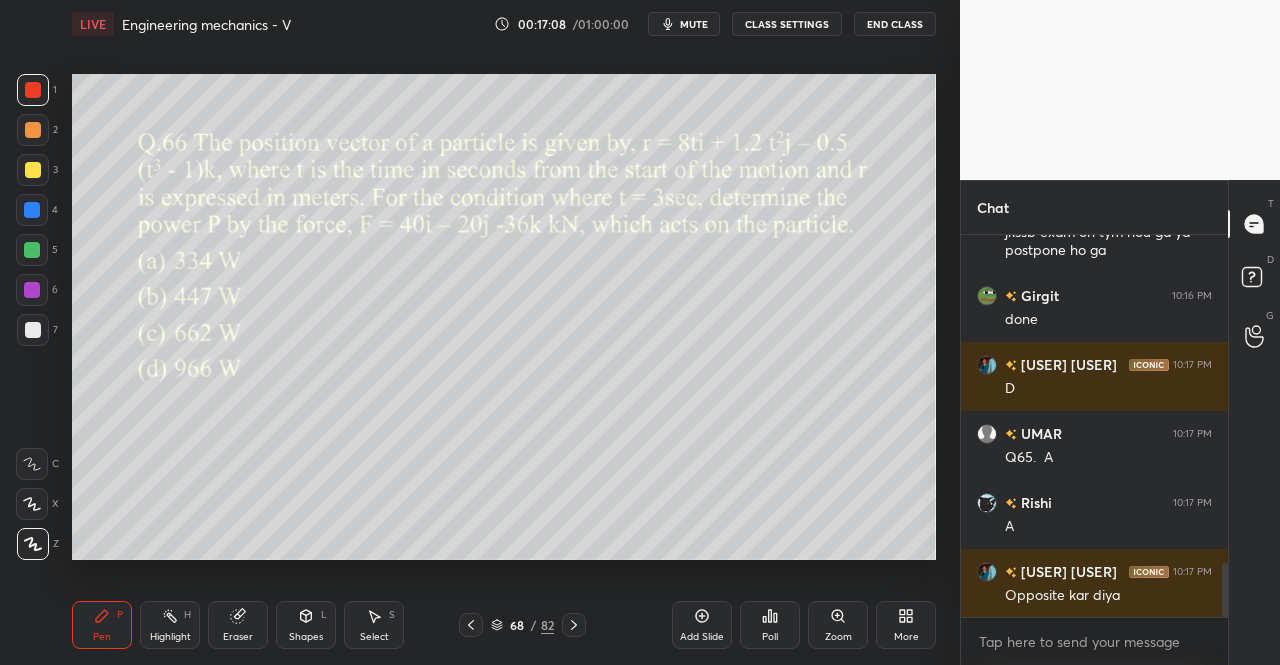 click 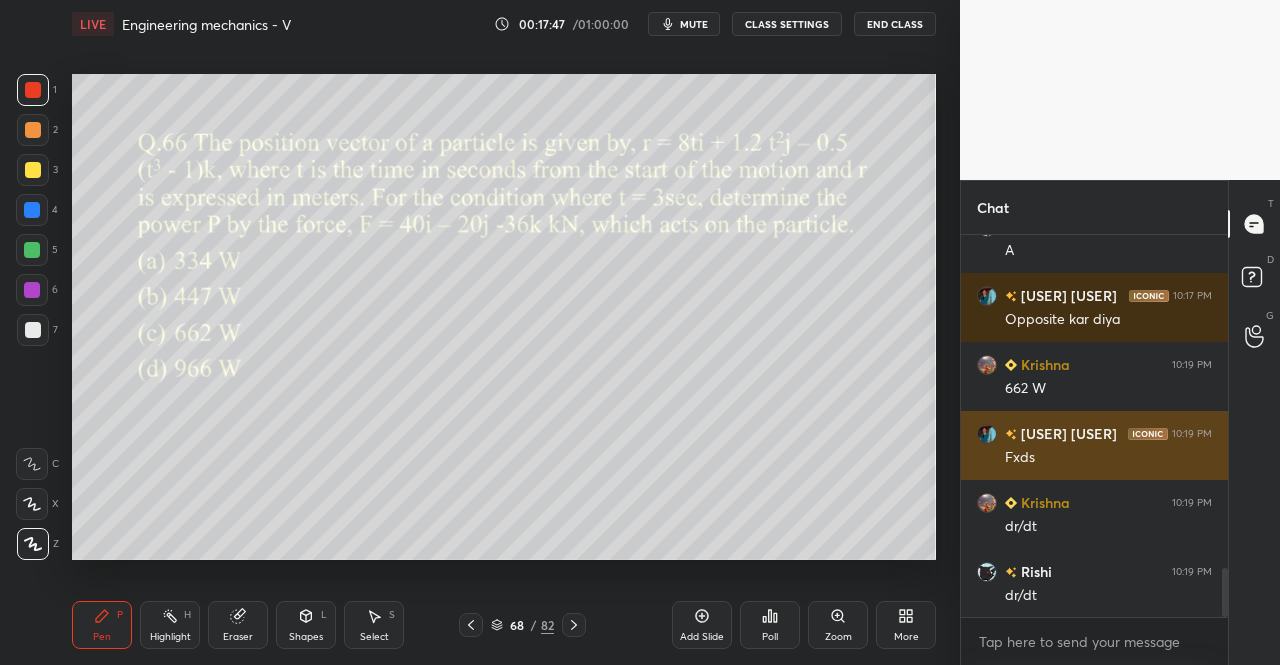 scroll, scrollTop: 2648, scrollLeft: 0, axis: vertical 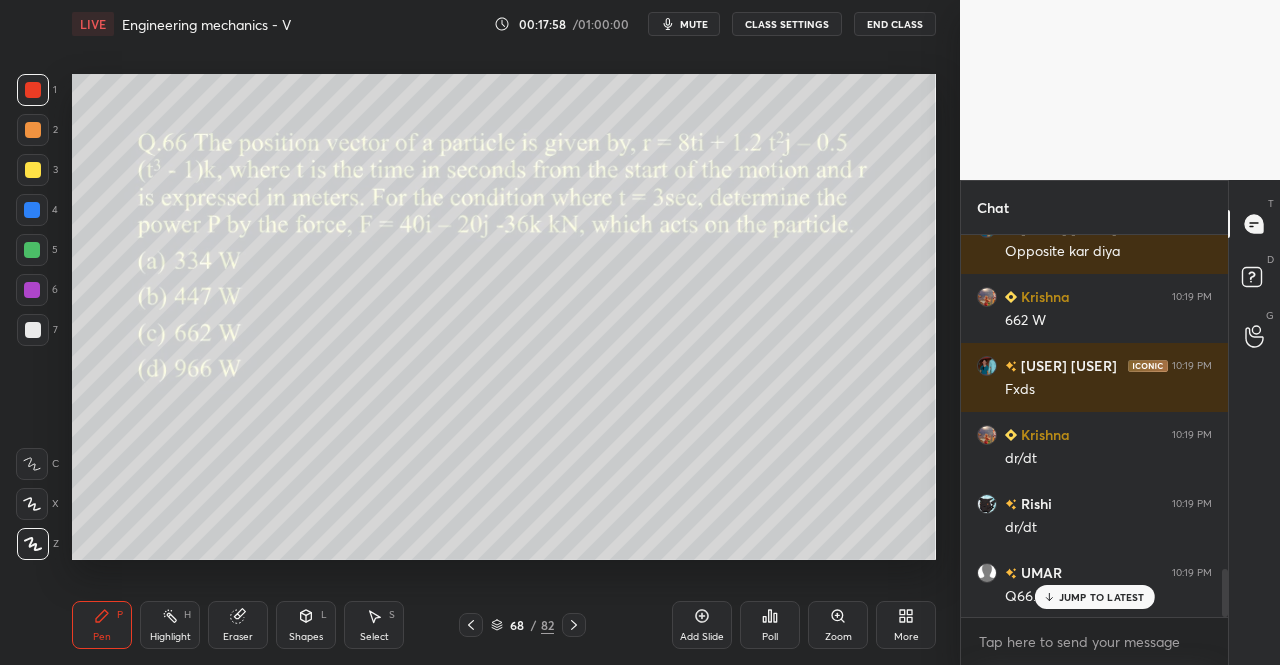 click 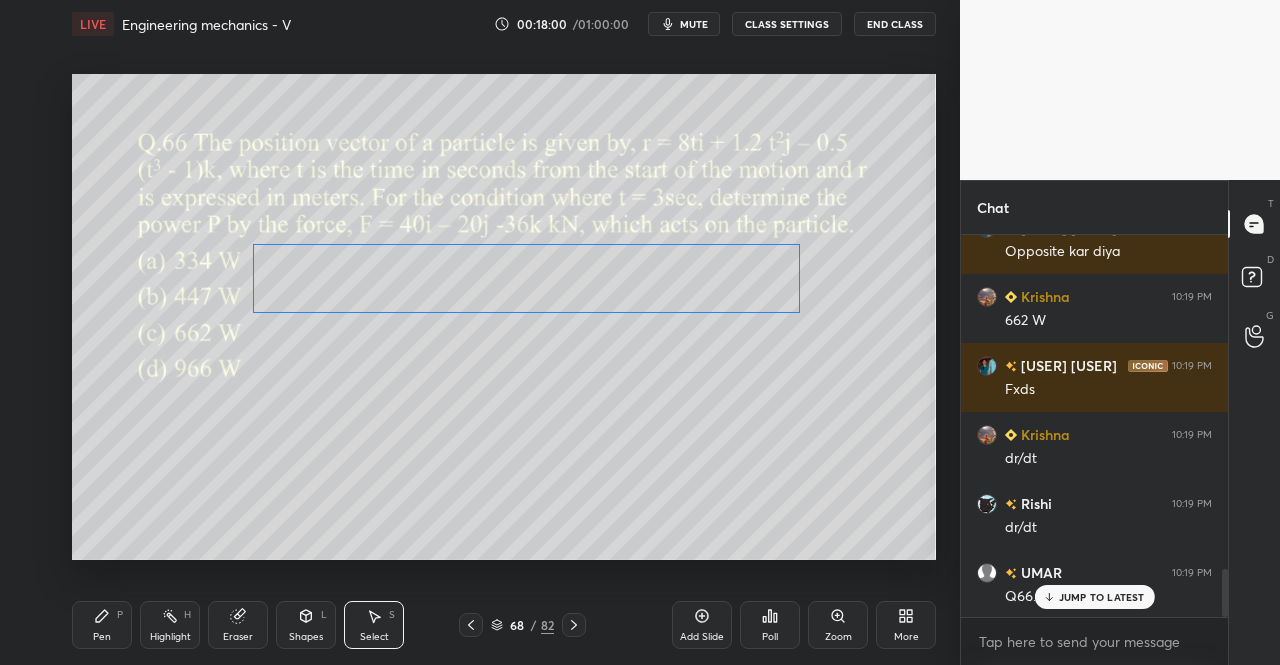click on "0 ° Undo Copy Duplicate Duplicate to new slide Delete" at bounding box center (504, 317) 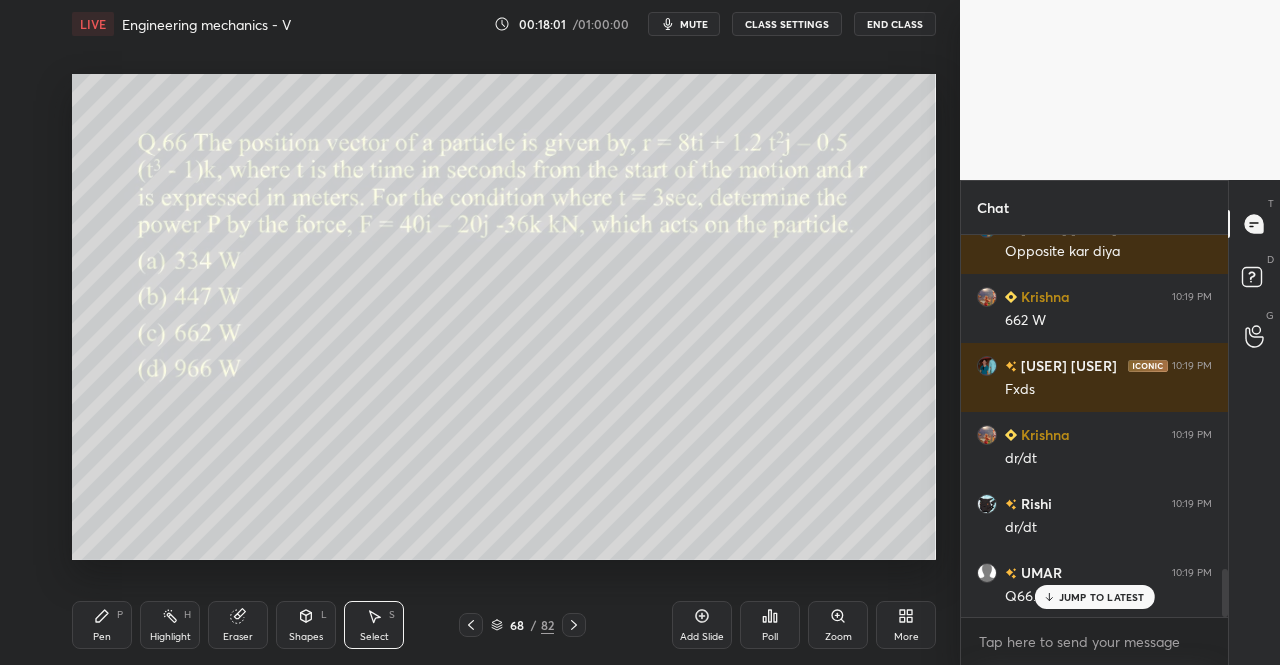 click on "Pen P" at bounding box center (102, 625) 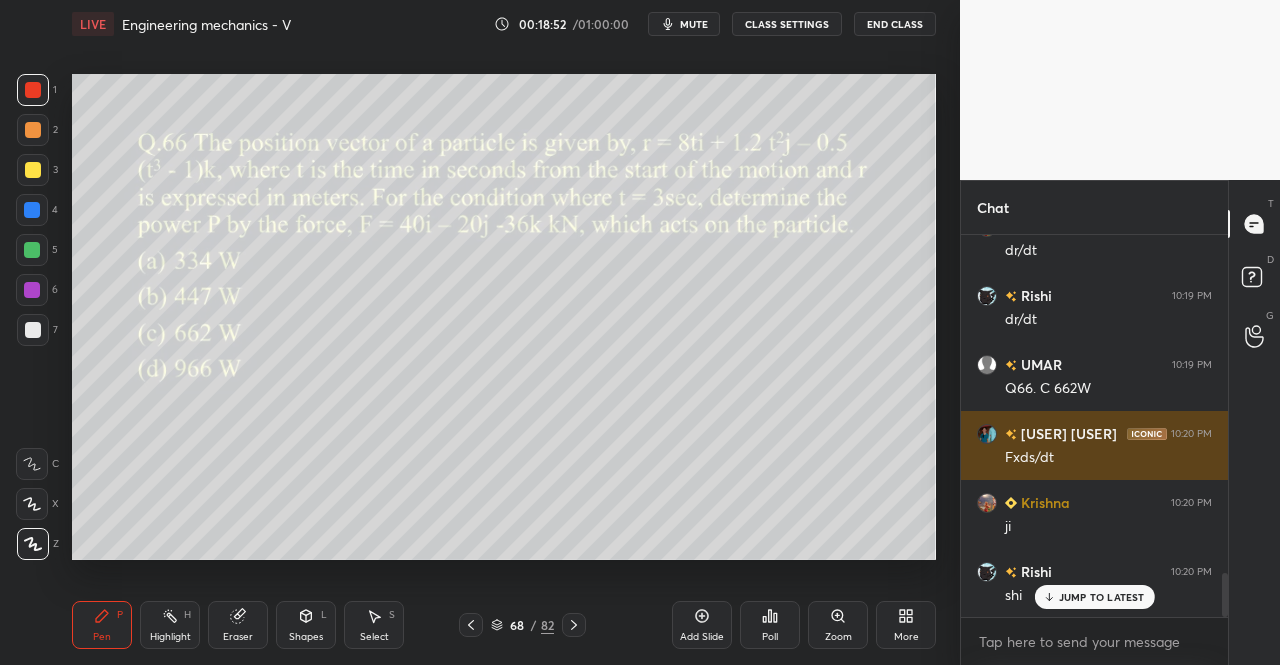 scroll, scrollTop: 2924, scrollLeft: 0, axis: vertical 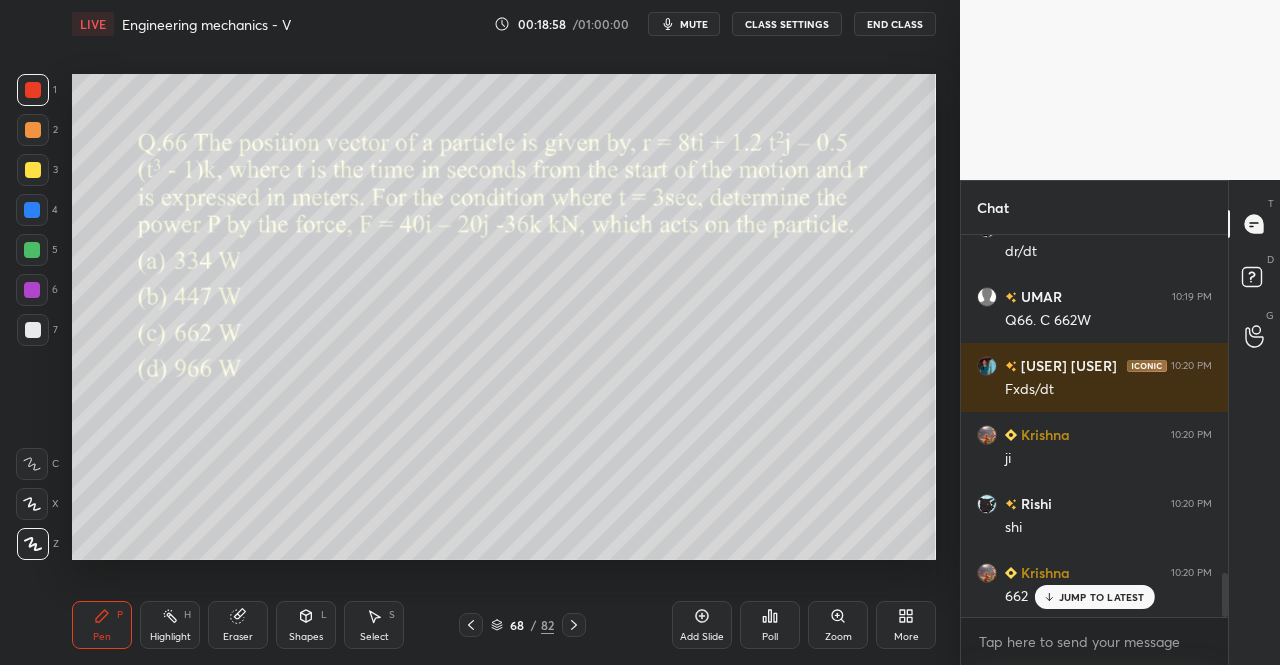 click 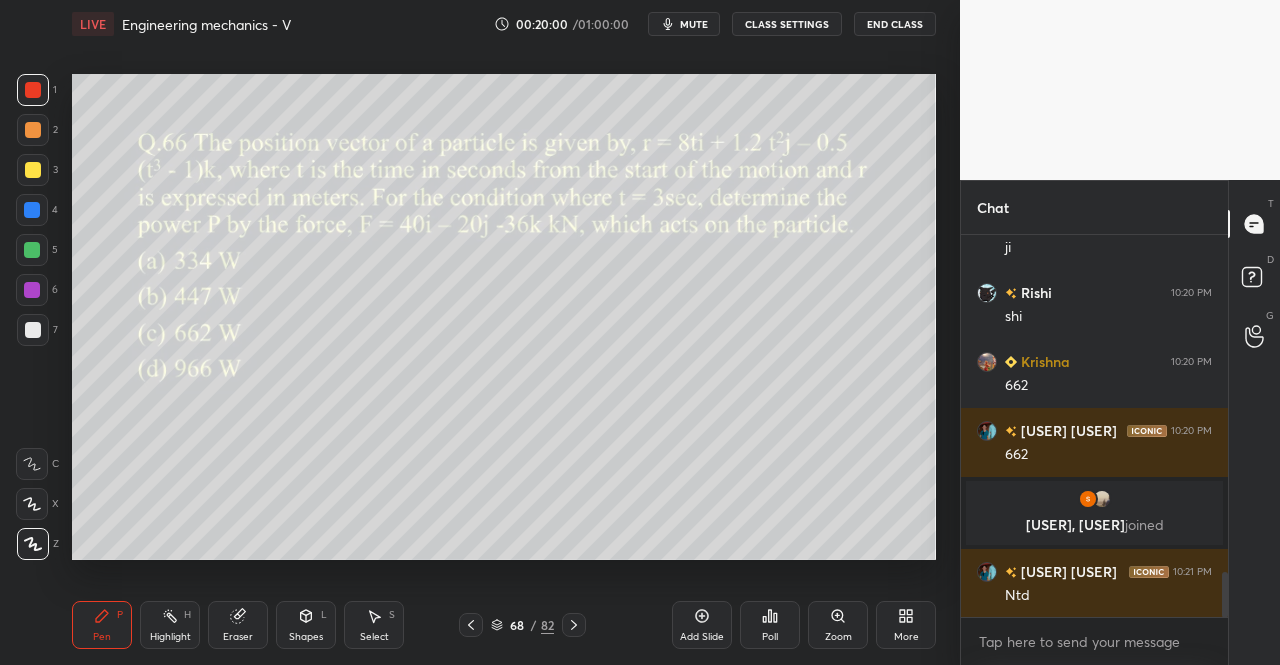 scroll, scrollTop: 2946, scrollLeft: 0, axis: vertical 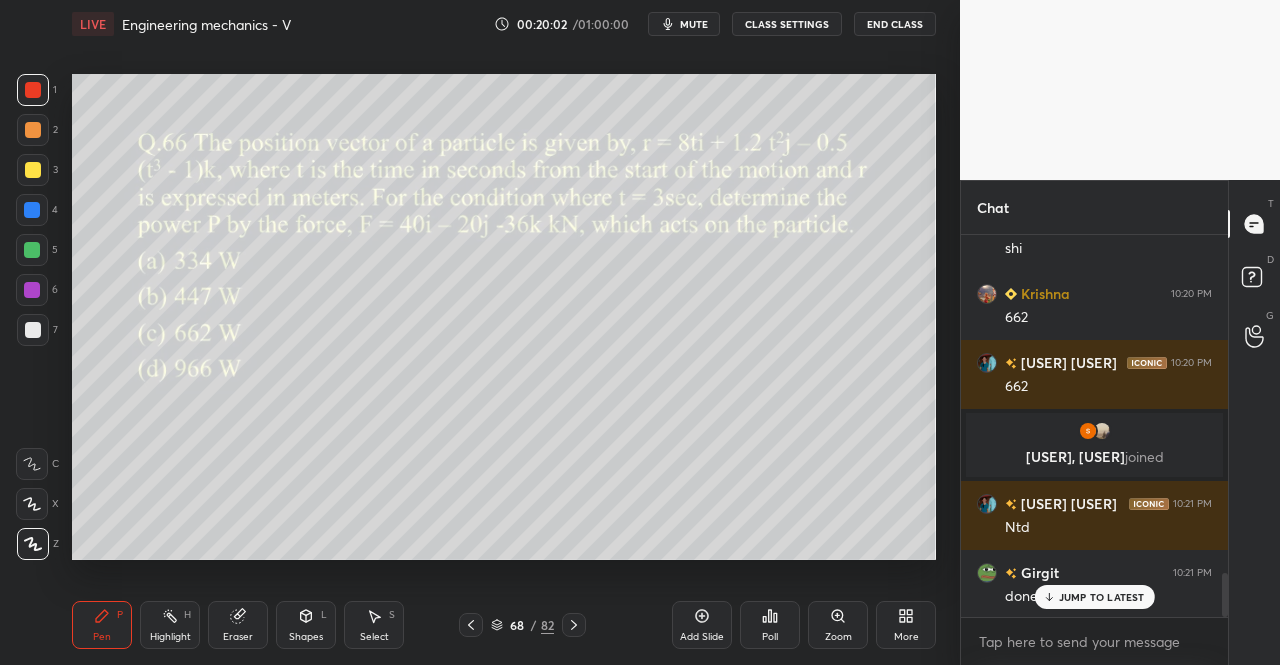 click 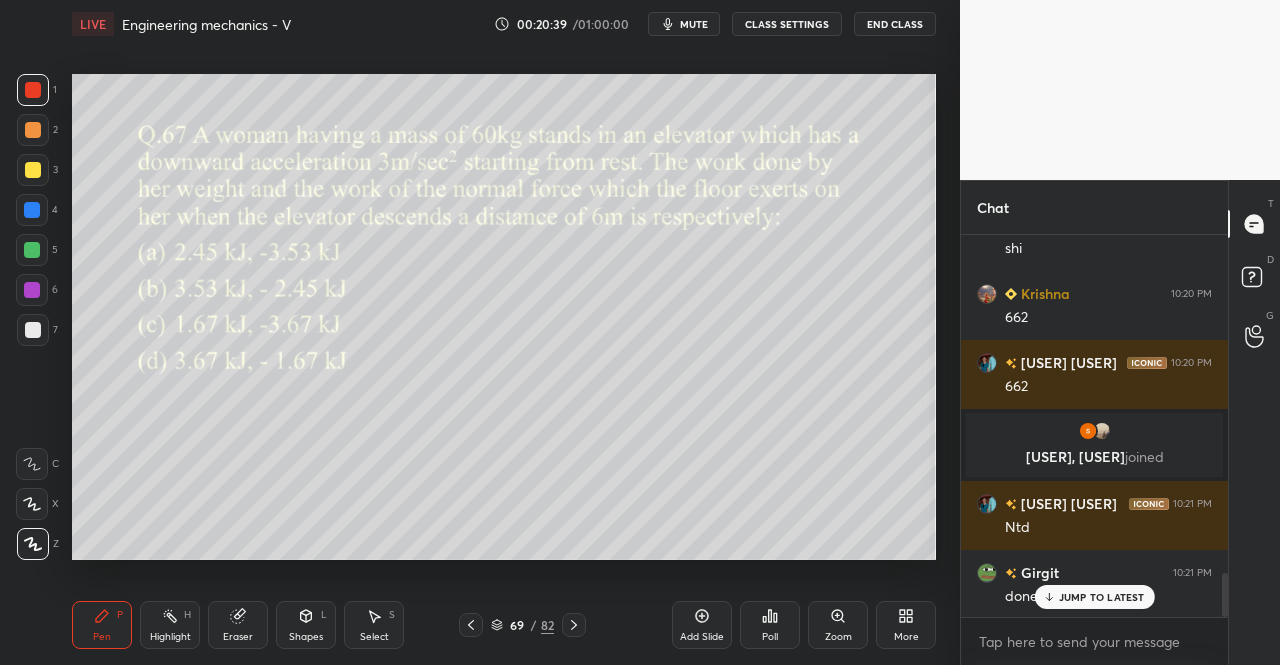 click on "Pen P" at bounding box center [102, 625] 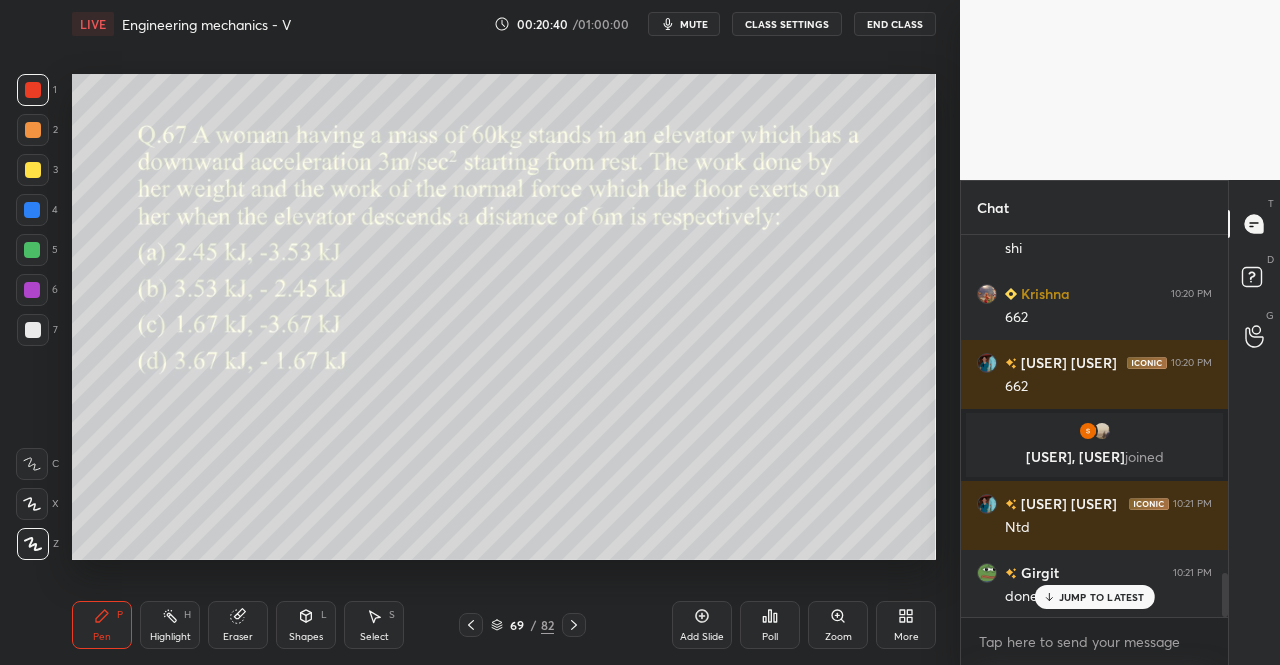 click on "Pen P" at bounding box center [102, 625] 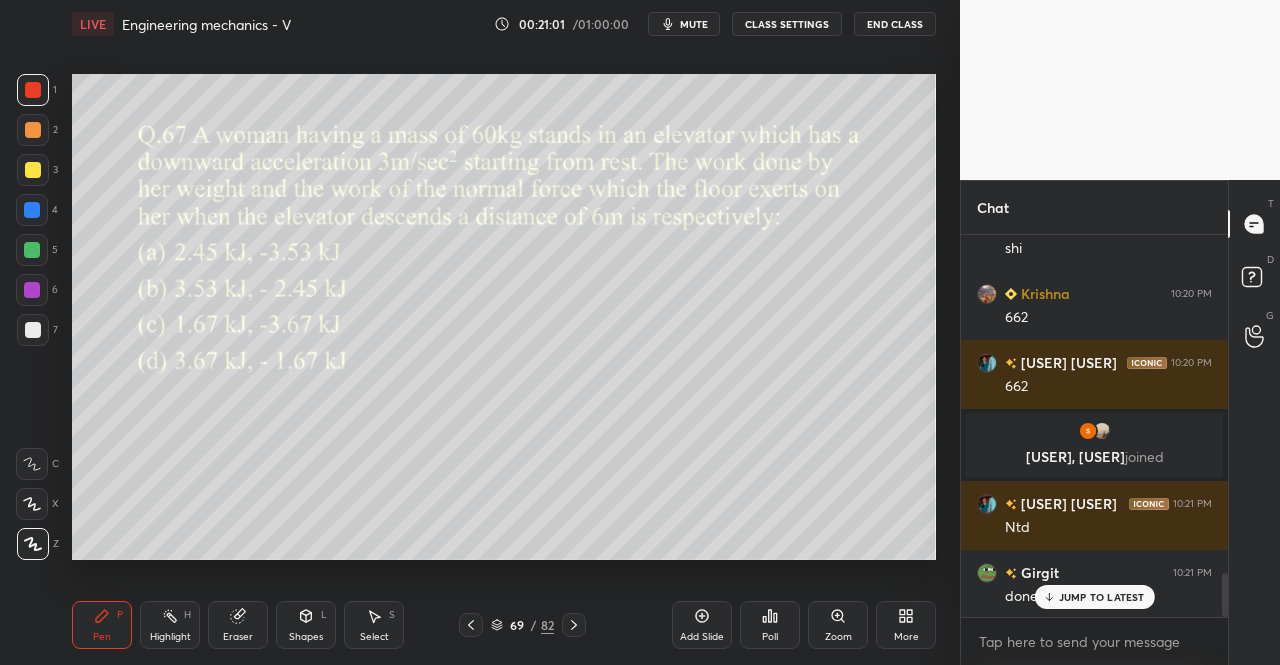 click 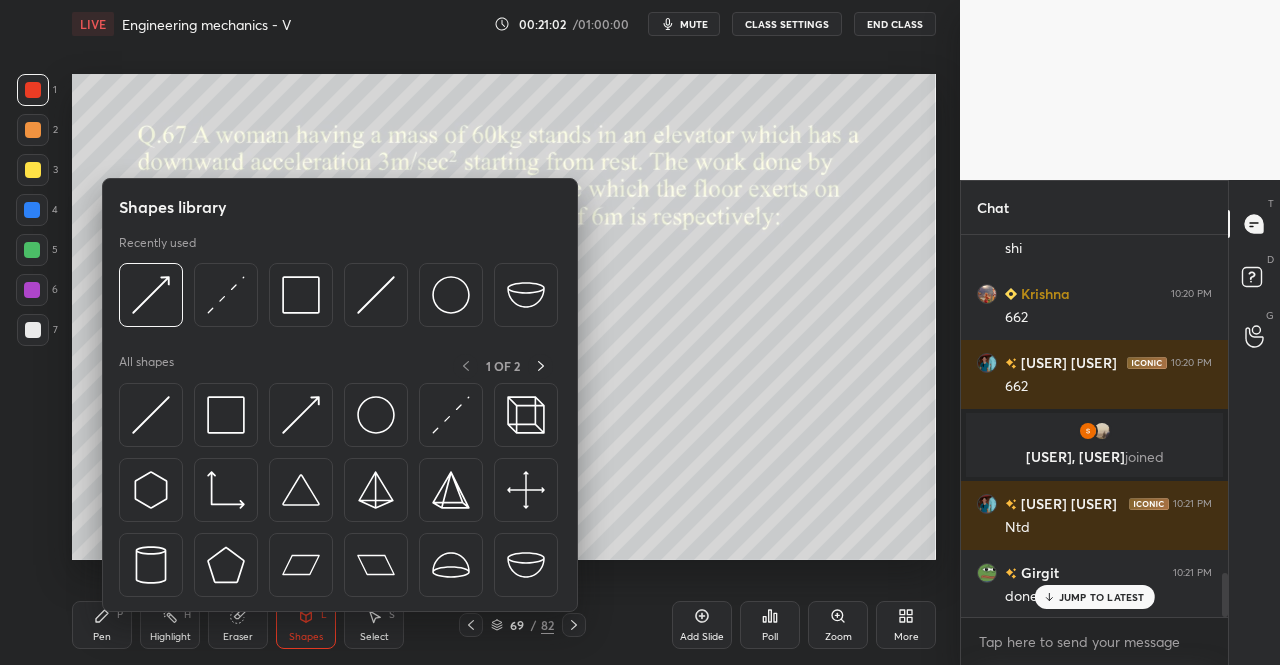 click at bounding box center (226, 415) 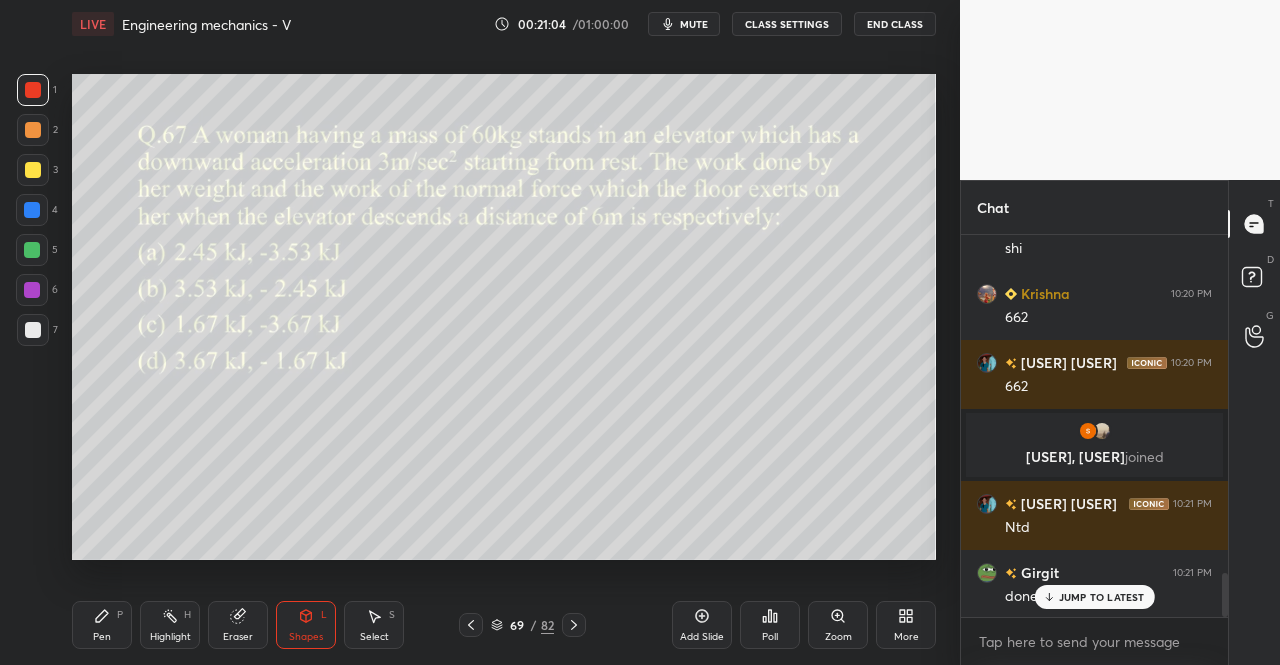 click on "Pen" at bounding box center [102, 637] 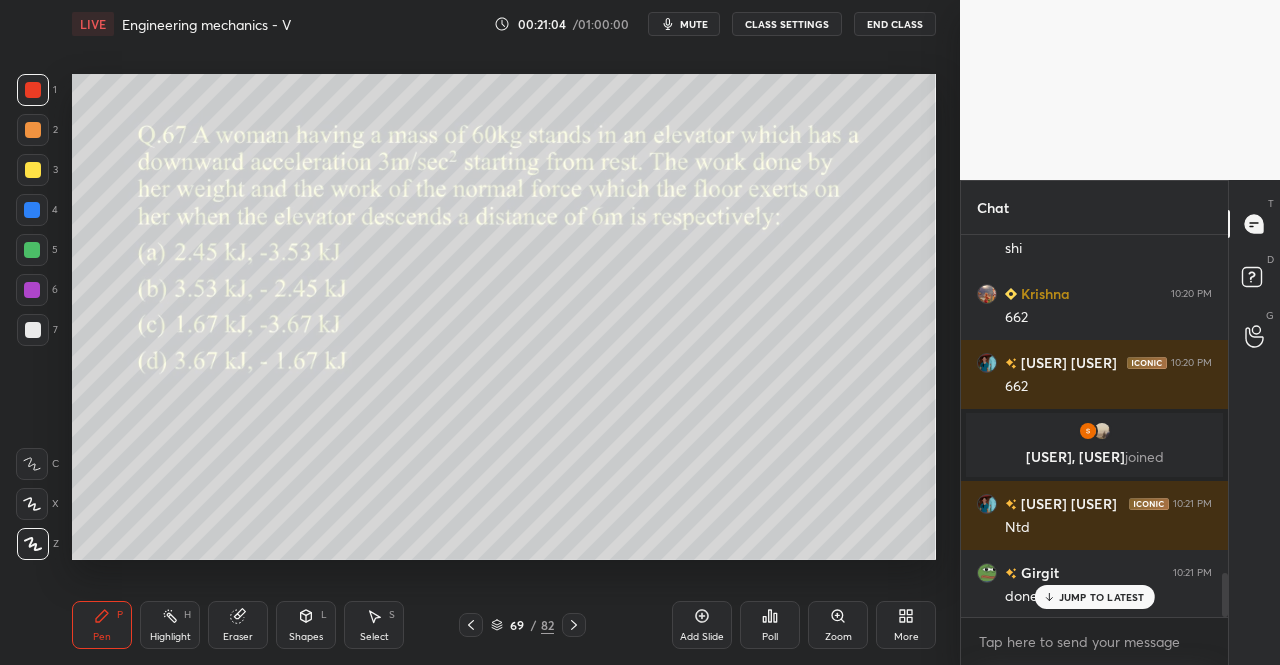 click on "Pen P" at bounding box center [102, 625] 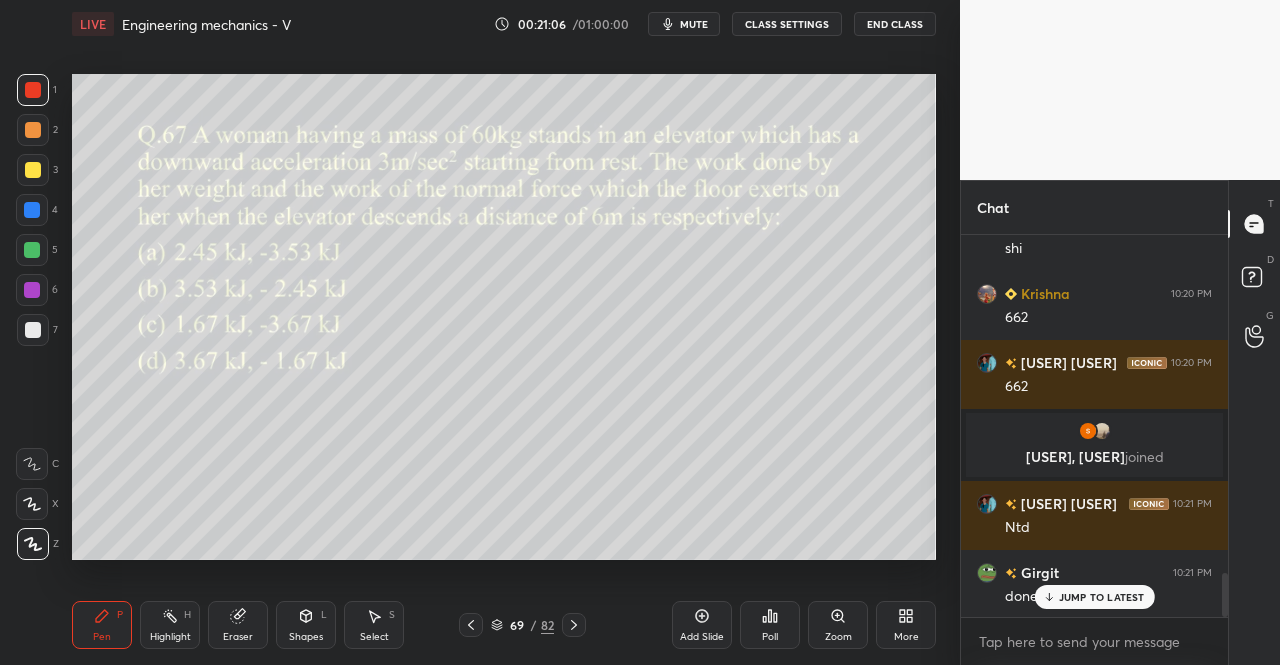 click on "Pen P Highlight H Eraser Shapes L Select S" at bounding box center [222, 625] 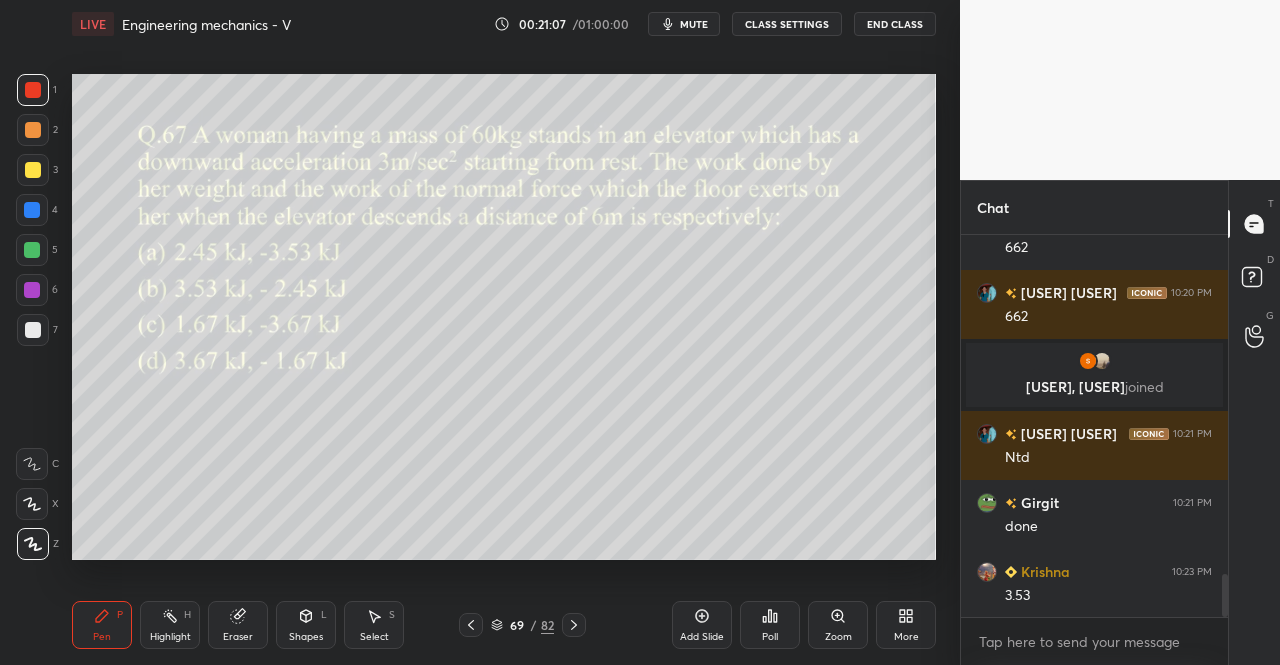 click on "Shapes L" at bounding box center [306, 625] 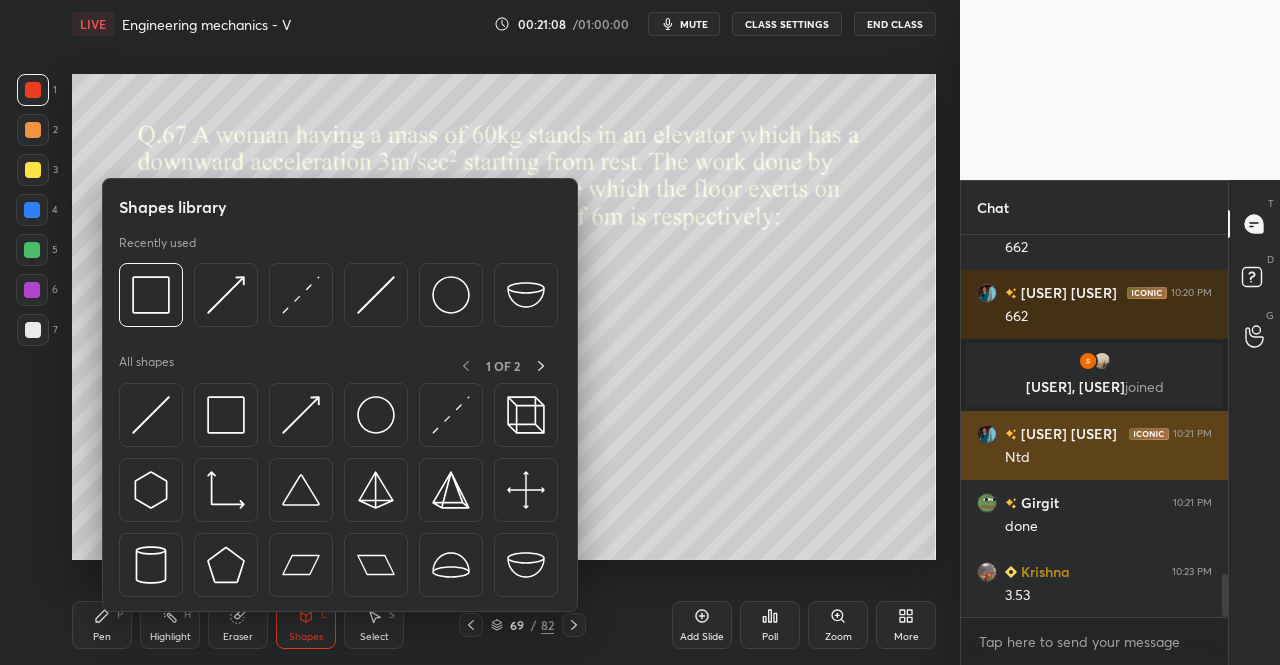 click at bounding box center (376, 415) 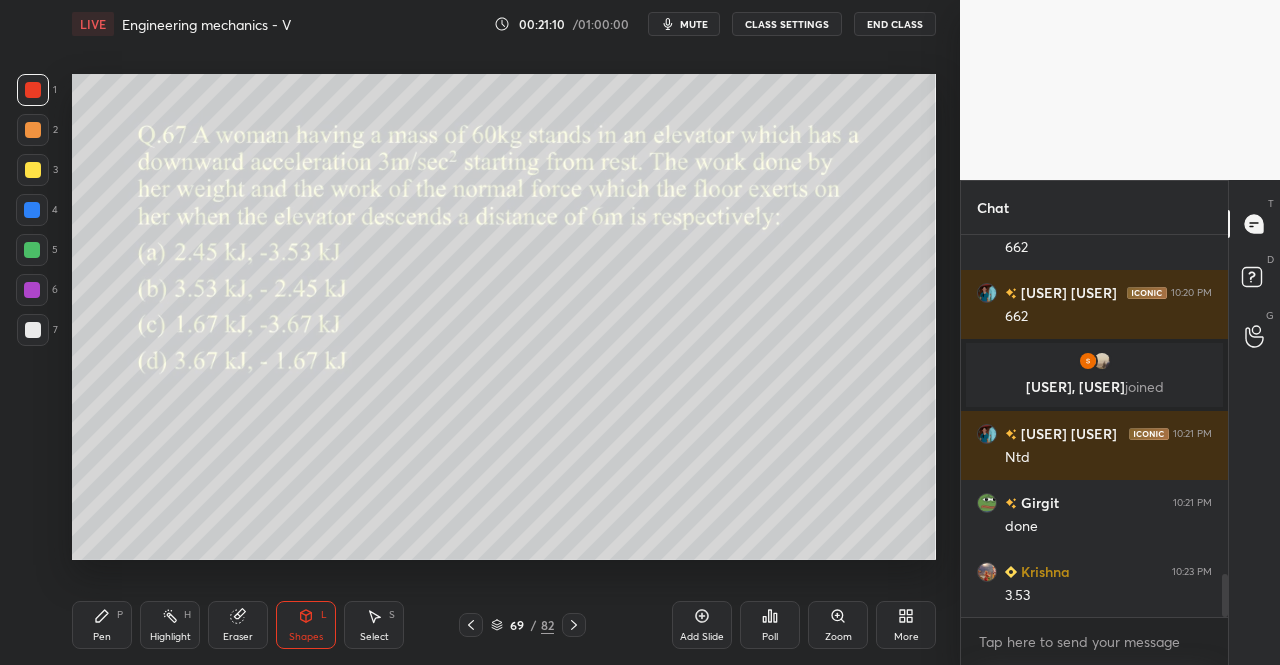 click 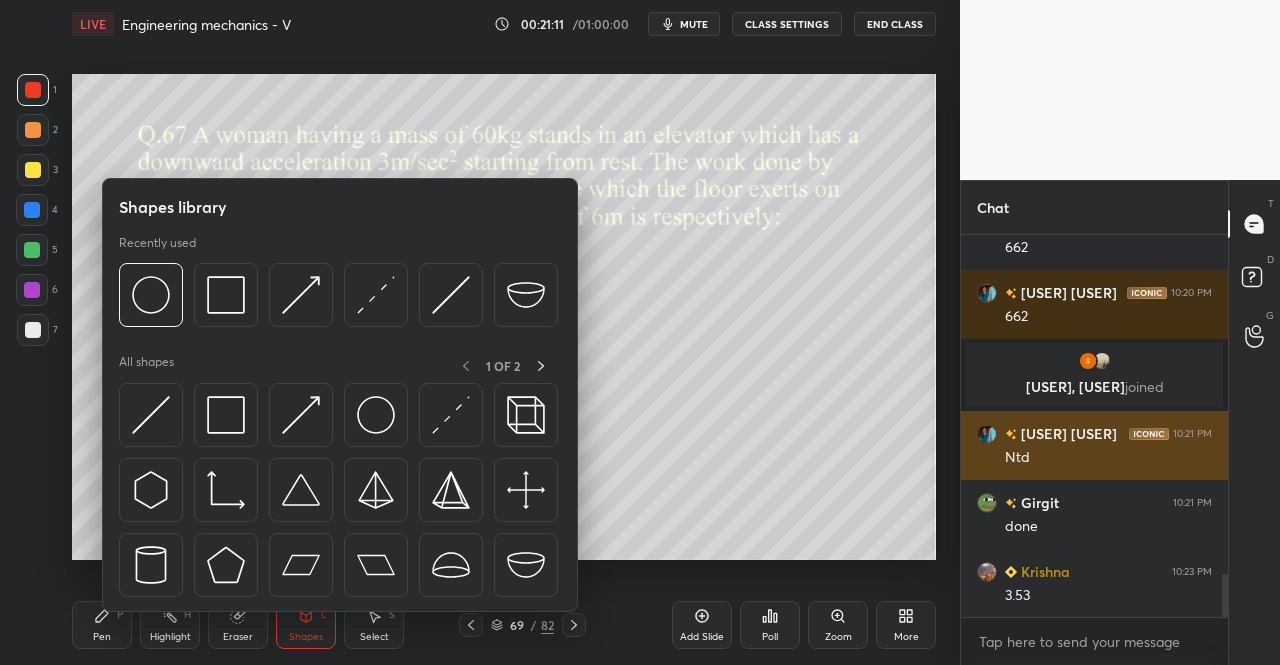 click at bounding box center [301, 415] 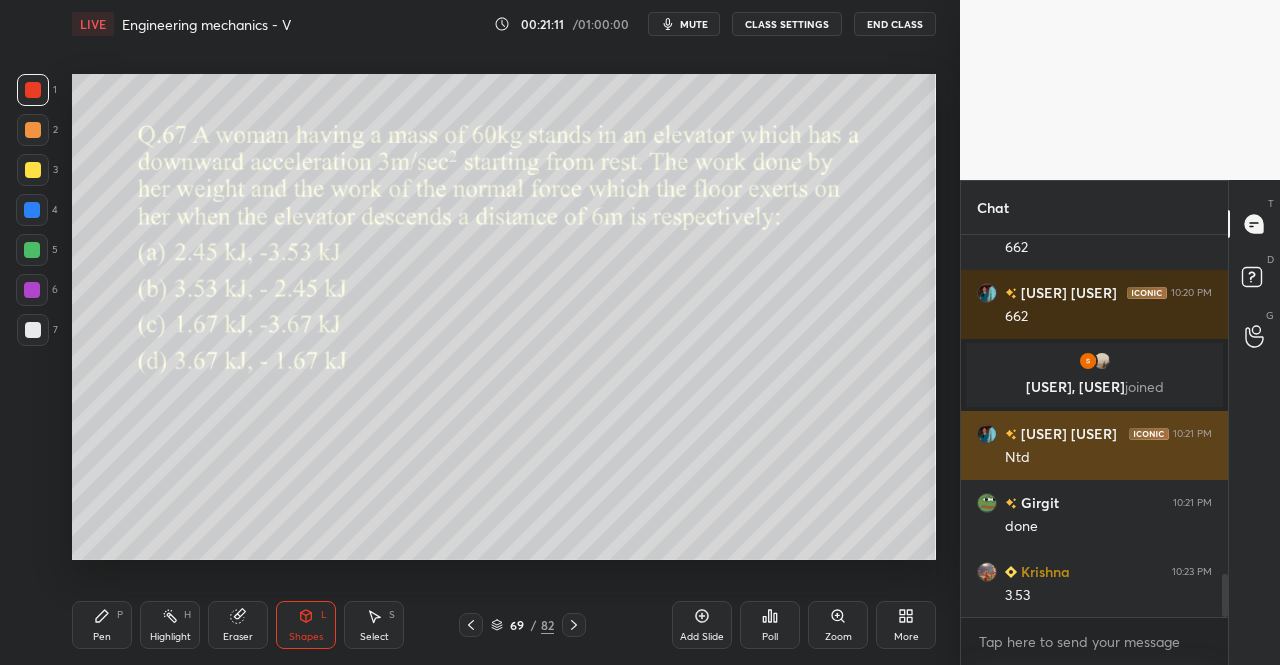 scroll, scrollTop: 3084, scrollLeft: 0, axis: vertical 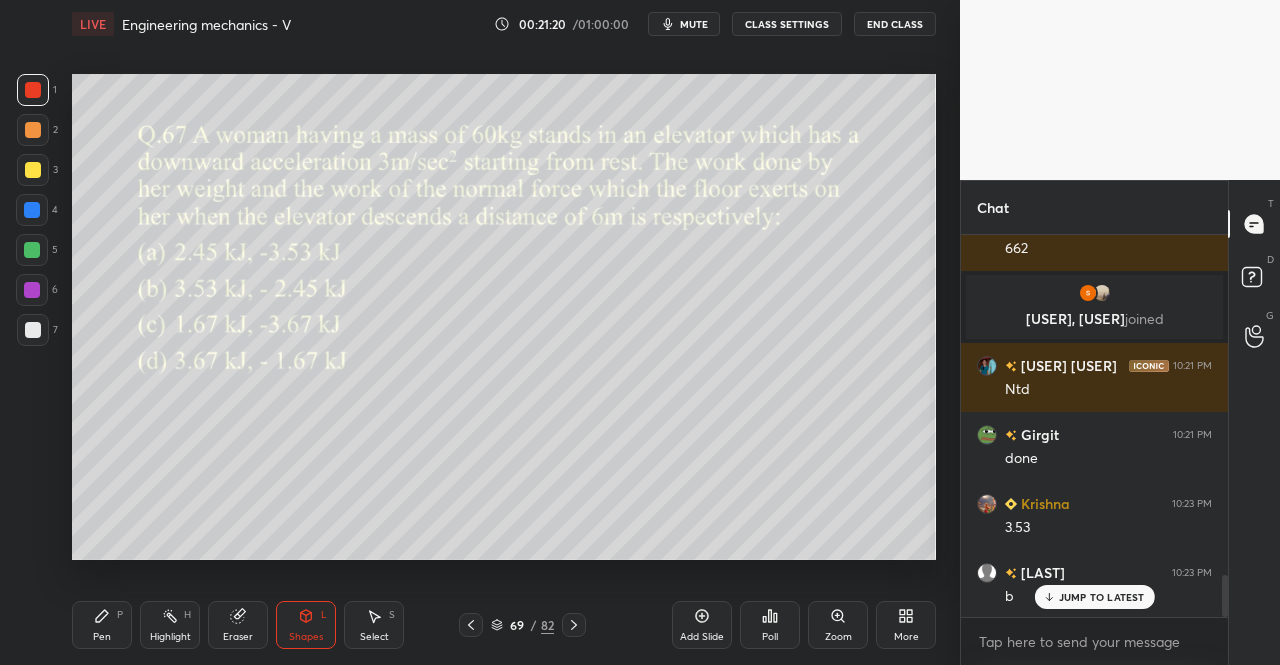 click on "Pen P" at bounding box center (102, 625) 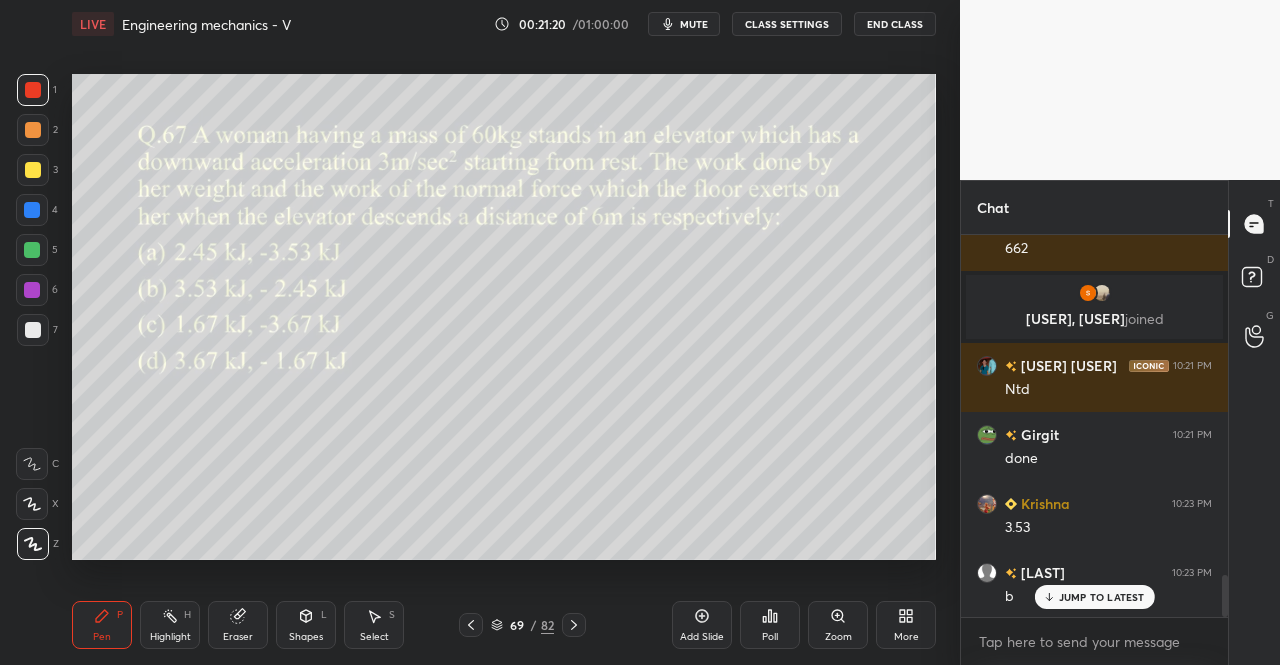 click 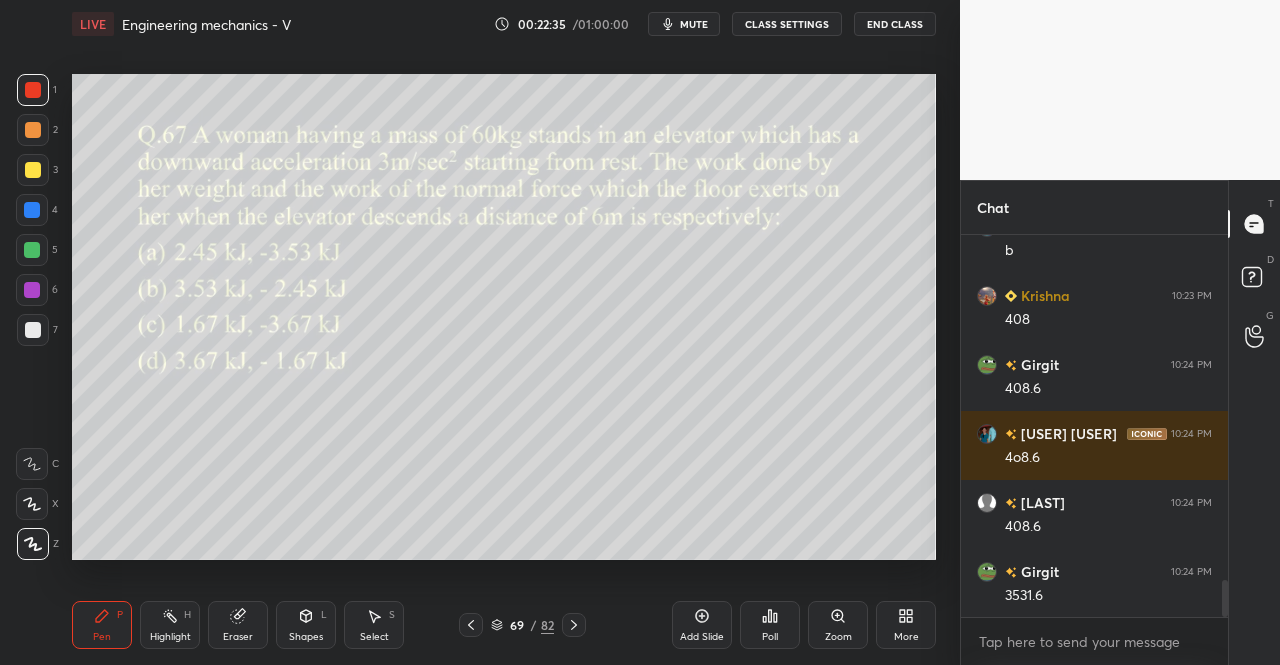 scroll, scrollTop: 3636, scrollLeft: 0, axis: vertical 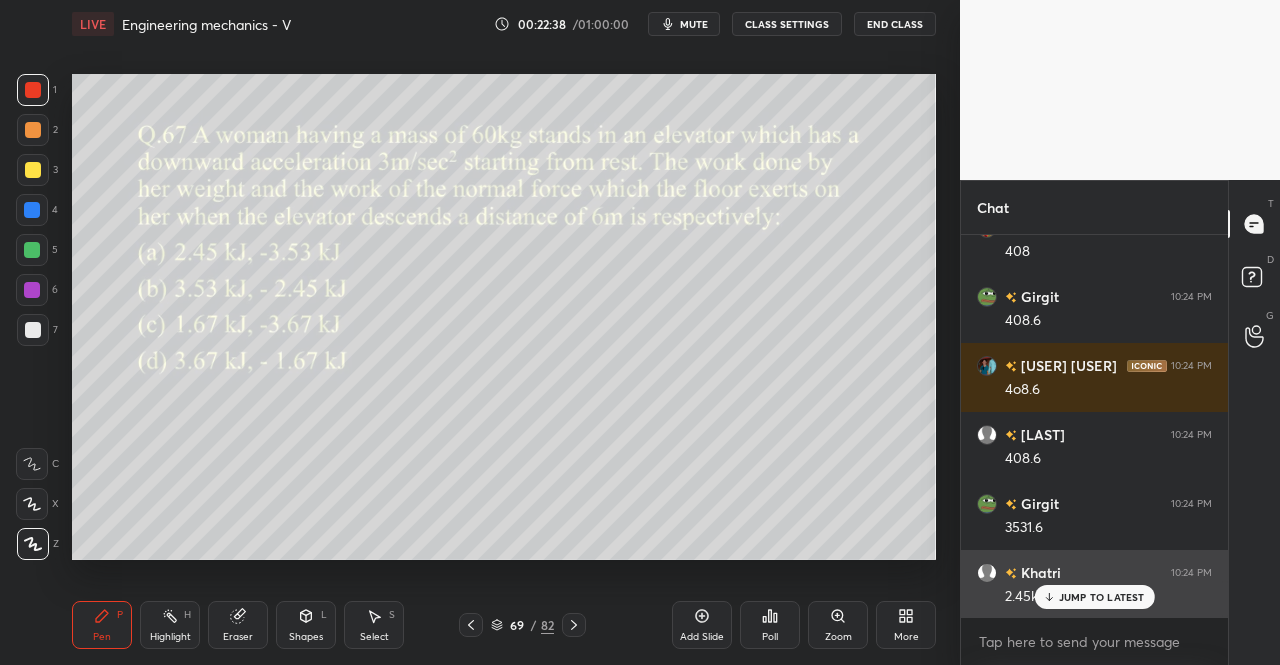 click on "JUMP TO LATEST" at bounding box center [1094, 597] 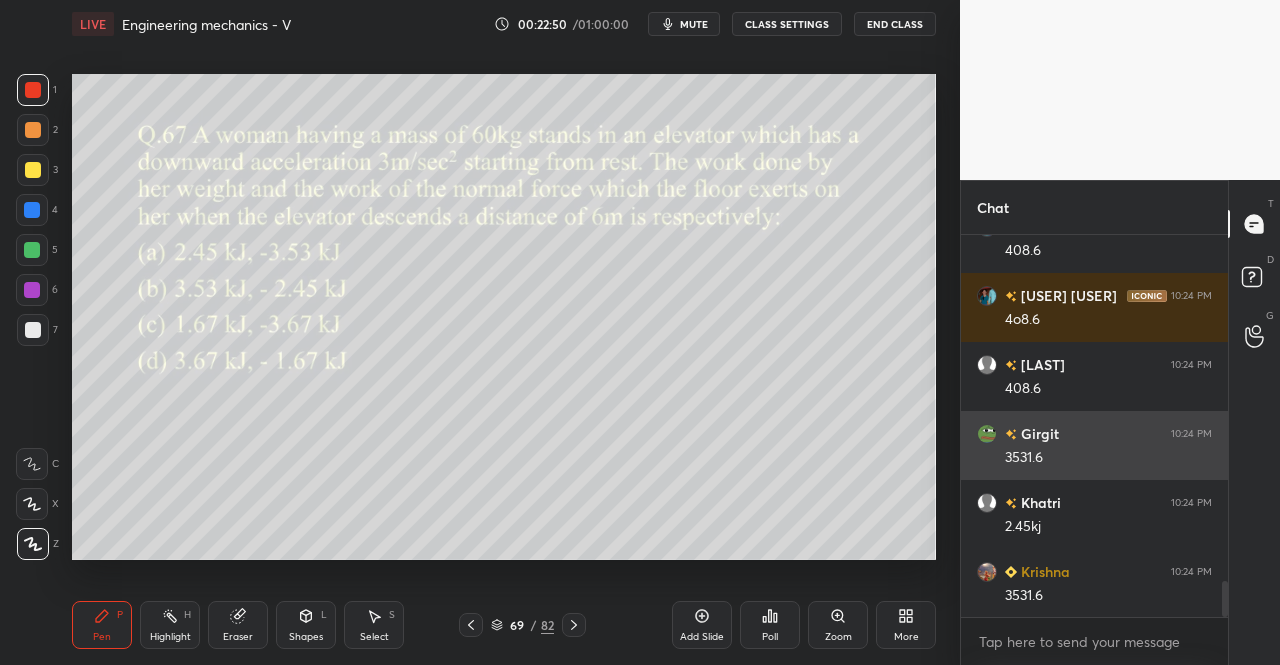 scroll, scrollTop: 3774, scrollLeft: 0, axis: vertical 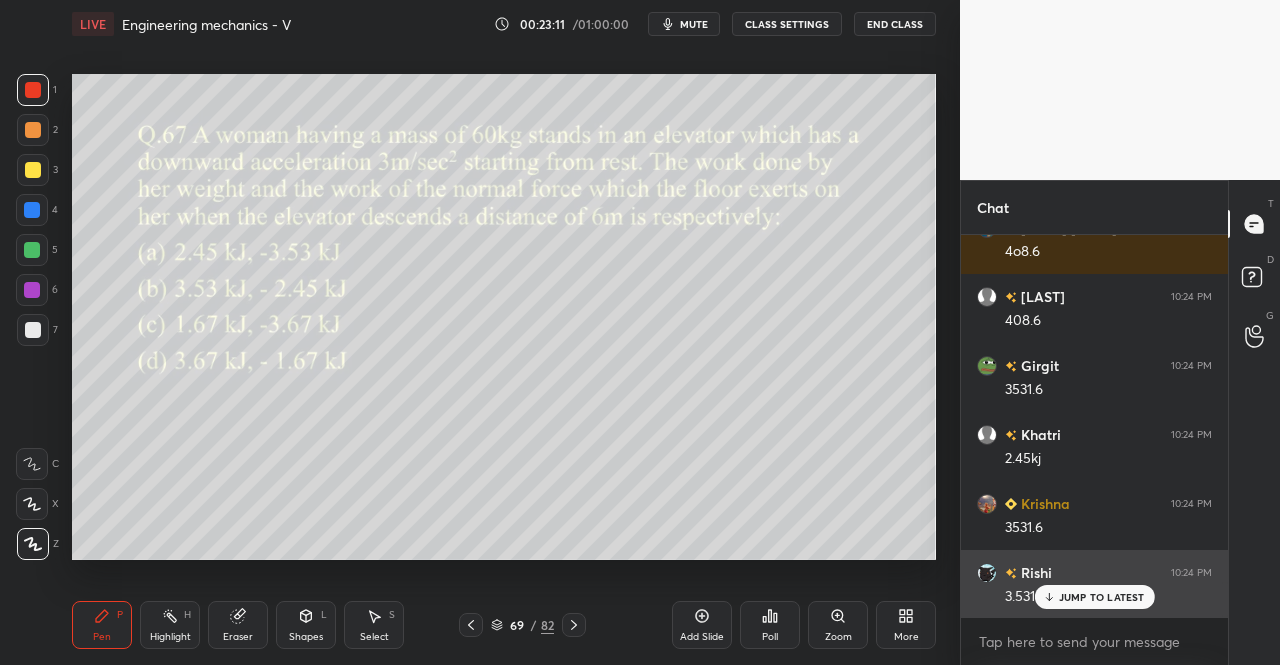 click on "JUMP TO LATEST" at bounding box center (1102, 597) 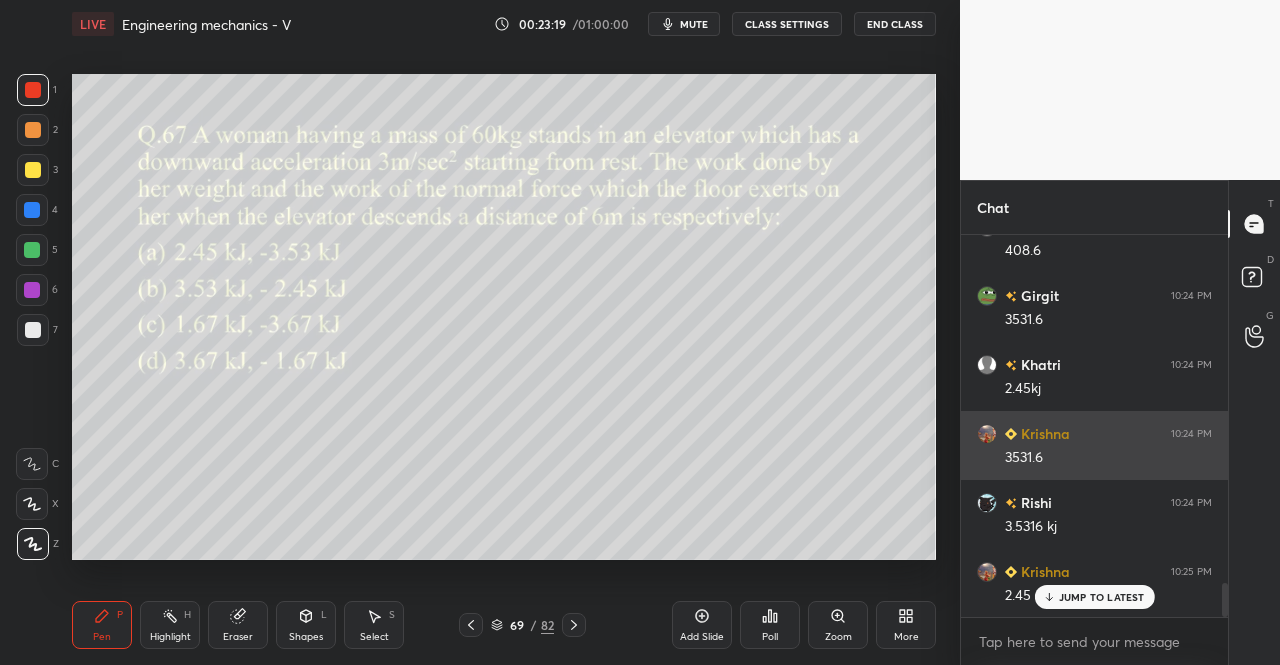 scroll, scrollTop: 3912, scrollLeft: 0, axis: vertical 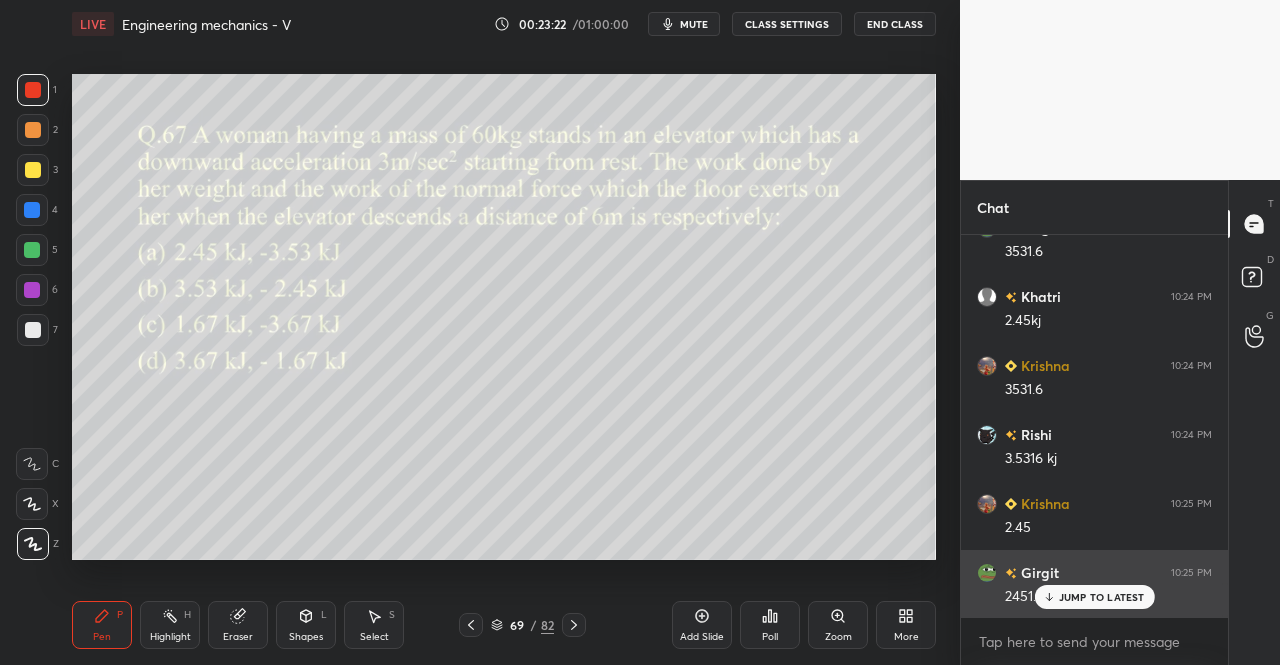 click on "JUMP TO LATEST" at bounding box center (1094, 597) 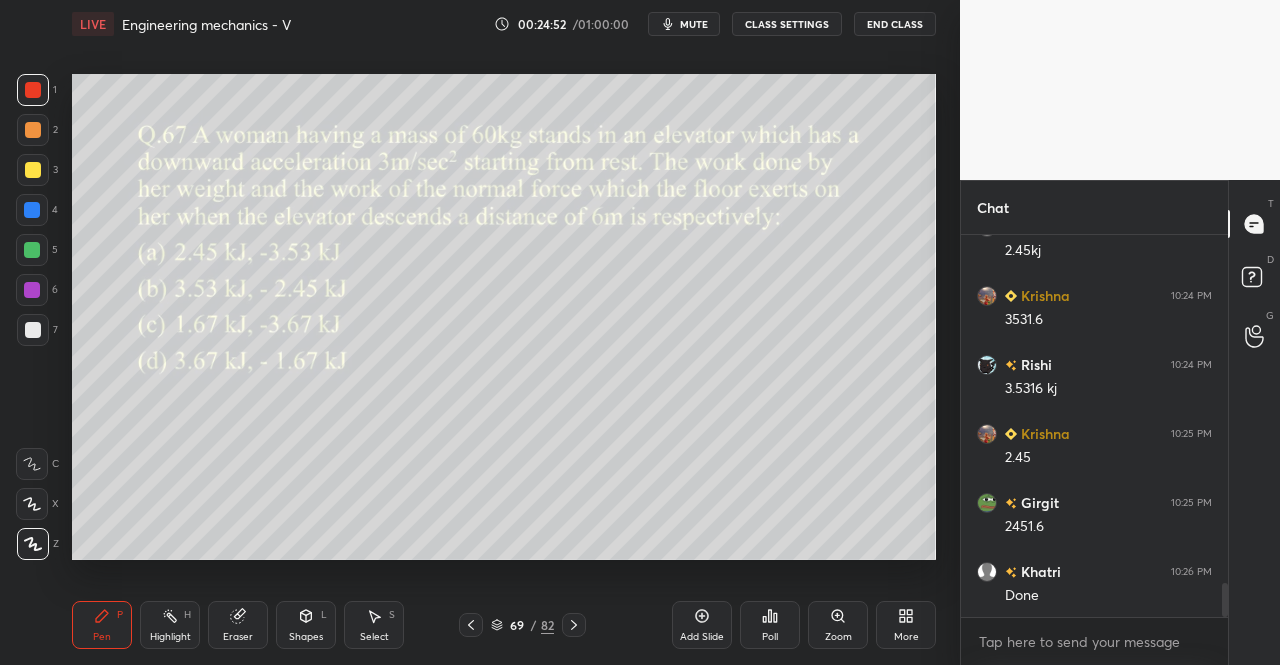 scroll, scrollTop: 4050, scrollLeft: 0, axis: vertical 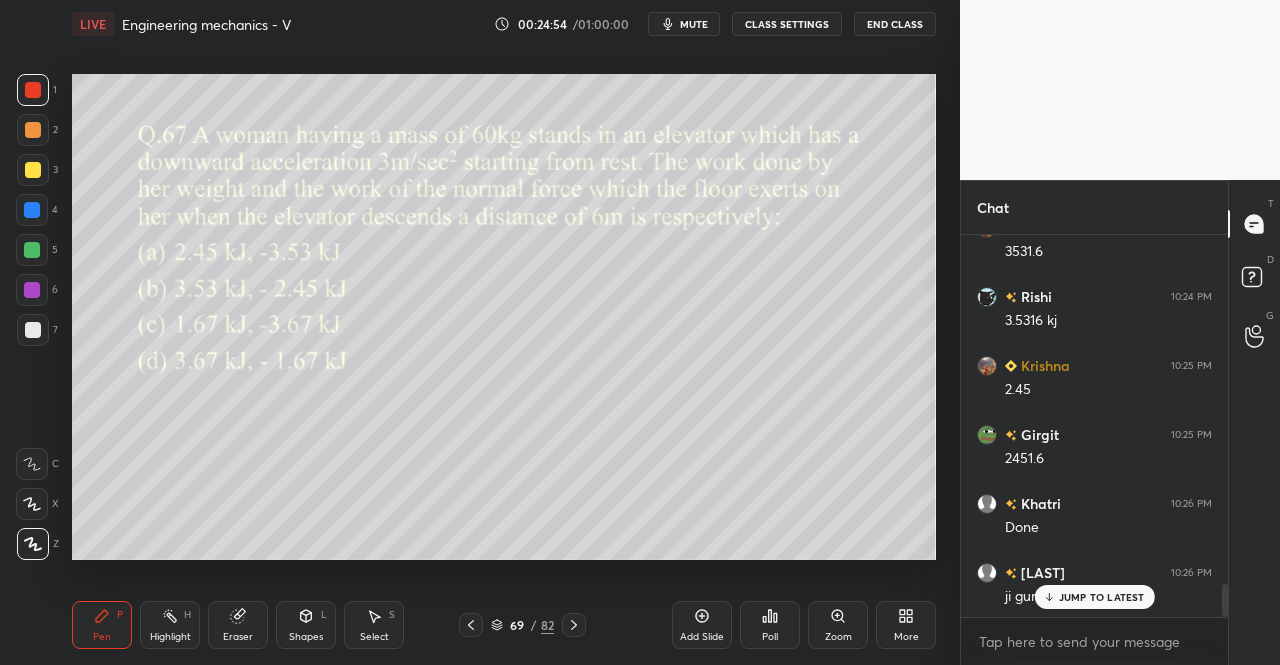 click 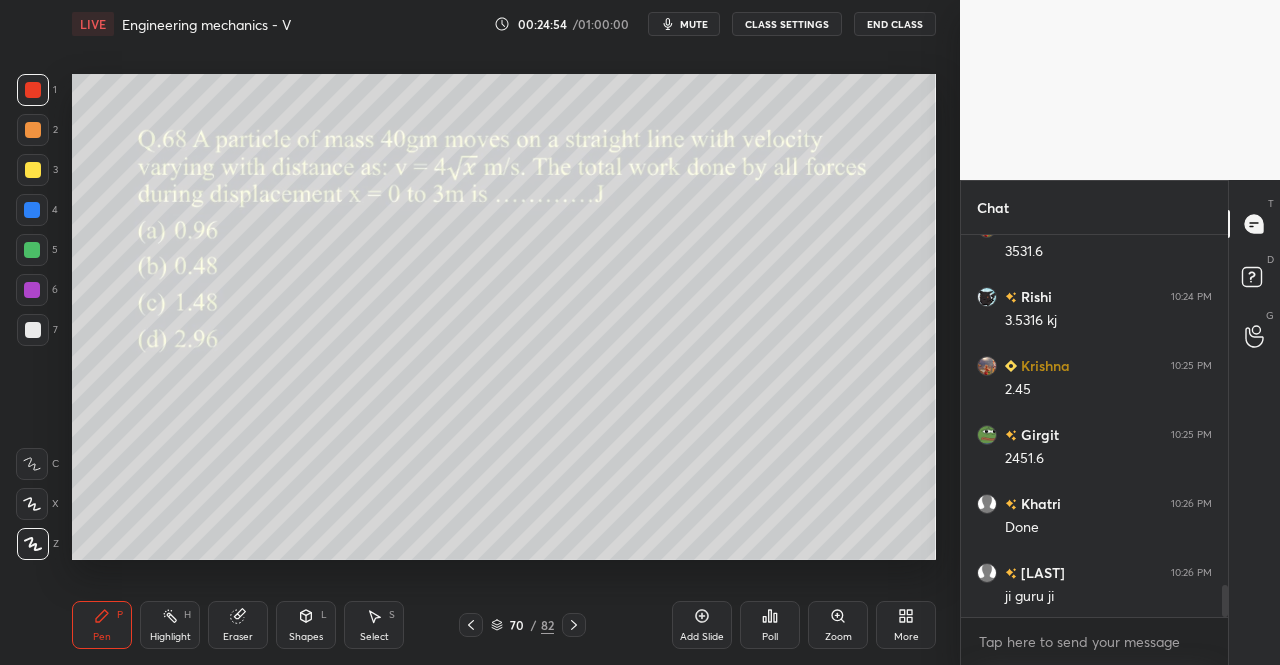 scroll, scrollTop: 4120, scrollLeft: 0, axis: vertical 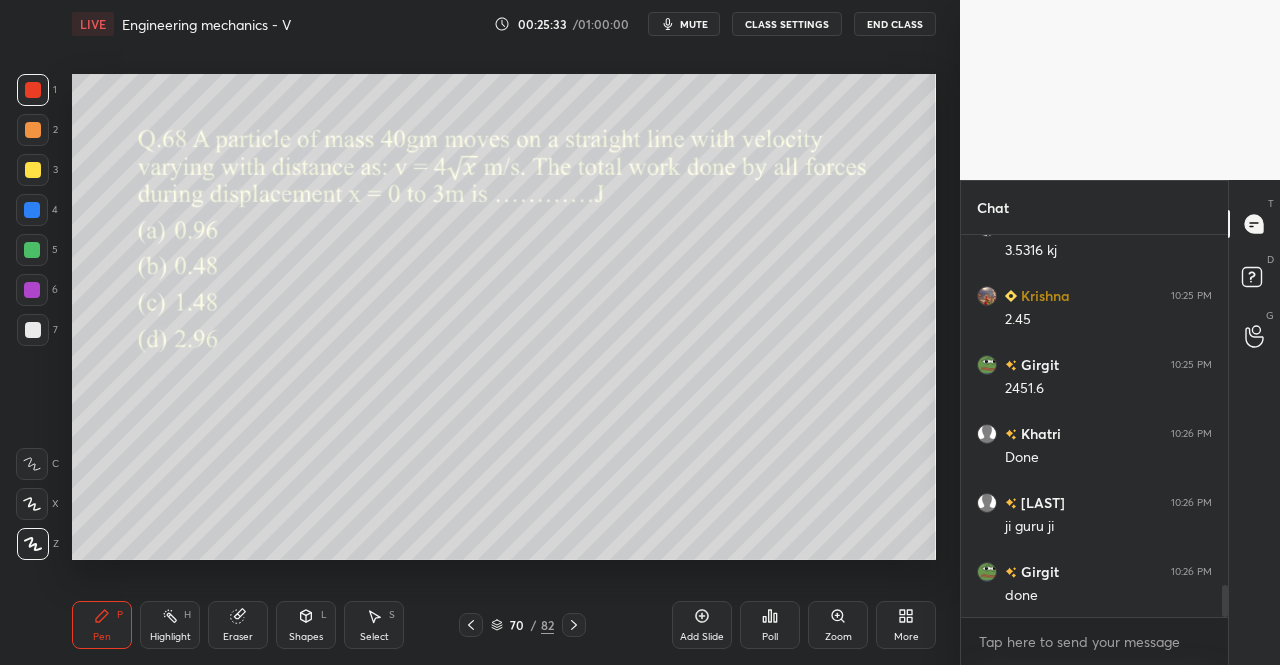 click on "Pen P" at bounding box center [102, 625] 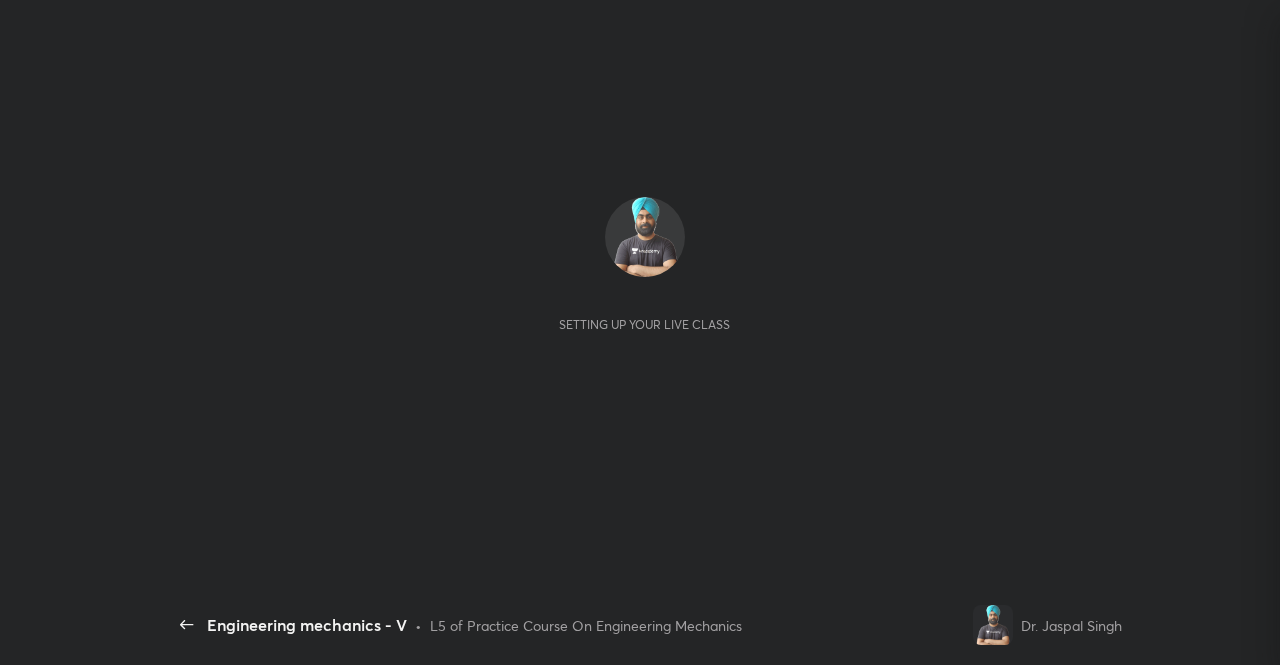 scroll, scrollTop: 0, scrollLeft: 0, axis: both 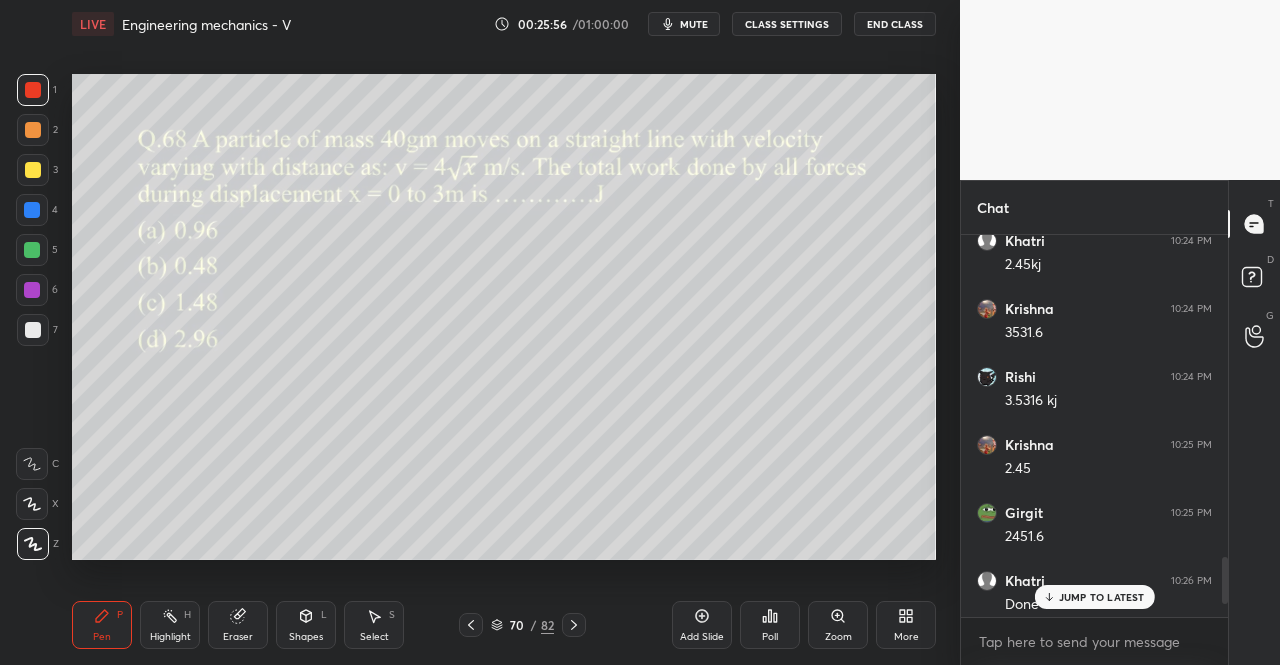 click on "JUMP TO LATEST" at bounding box center [1102, 597] 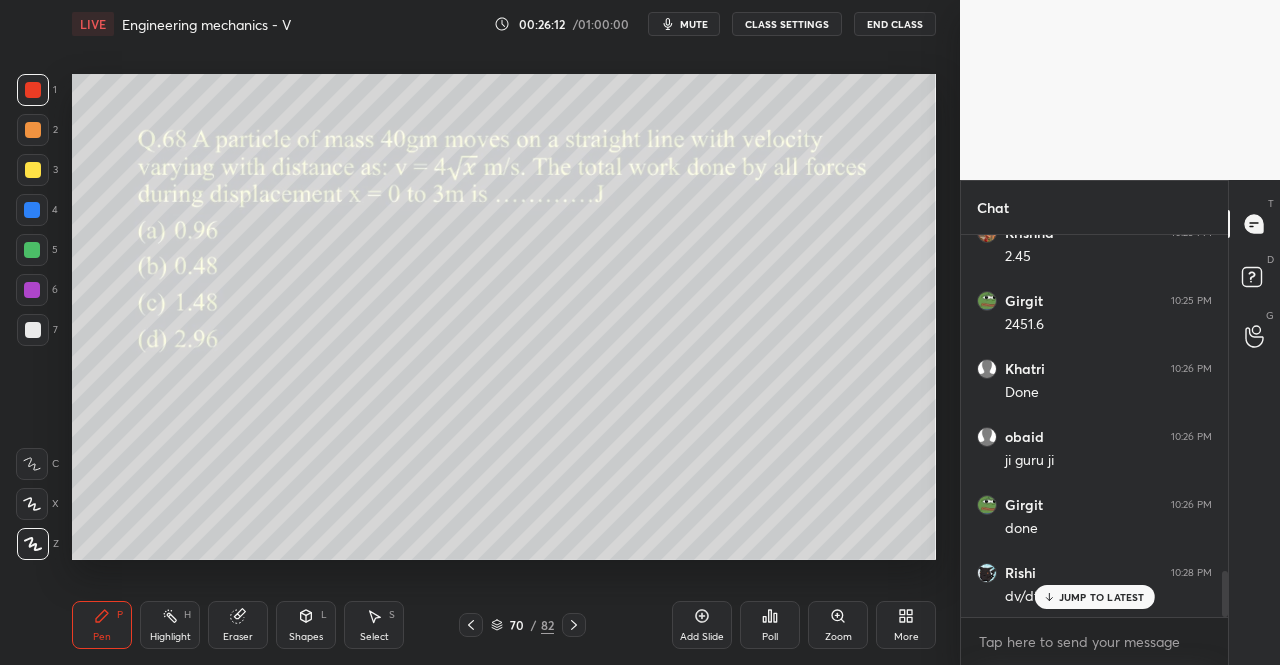 scroll, scrollTop: 2884, scrollLeft: 0, axis: vertical 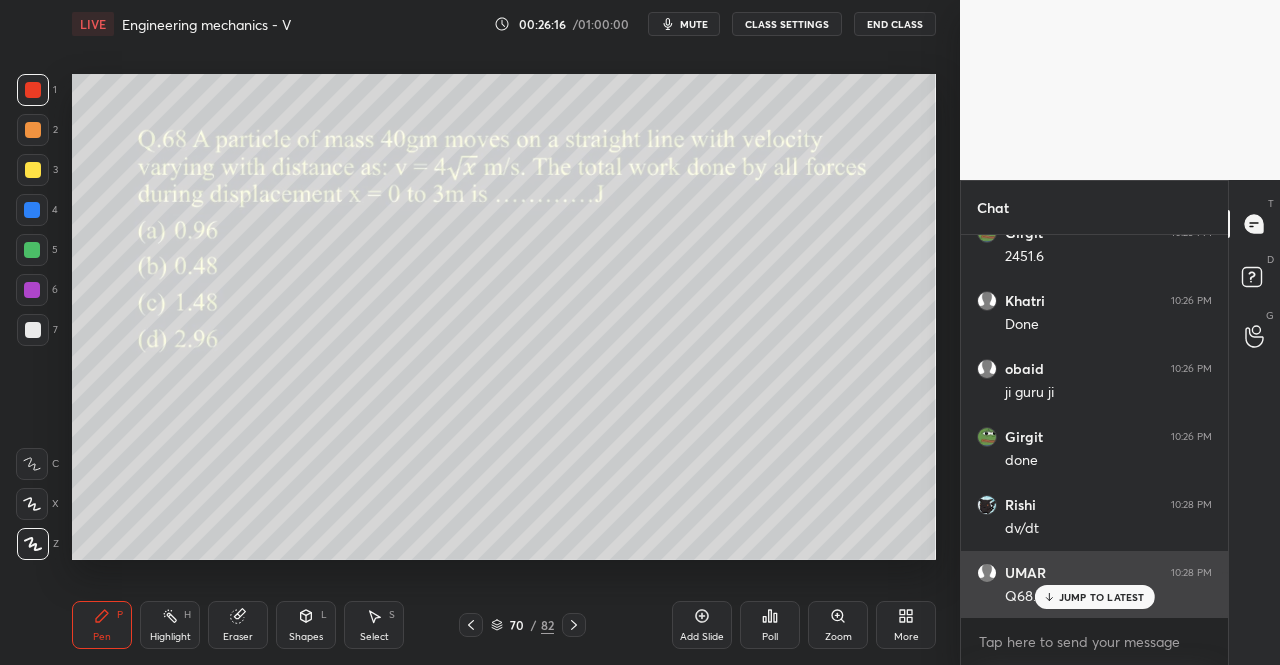 click on "UMAR 10:28 PM Q68. A 0.96" at bounding box center (1094, 585) 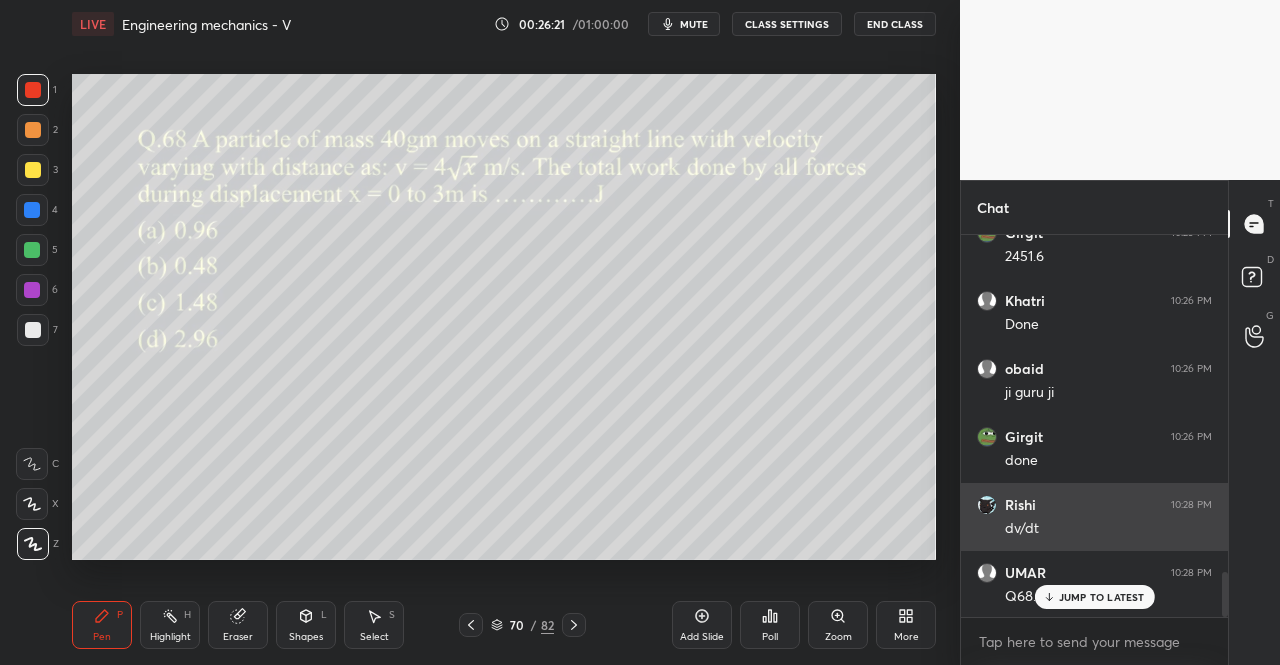 click on "JUMP TO LATEST" at bounding box center [1102, 597] 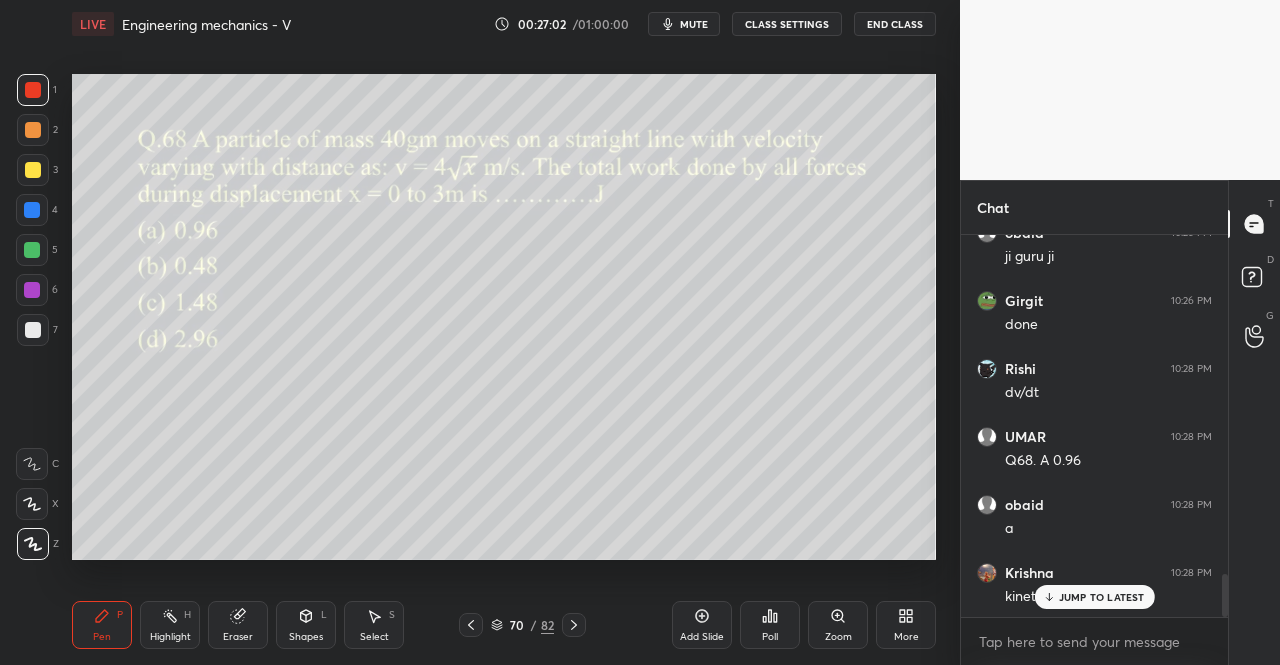 scroll, scrollTop: 3088, scrollLeft: 0, axis: vertical 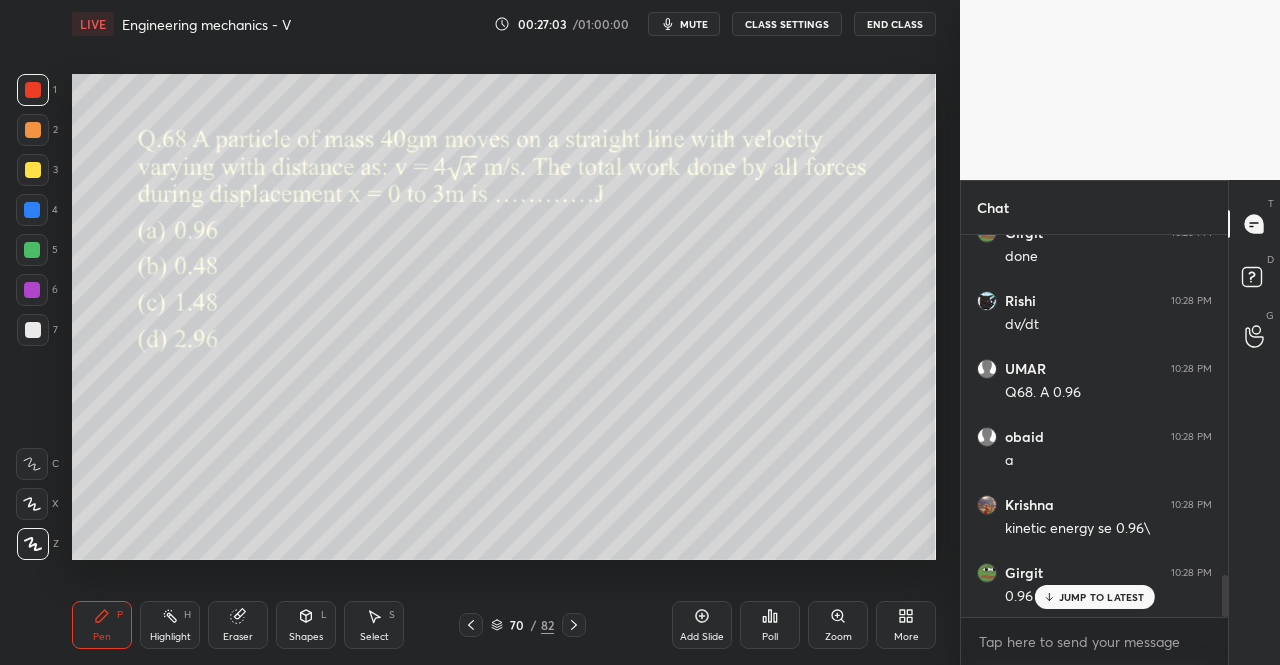 click on "JUMP TO LATEST" at bounding box center [1102, 597] 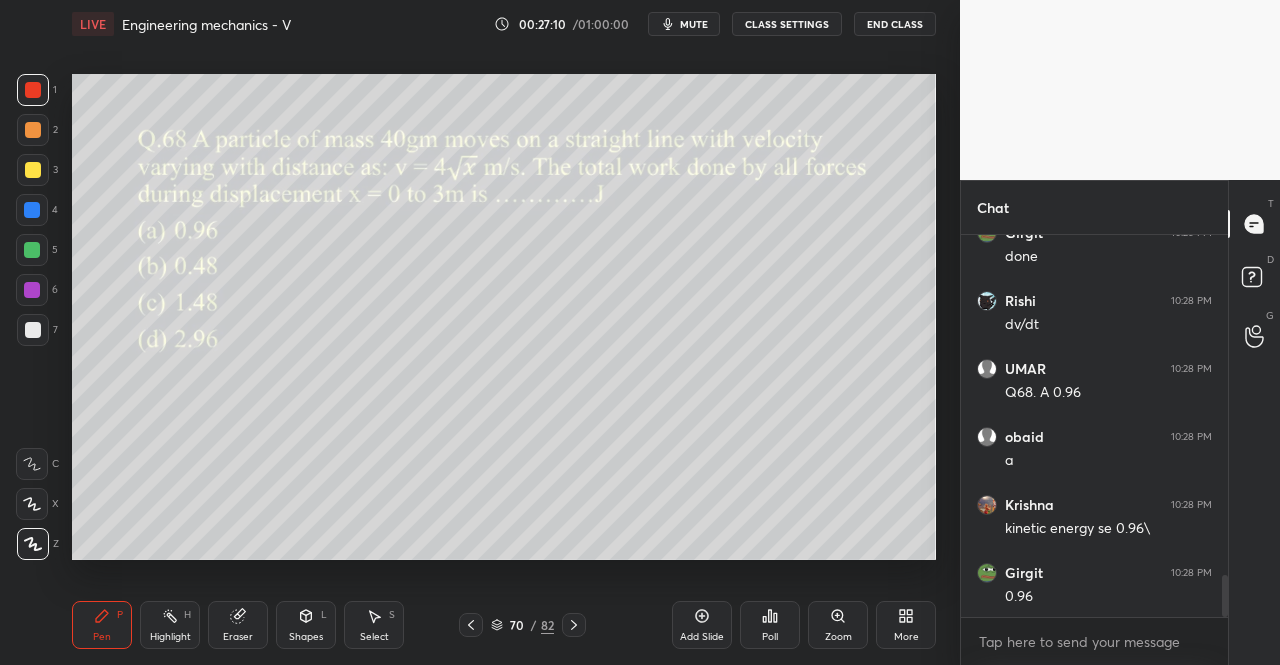 scroll, scrollTop: 3156, scrollLeft: 0, axis: vertical 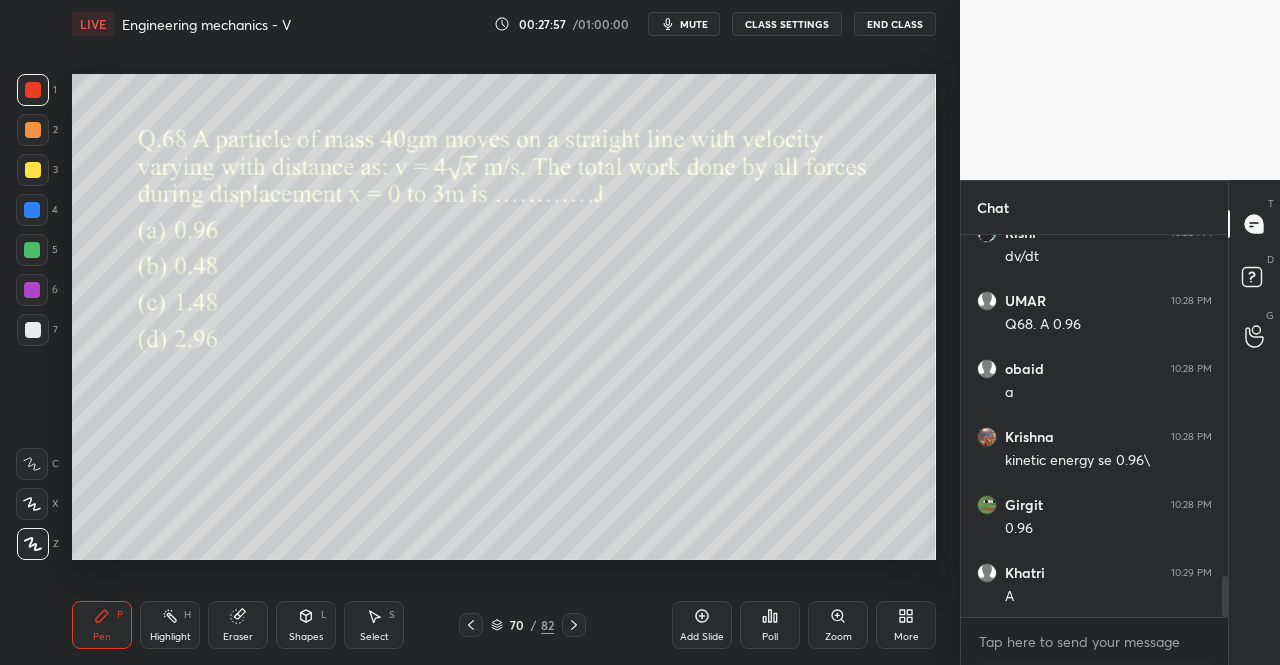 click 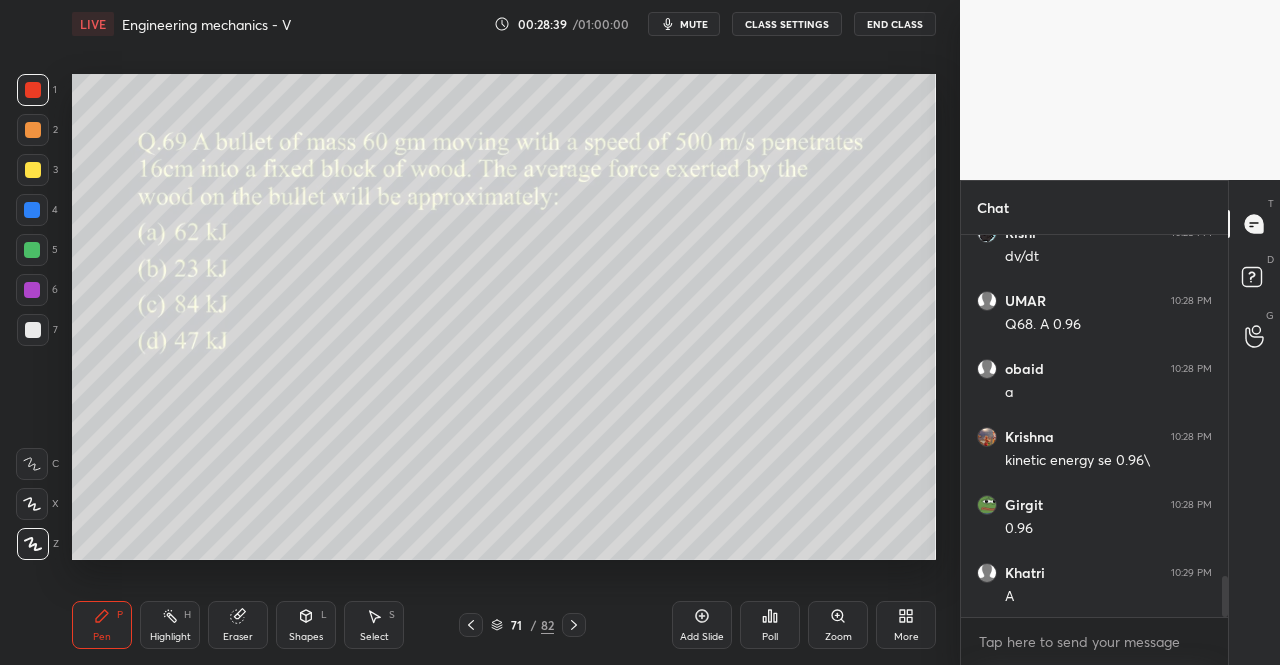 click on "Pen P" at bounding box center [102, 625] 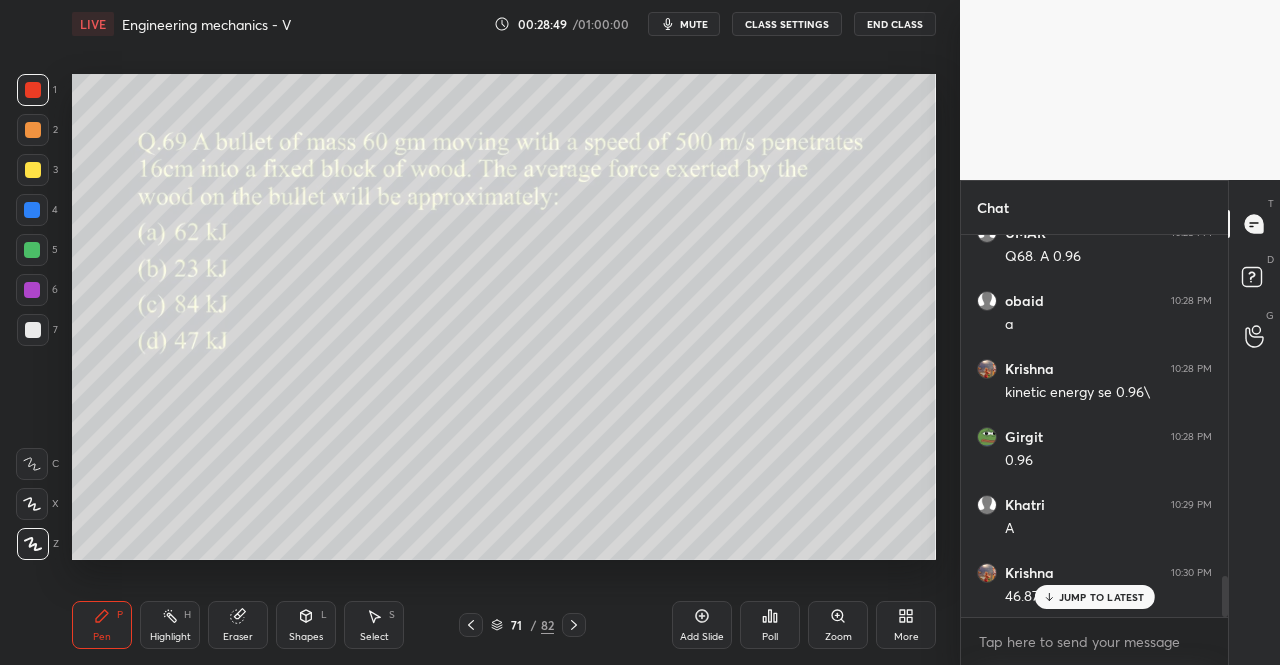 scroll, scrollTop: 3244, scrollLeft: 0, axis: vertical 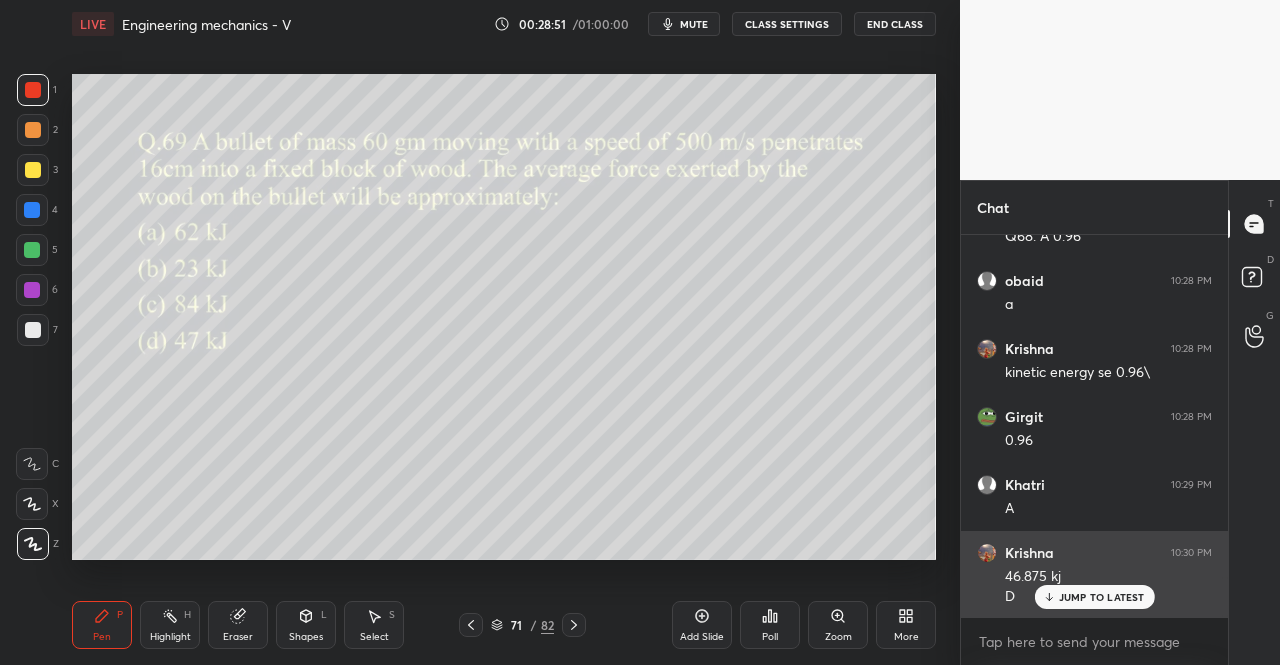 click on "JUMP TO LATEST" at bounding box center [1102, 597] 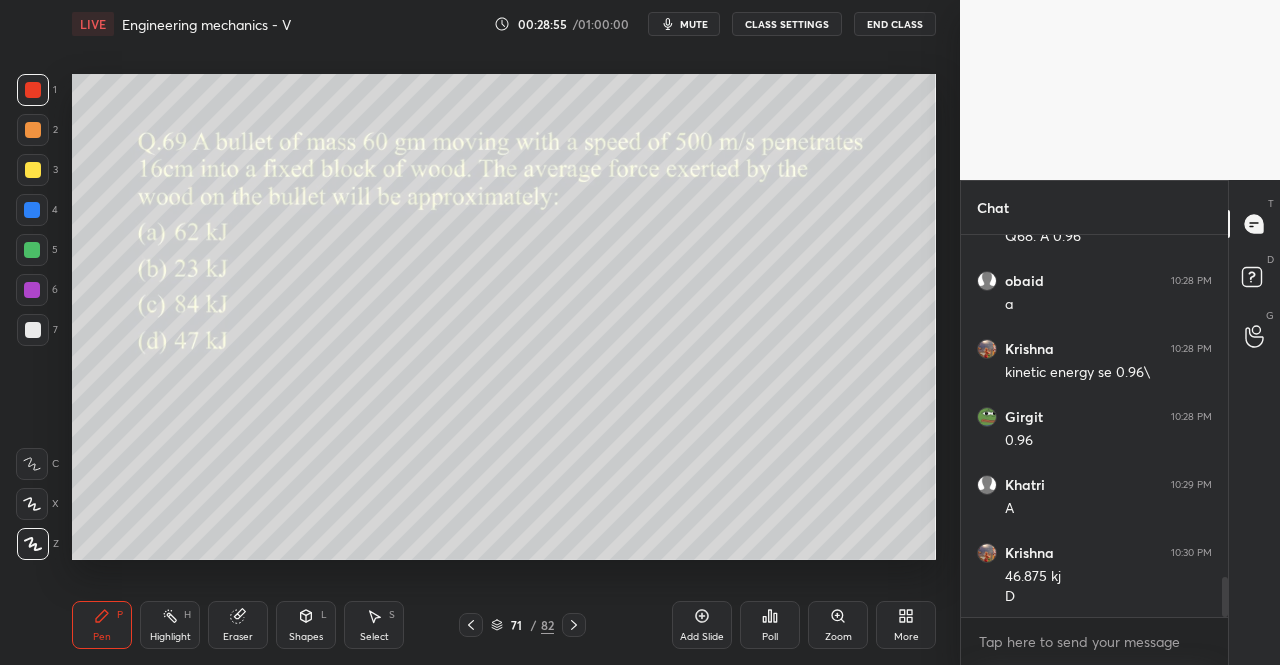 click on "Pen P" at bounding box center (102, 625) 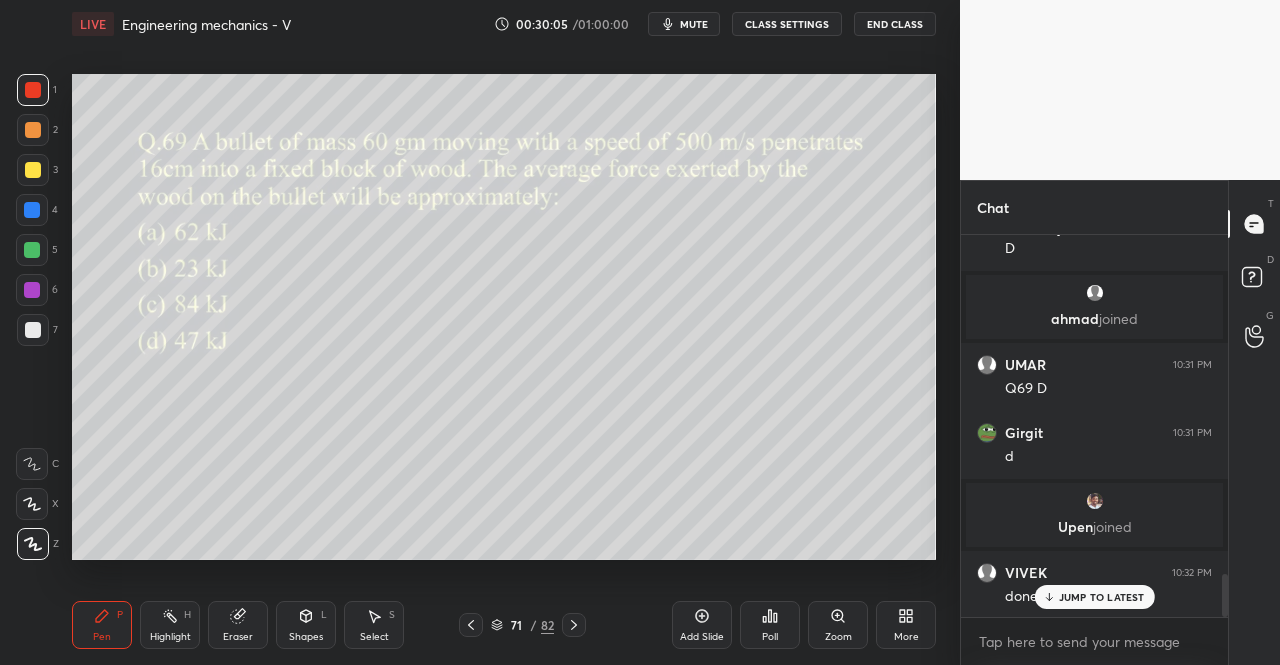 scroll, scrollTop: 3122, scrollLeft: 0, axis: vertical 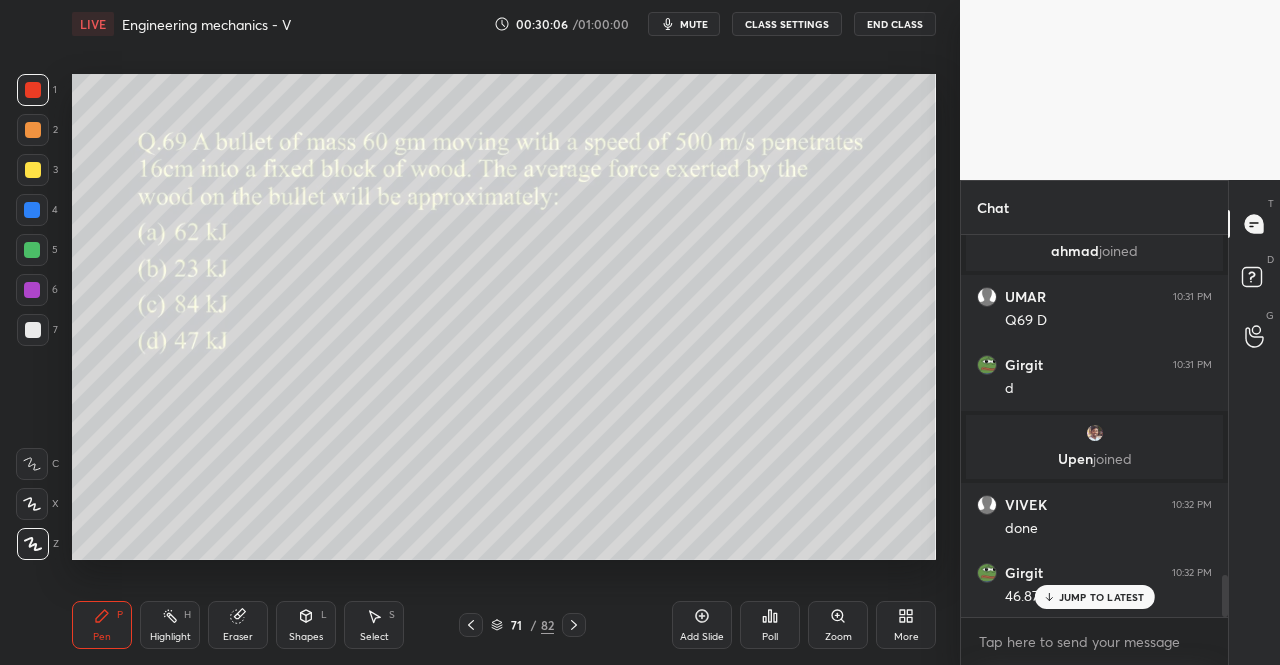 click 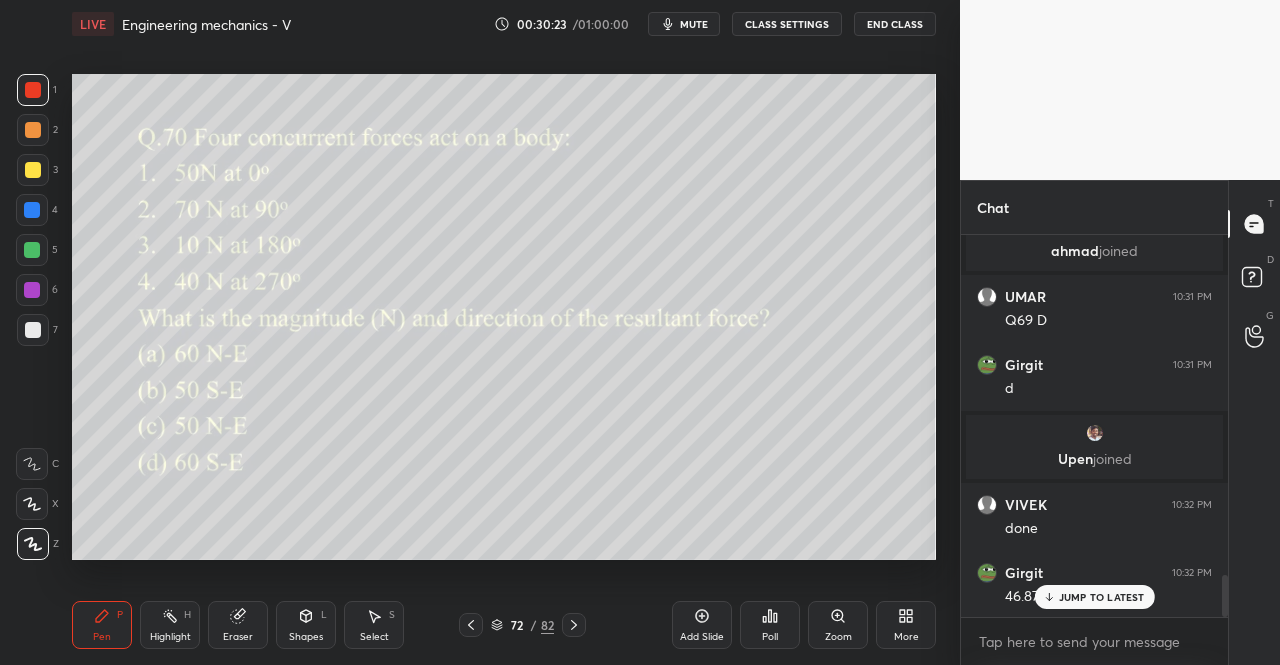 click 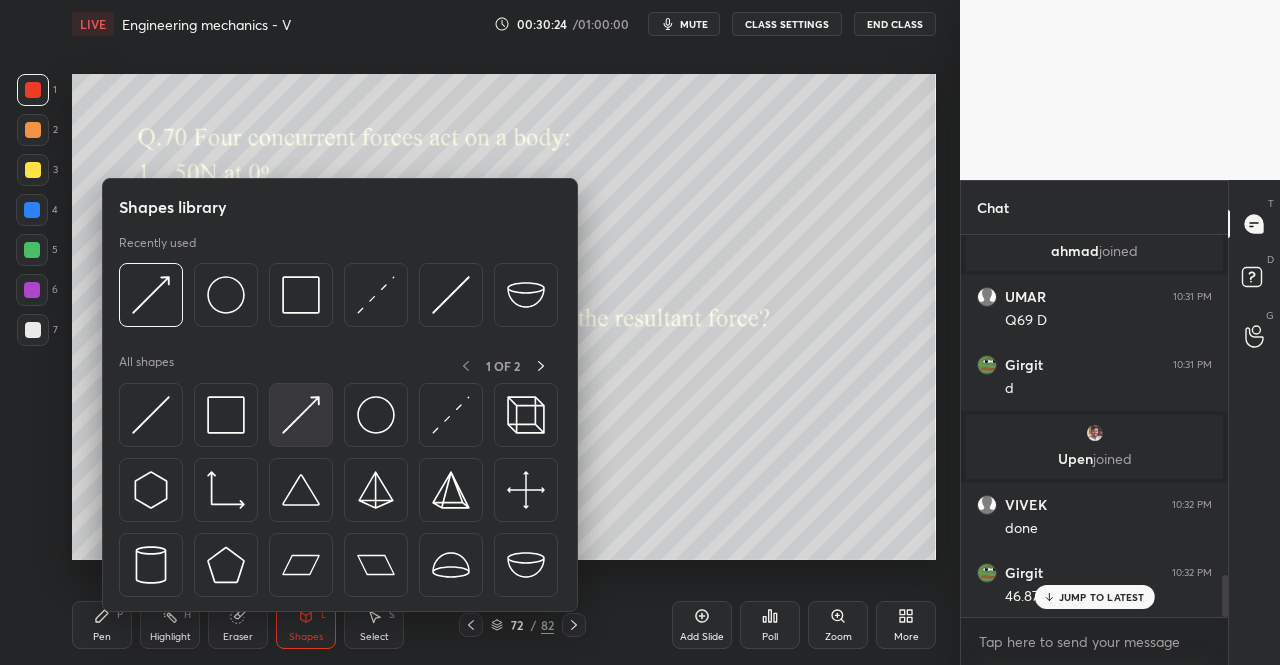 click at bounding box center [301, 415] 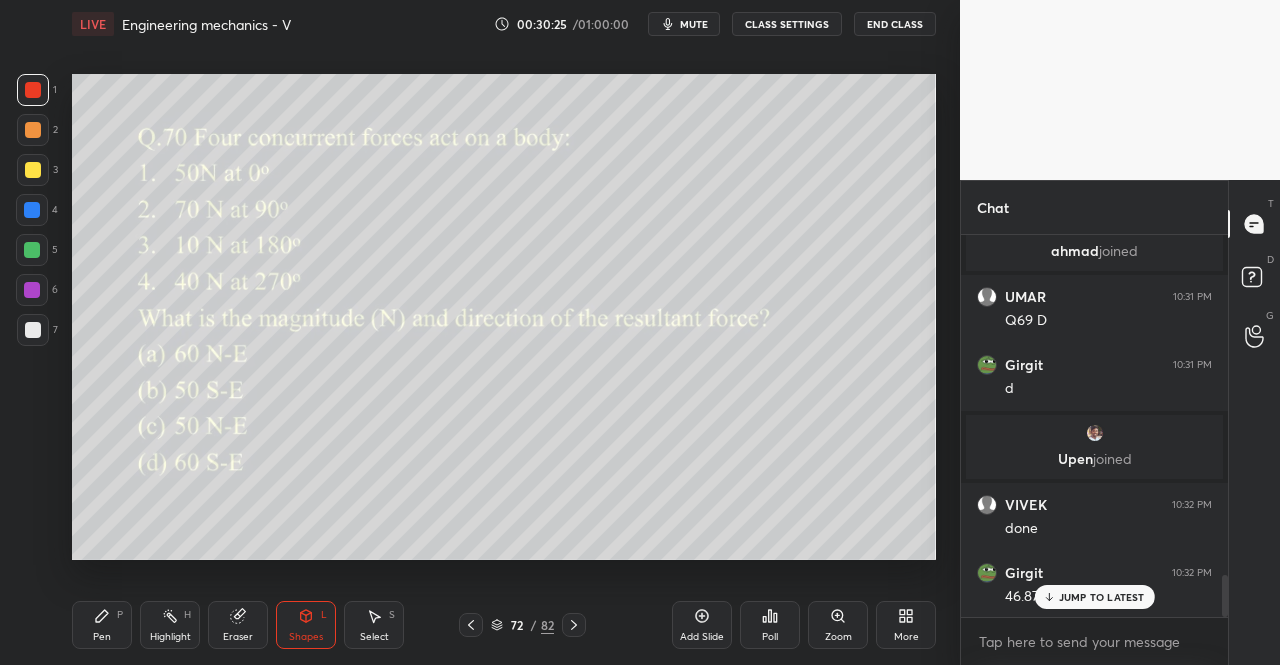 click at bounding box center (33, 90) 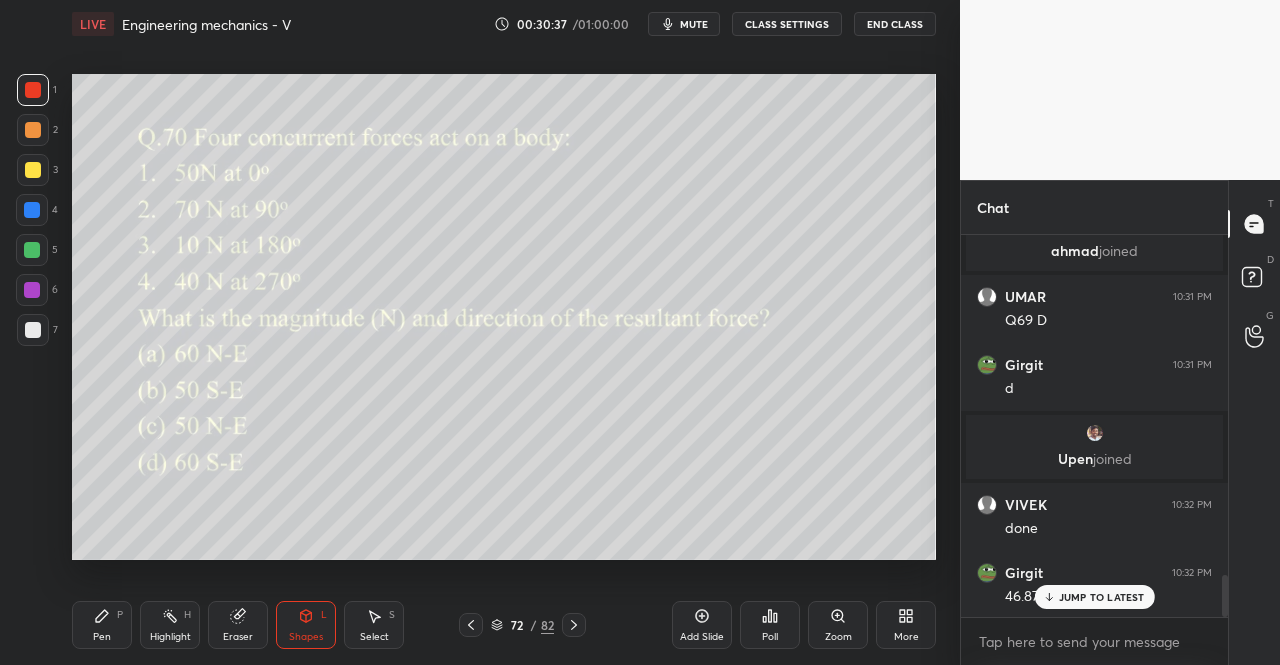 click on "Pen P" at bounding box center [102, 625] 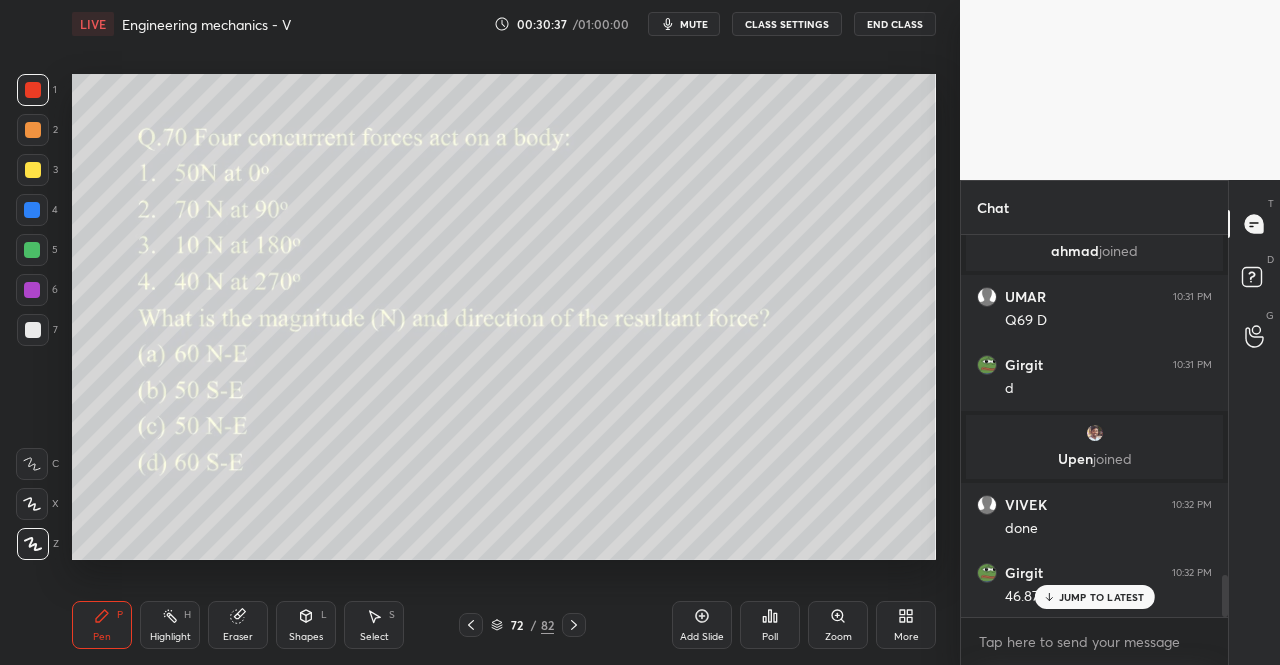 click on "Pen P Highlight H Eraser Shapes L Select S 72 / 82 Add Slide Poll Zoom More" at bounding box center (504, 625) 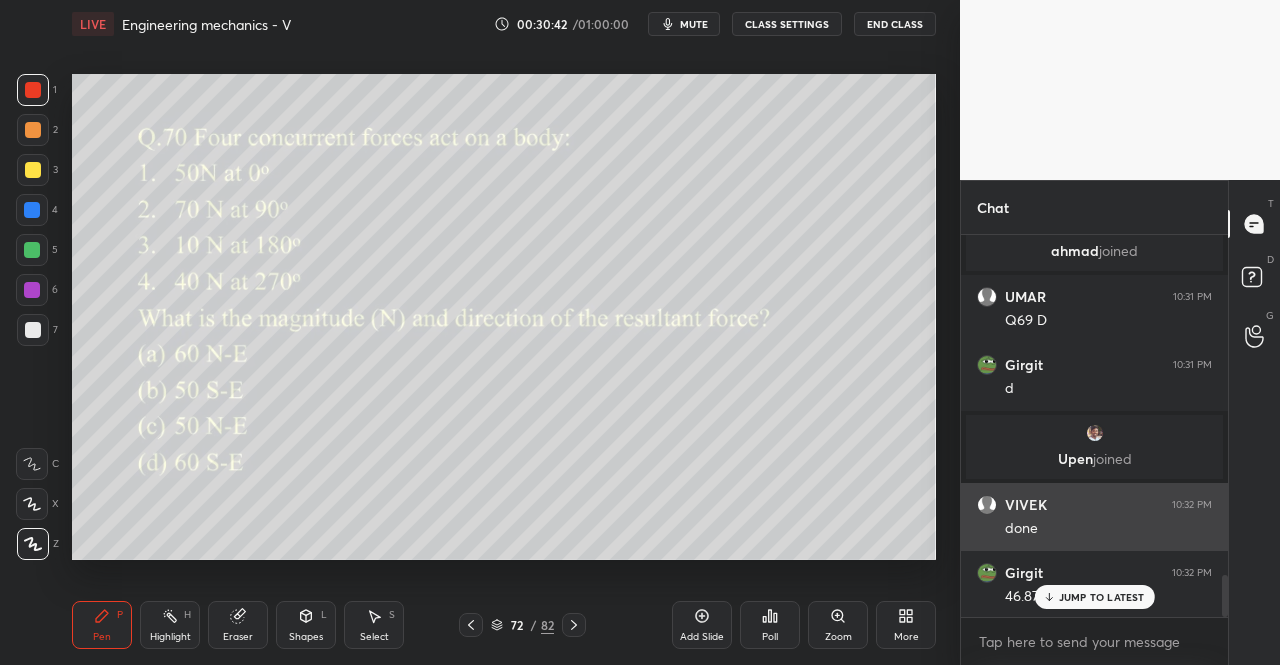 click on "JUMP TO LATEST" at bounding box center (1094, 597) 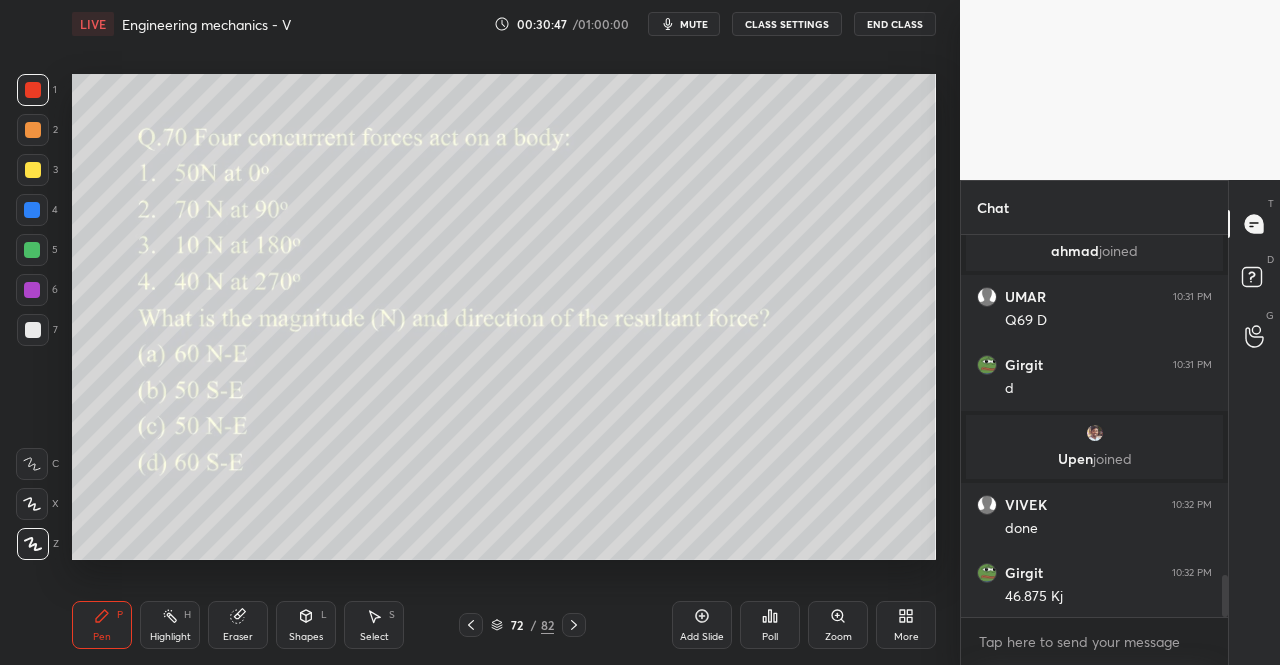 click at bounding box center (33, 170) 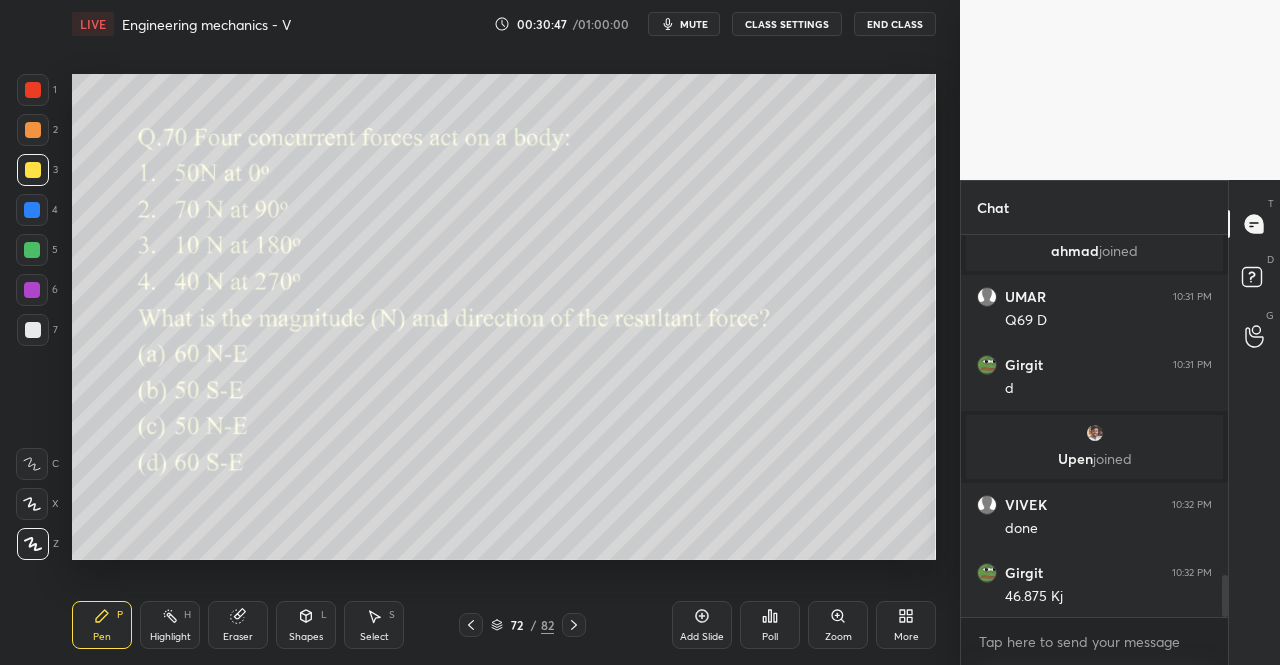 click at bounding box center [33, 170] 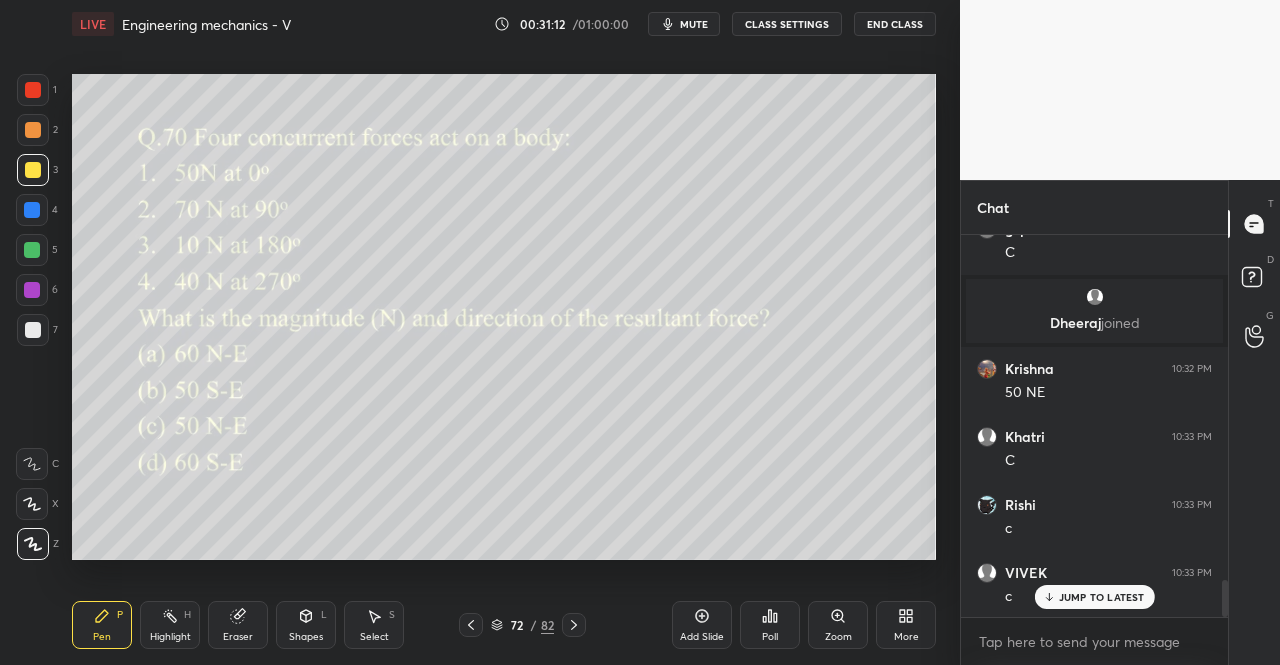 scroll, scrollTop: 3602, scrollLeft: 0, axis: vertical 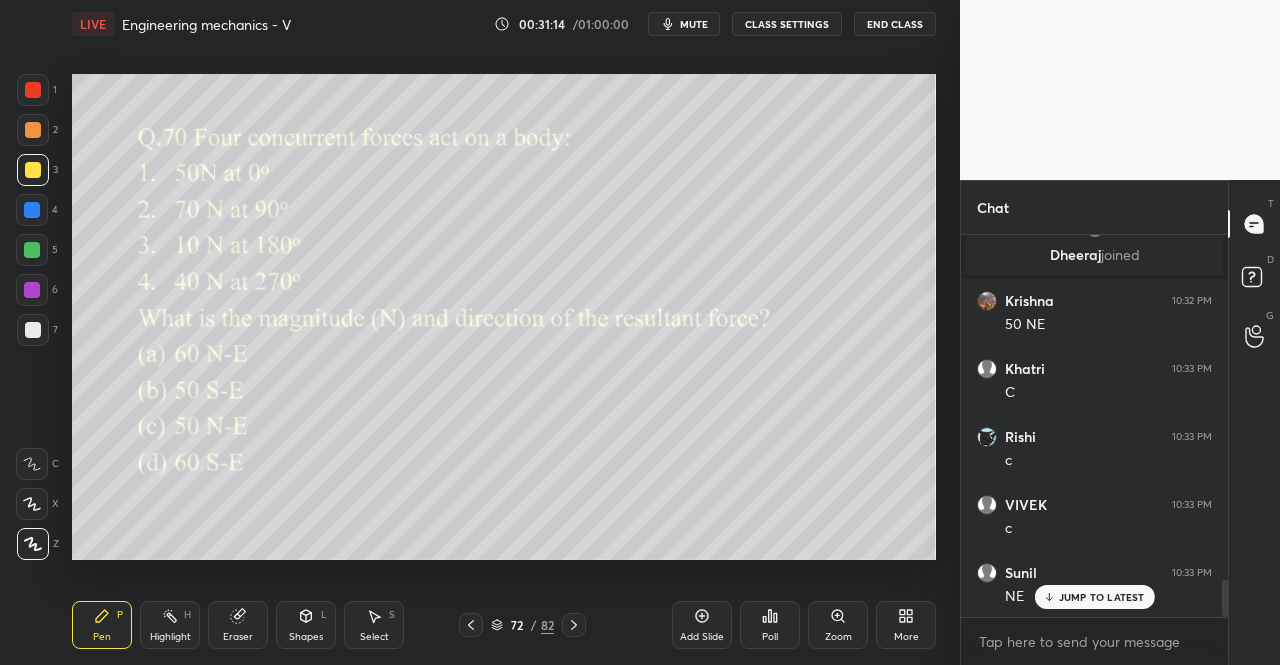 click at bounding box center [33, 90] 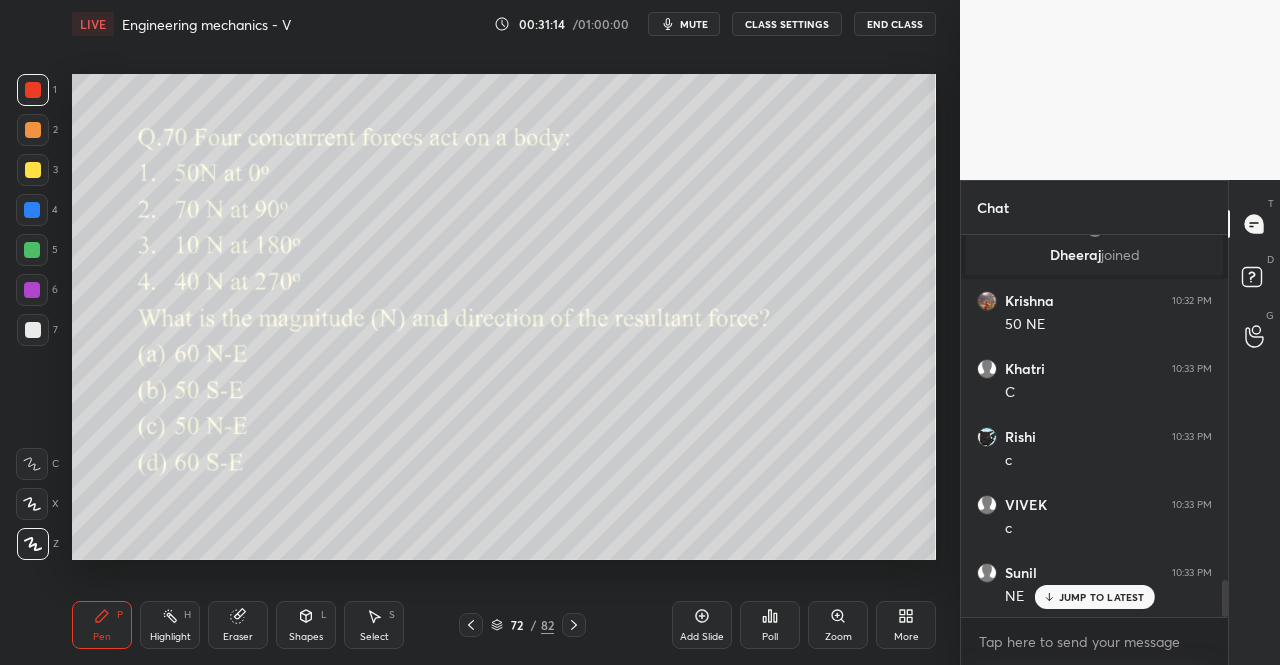 click at bounding box center [33, 90] 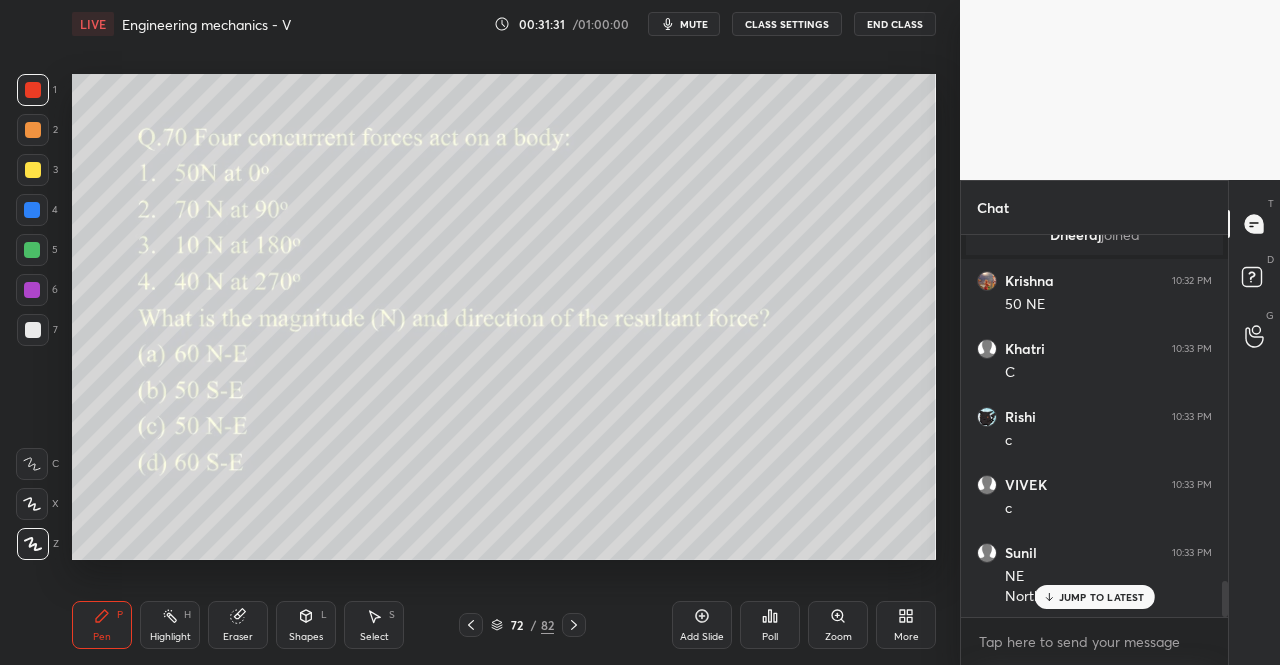 scroll, scrollTop: 3690, scrollLeft: 0, axis: vertical 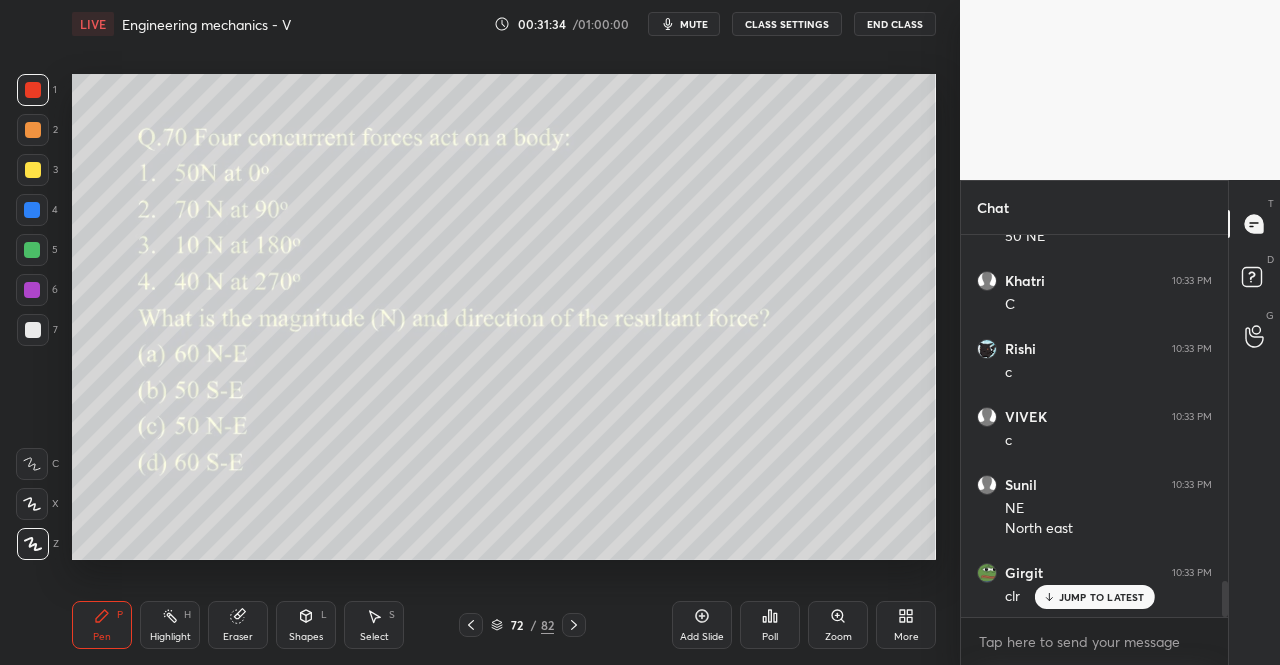click 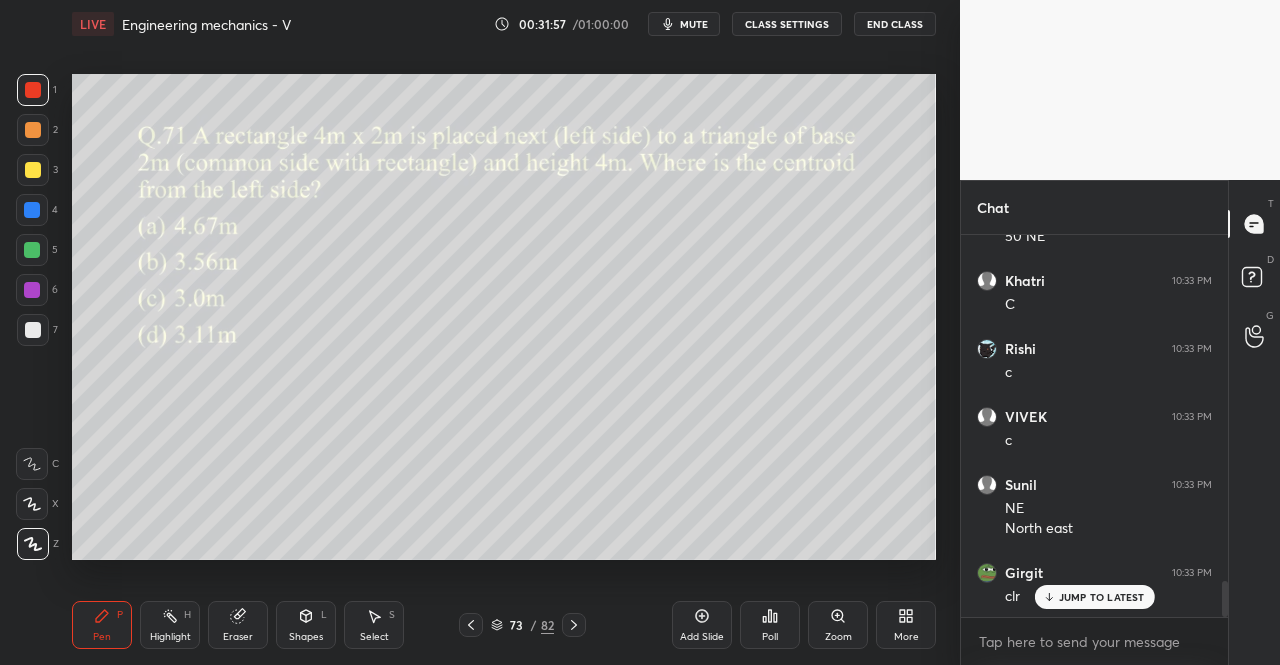 click on "Eraser" at bounding box center (238, 625) 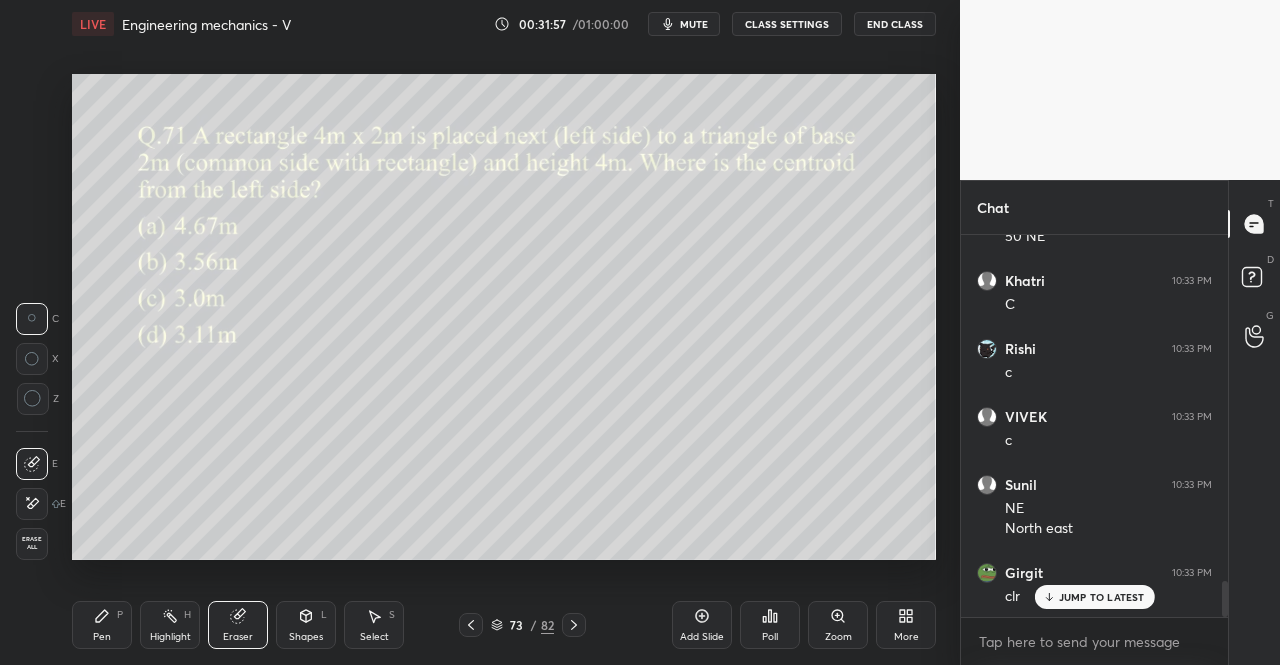 click 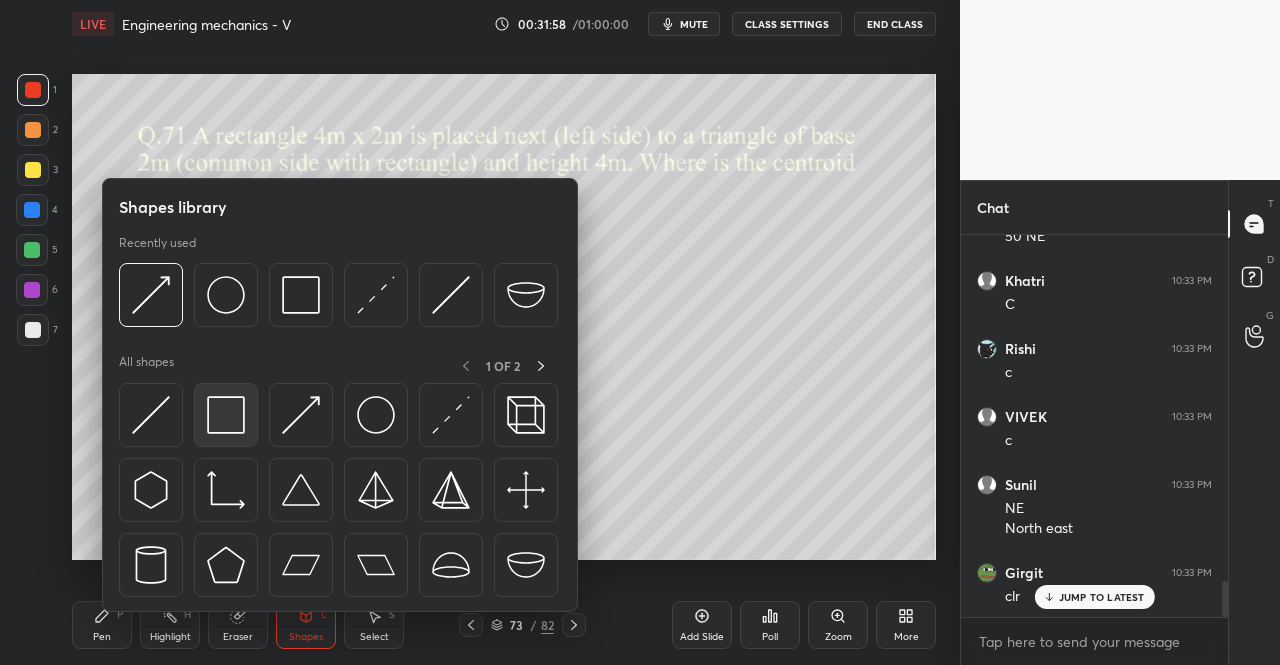 click at bounding box center (226, 415) 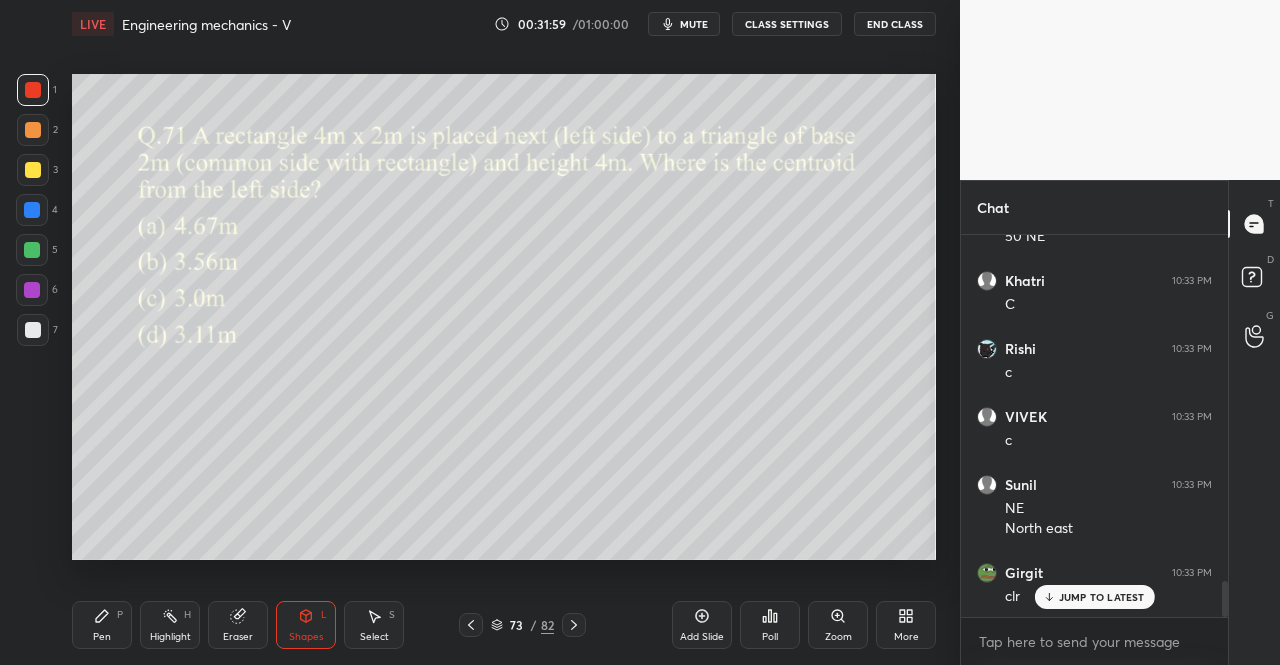 click at bounding box center [33, 170] 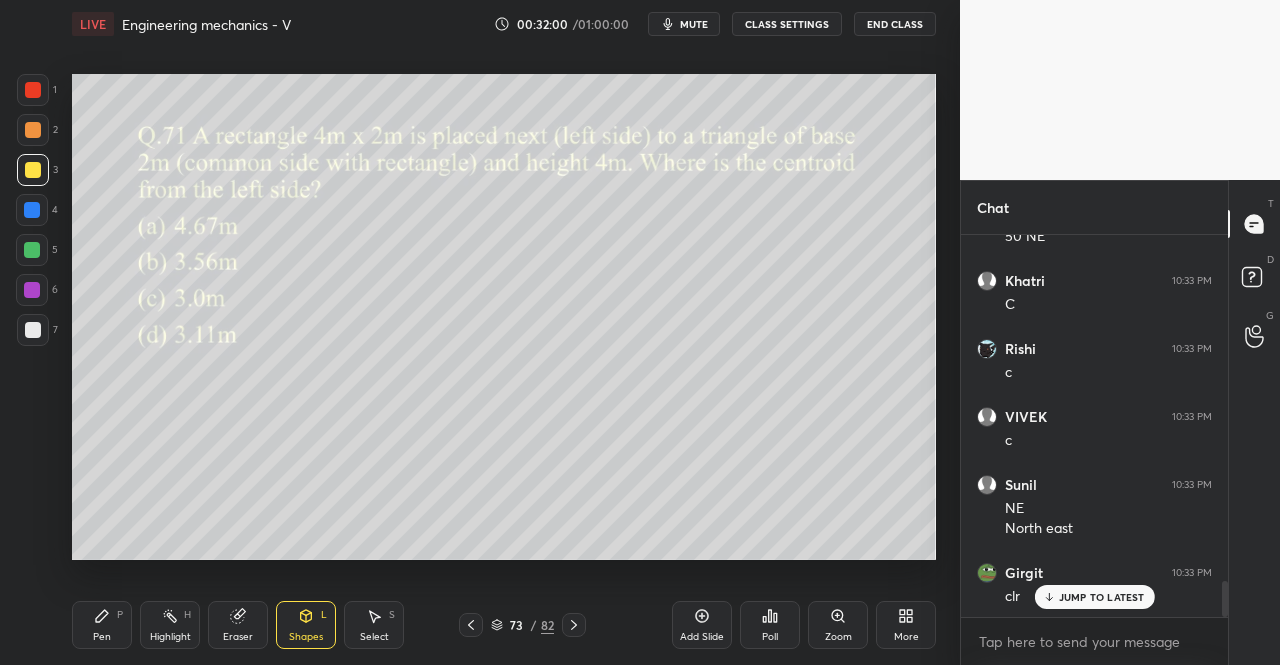 click 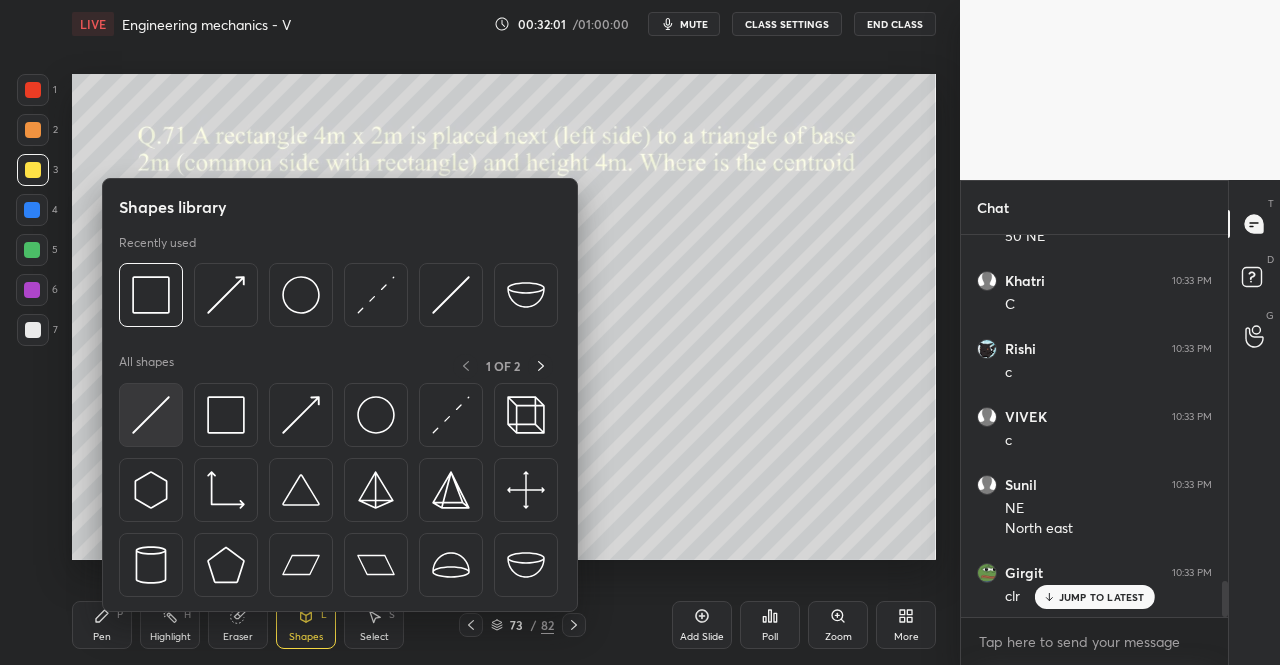 click at bounding box center [151, 415] 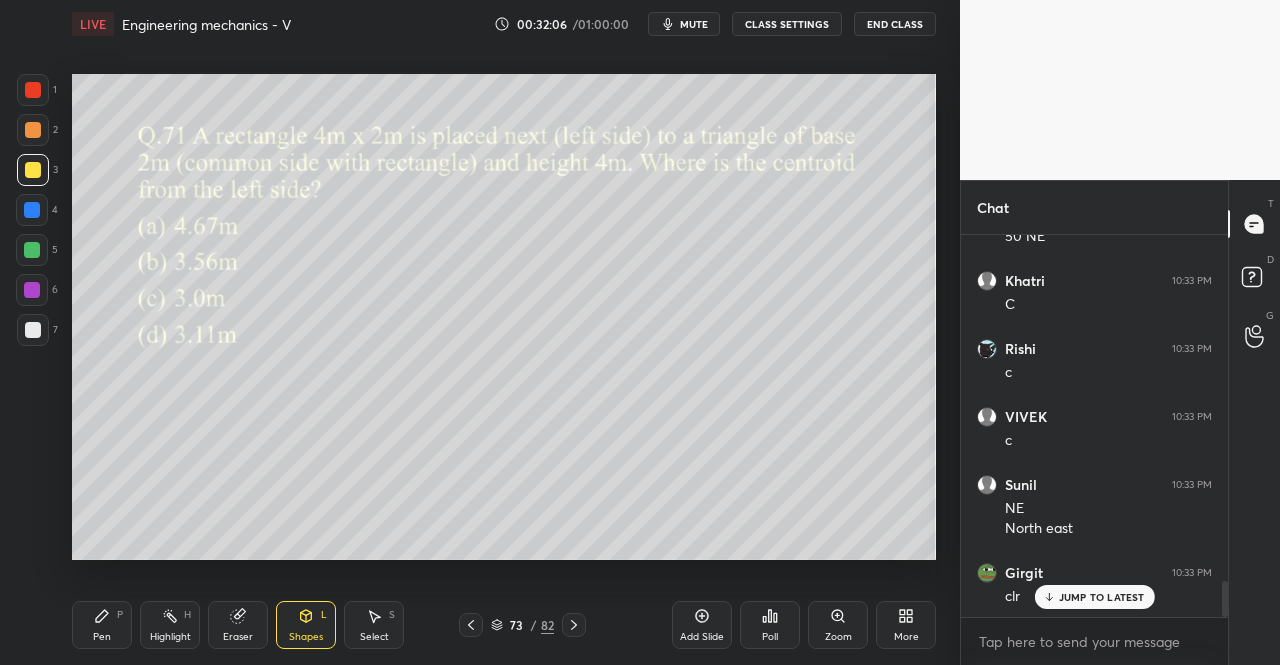 click 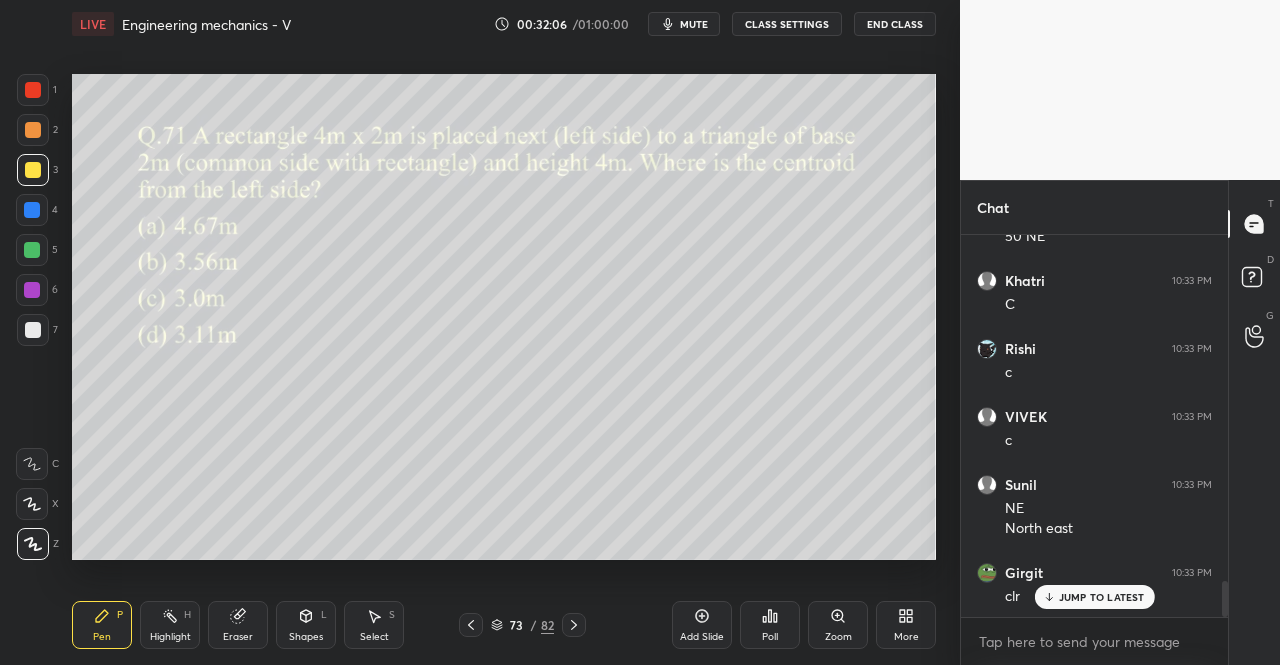 click 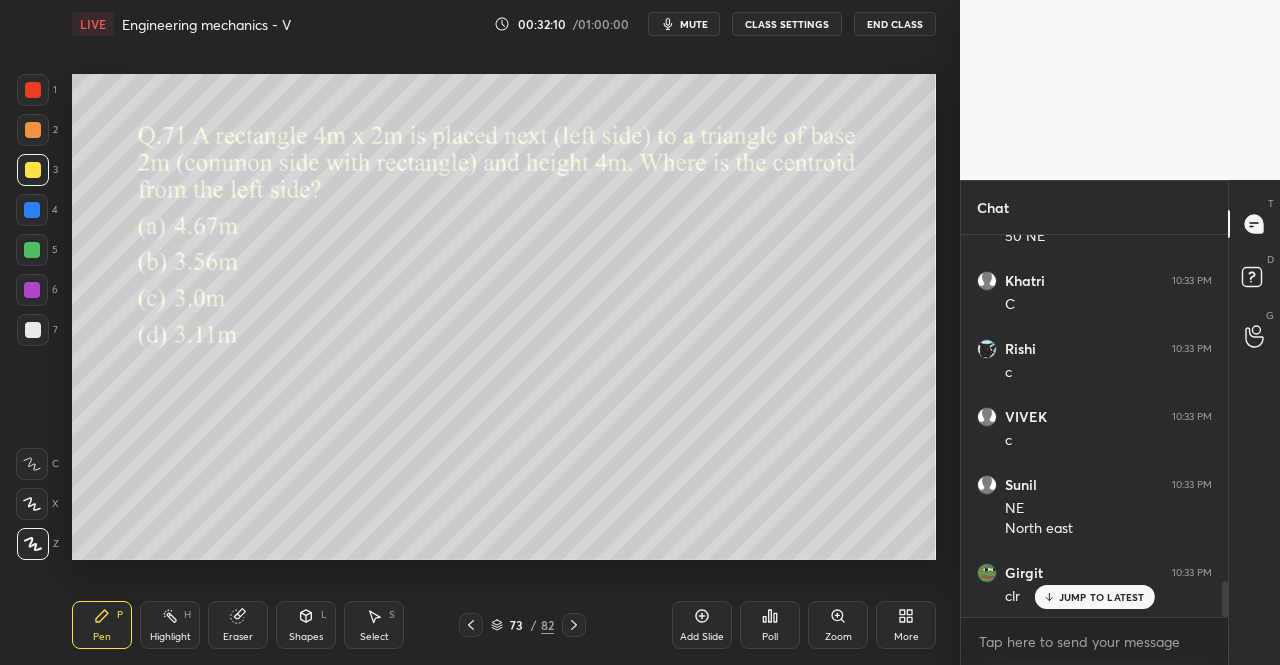 click on "Shapes L" at bounding box center (306, 625) 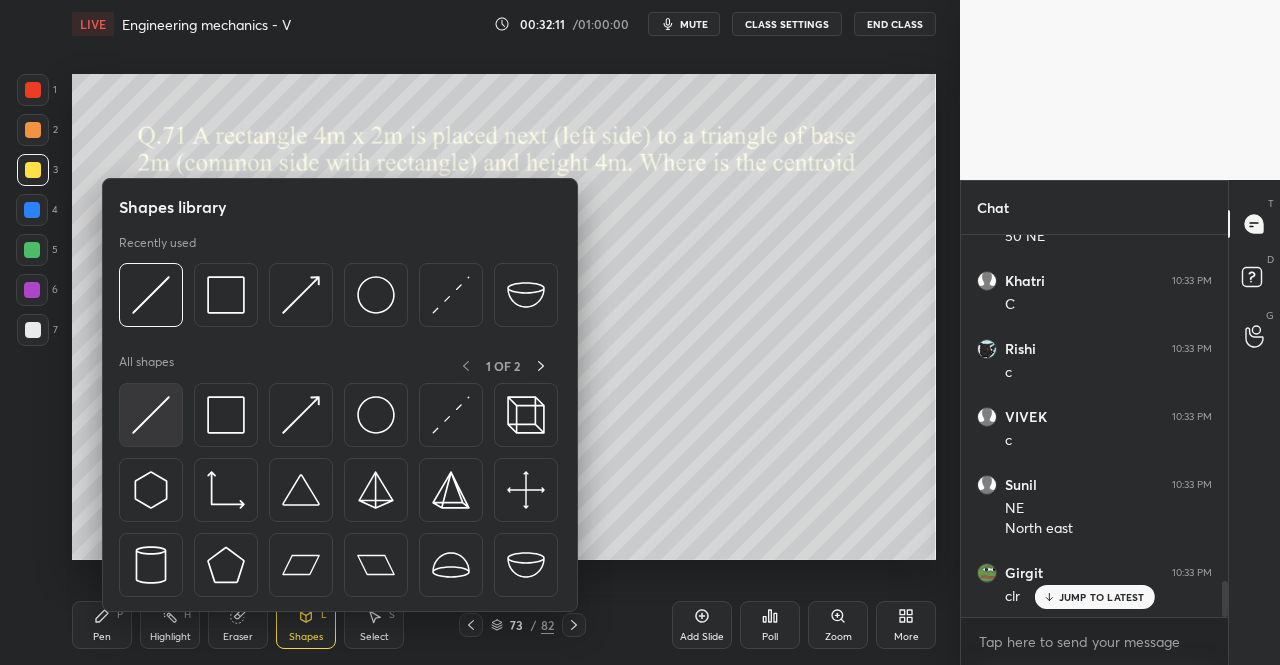click at bounding box center (151, 415) 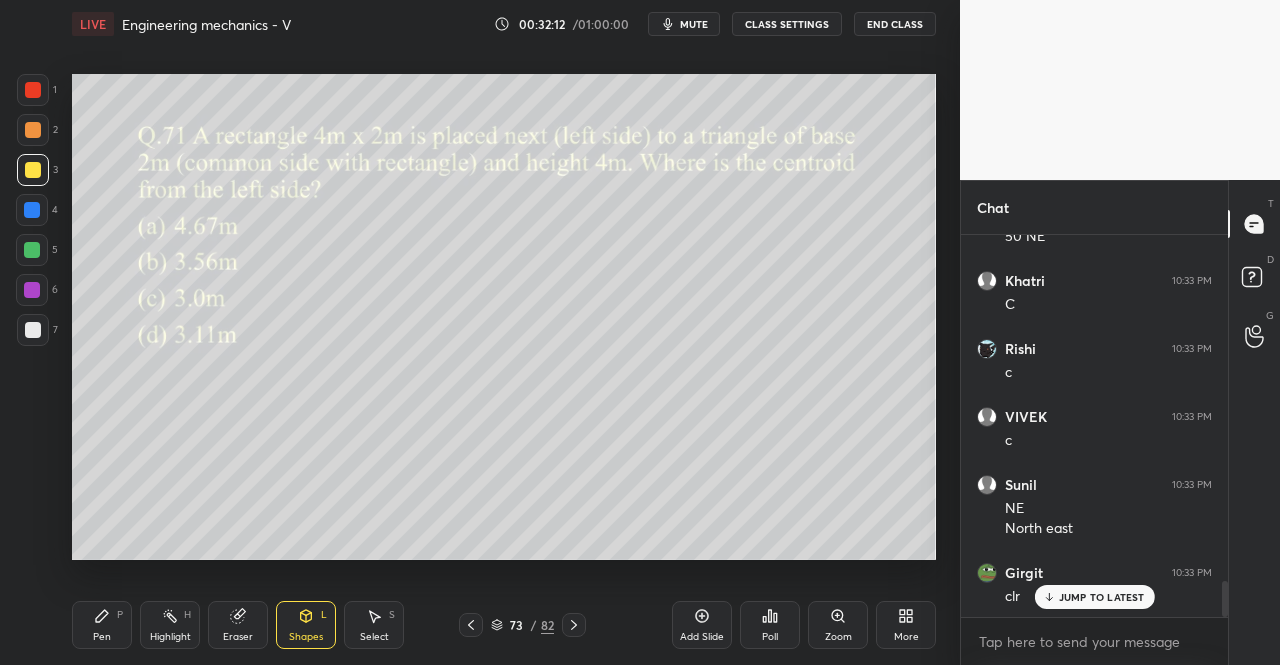 click on "Pen P Highlight H Eraser Shapes L Select S 73 / 82 Add Slide Poll Zoom More" at bounding box center [504, 625] 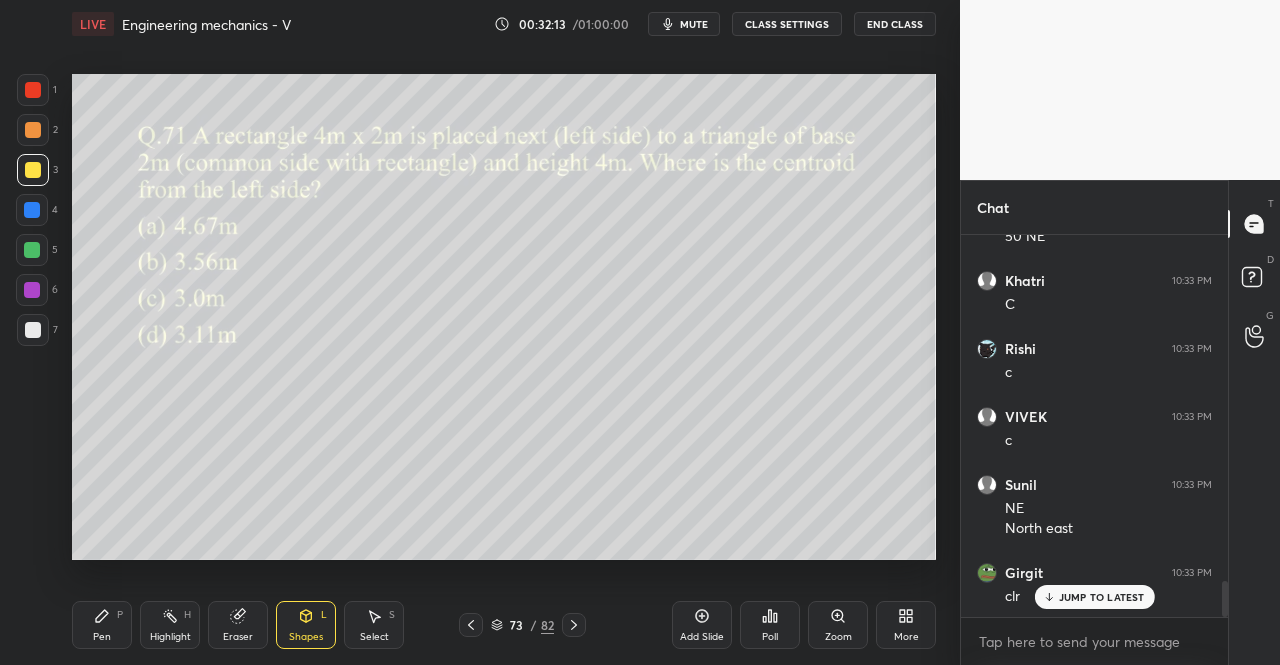 click 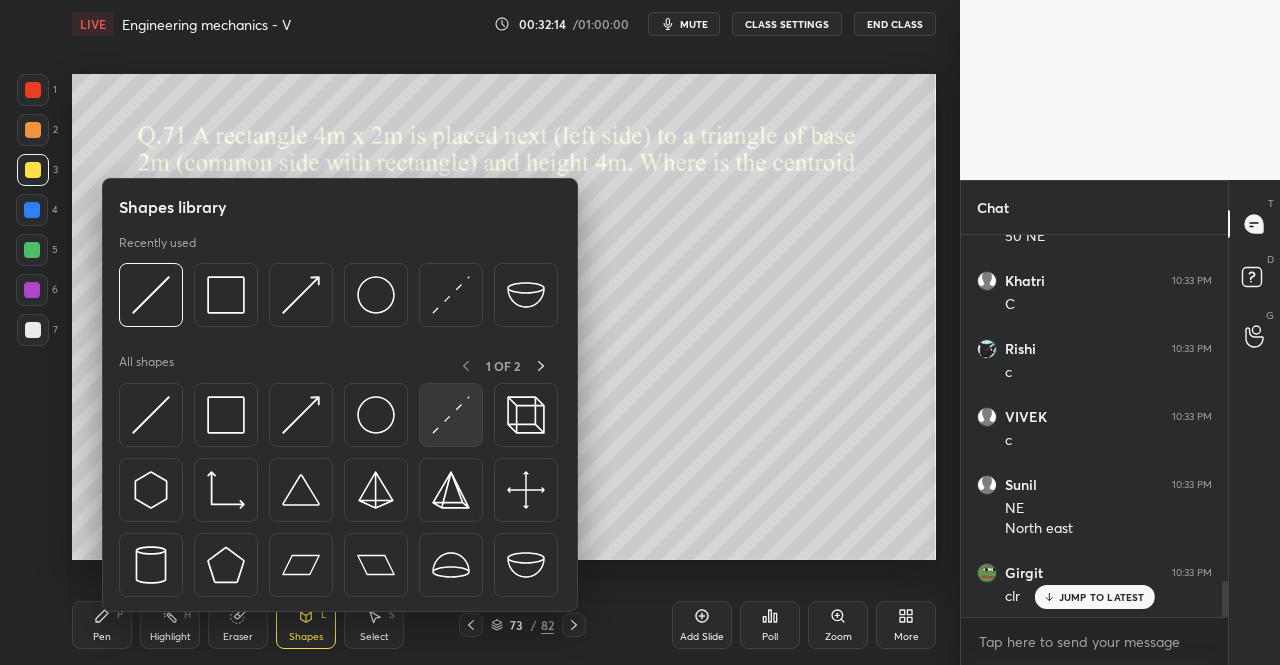 click at bounding box center (451, 415) 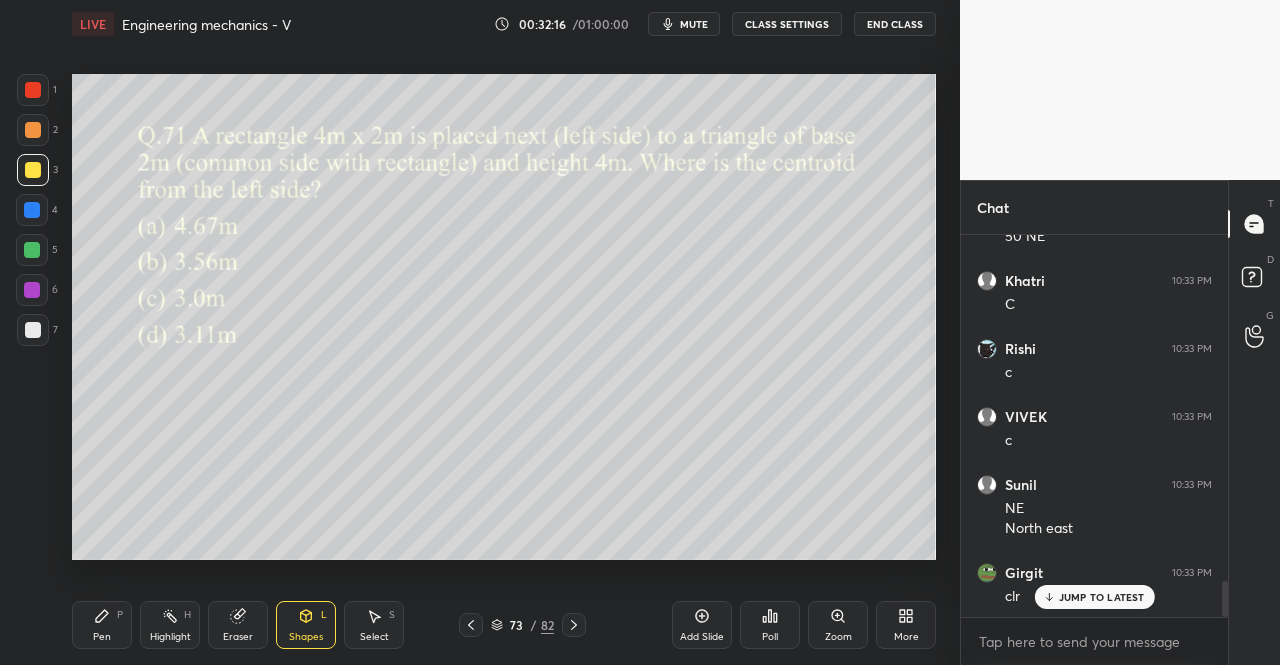 click on "Pen P" at bounding box center [102, 625] 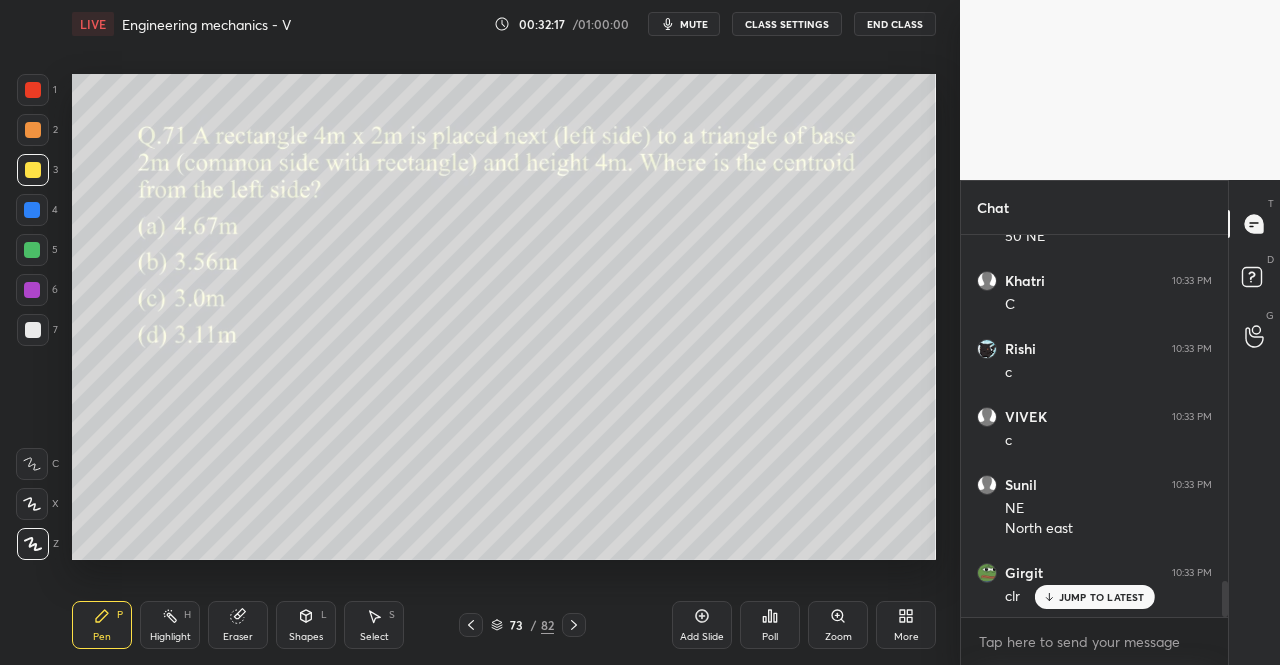 click 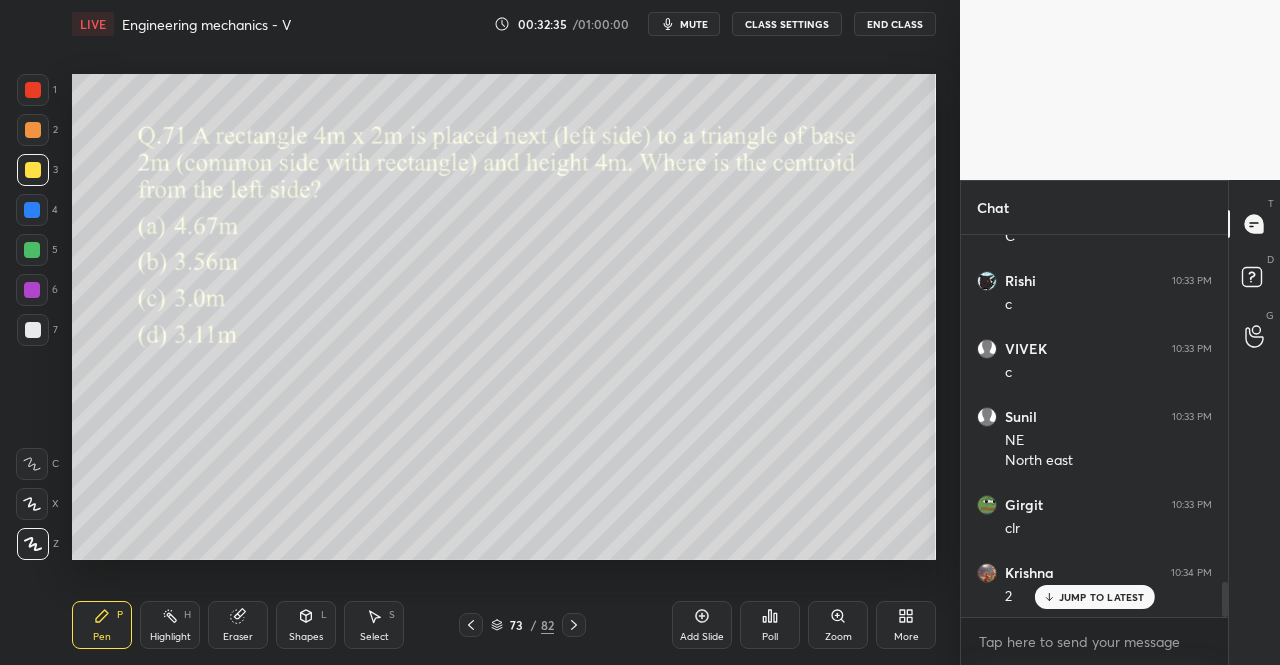 scroll, scrollTop: 3826, scrollLeft: 0, axis: vertical 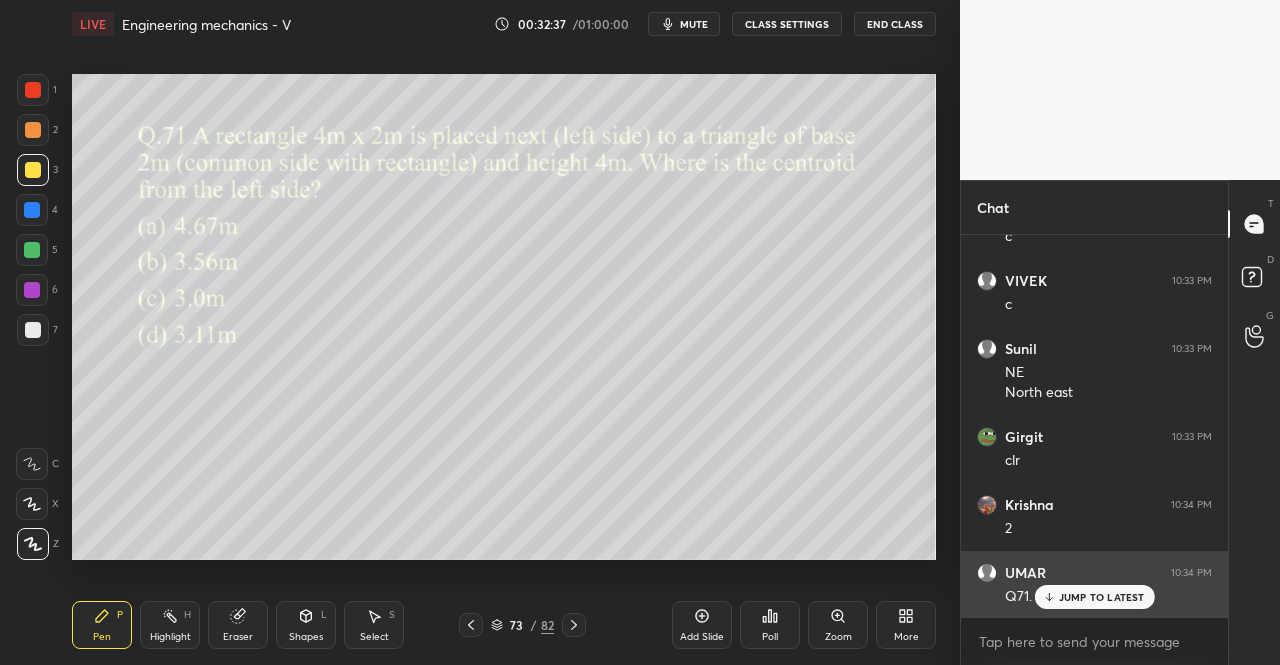 click on "JUMP TO LATEST" at bounding box center (1102, 597) 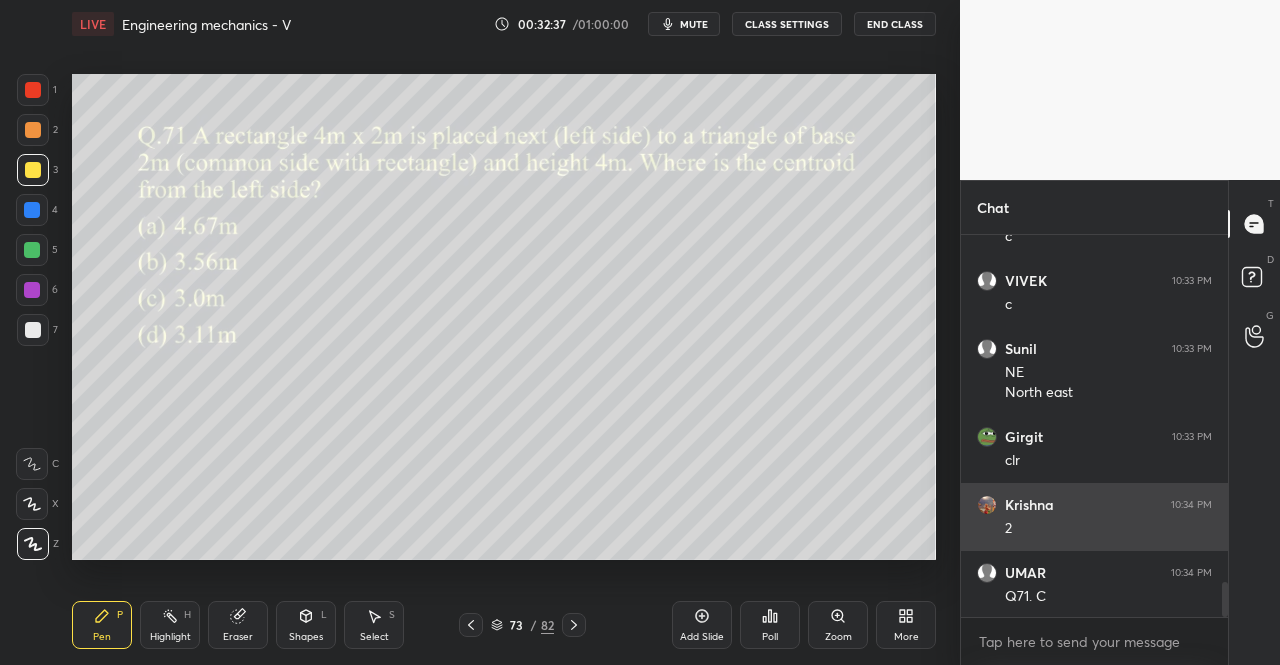 scroll, scrollTop: 3894, scrollLeft: 0, axis: vertical 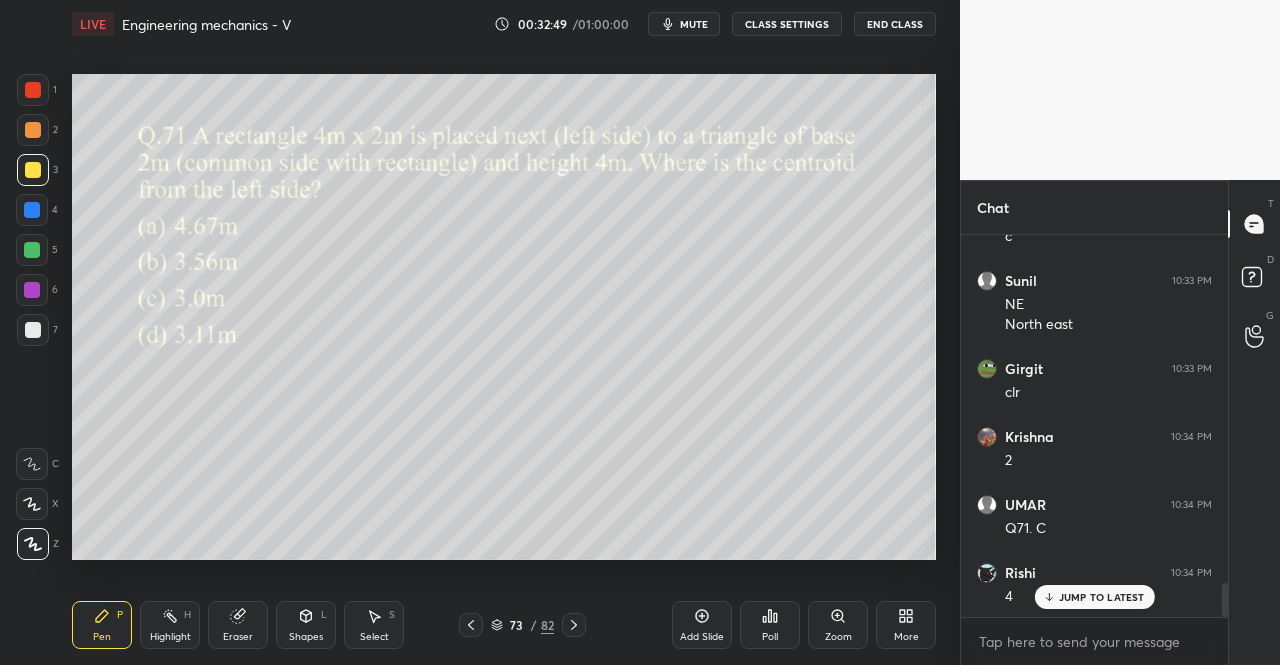 click on "Shapes L" at bounding box center [306, 625] 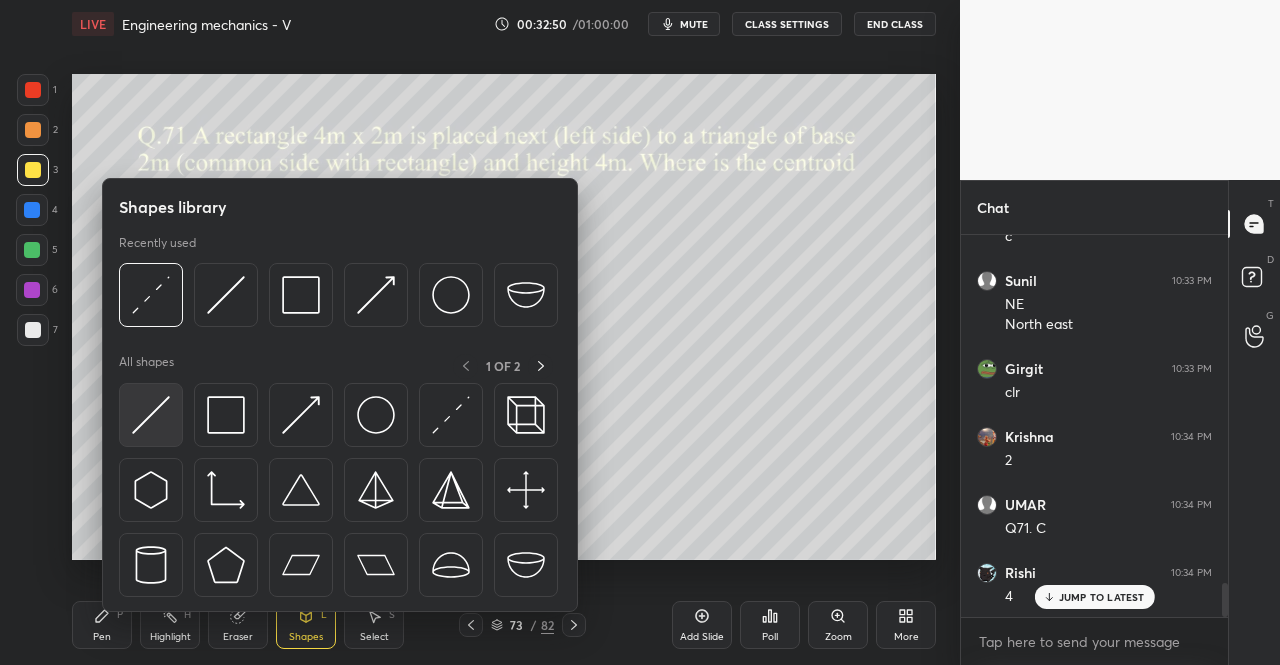 click at bounding box center (151, 415) 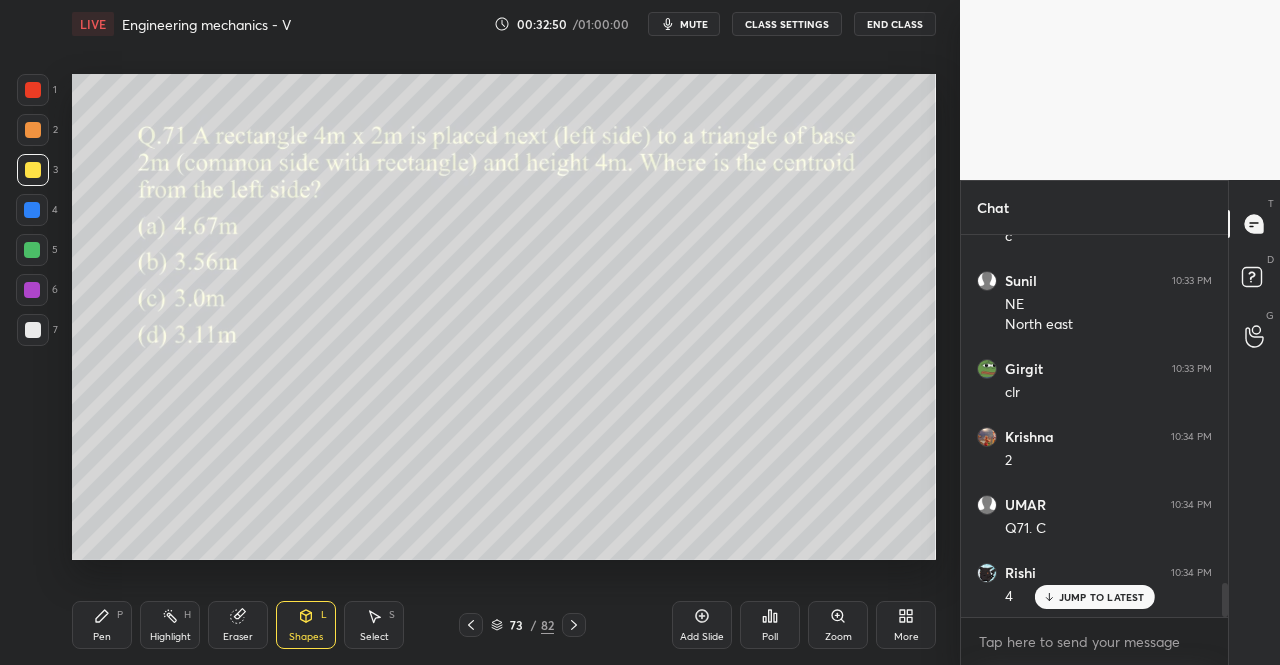 scroll, scrollTop: 3914, scrollLeft: 0, axis: vertical 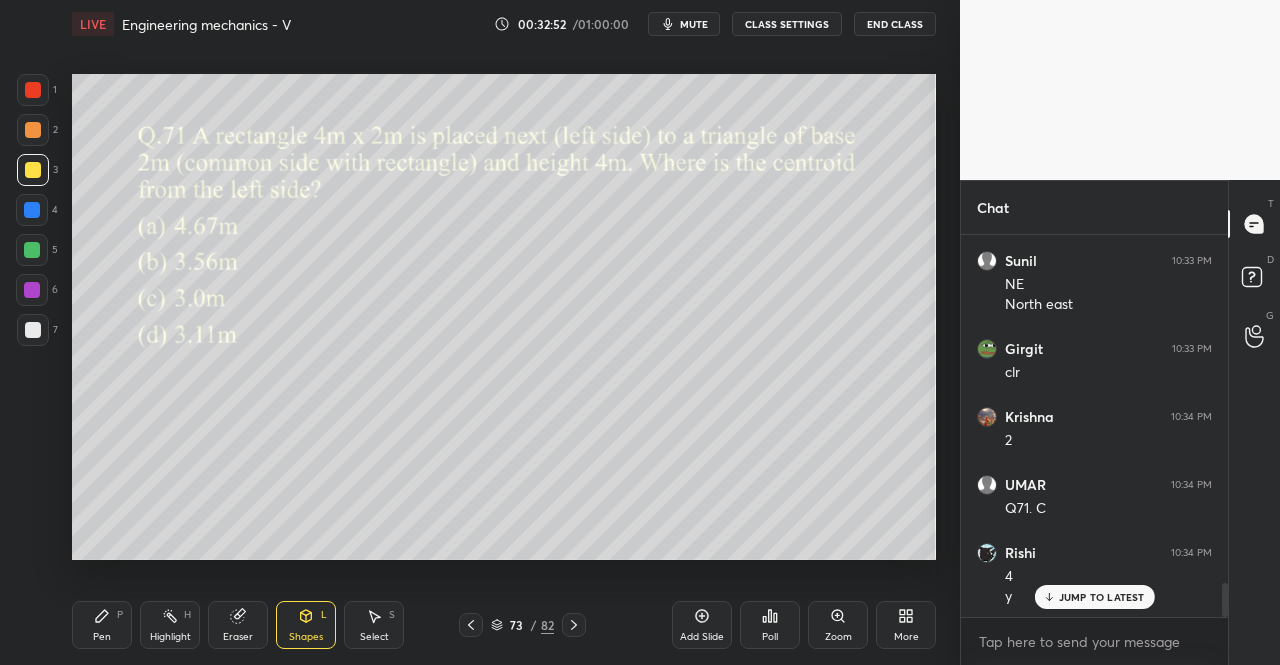 click on "Pen P" at bounding box center [102, 625] 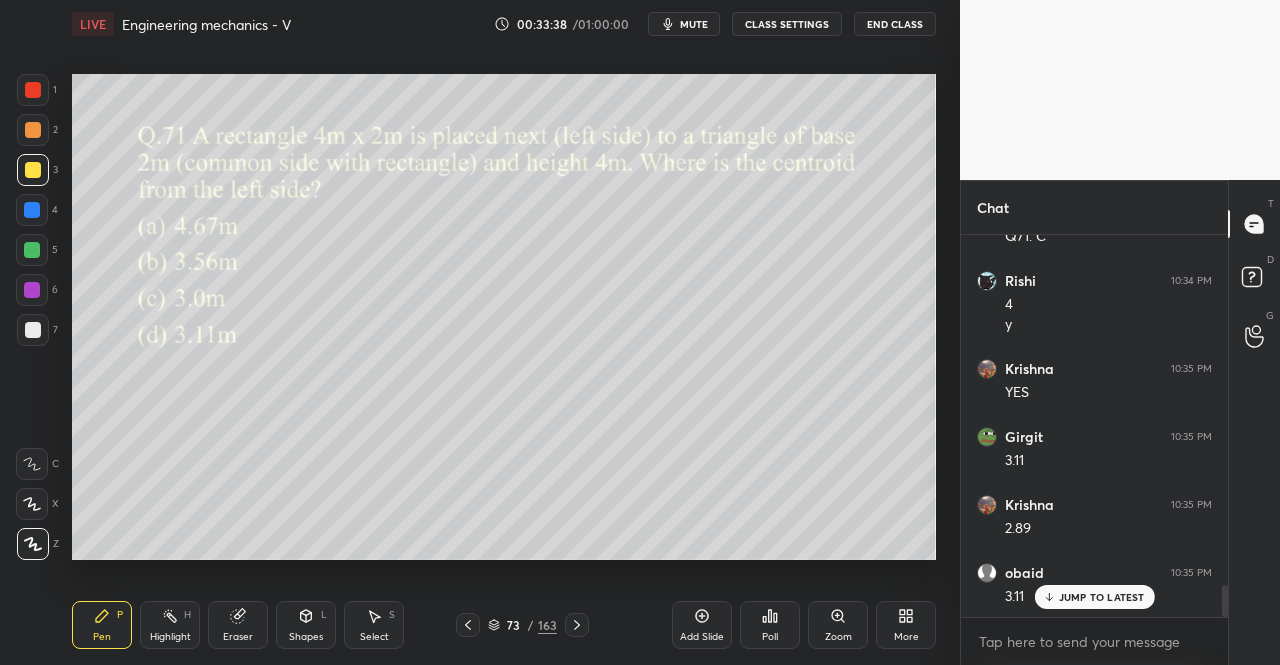 scroll, scrollTop: 4254, scrollLeft: 0, axis: vertical 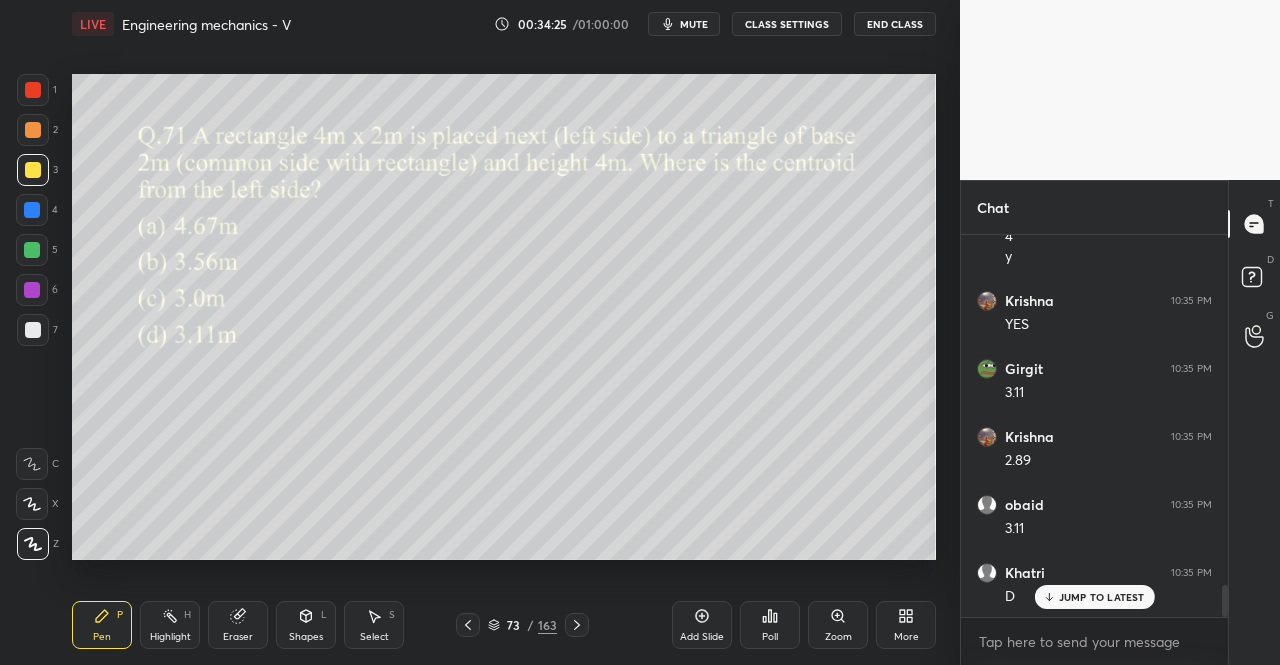click 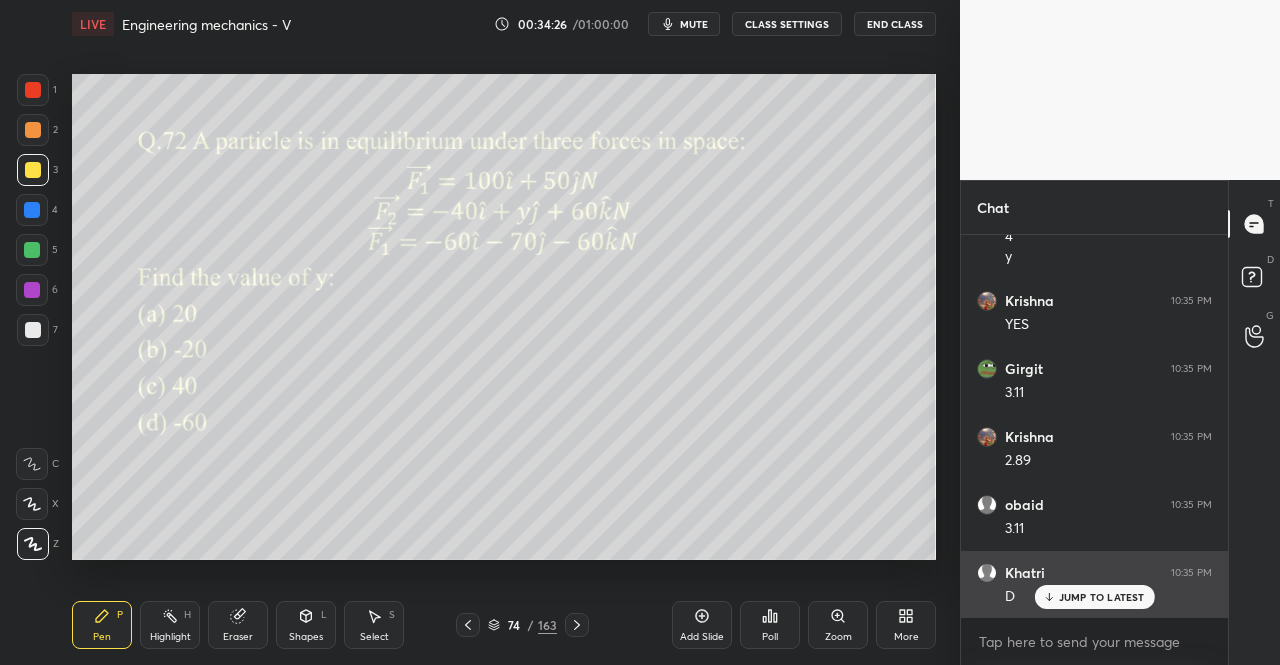click on "JUMP TO LATEST" at bounding box center [1102, 597] 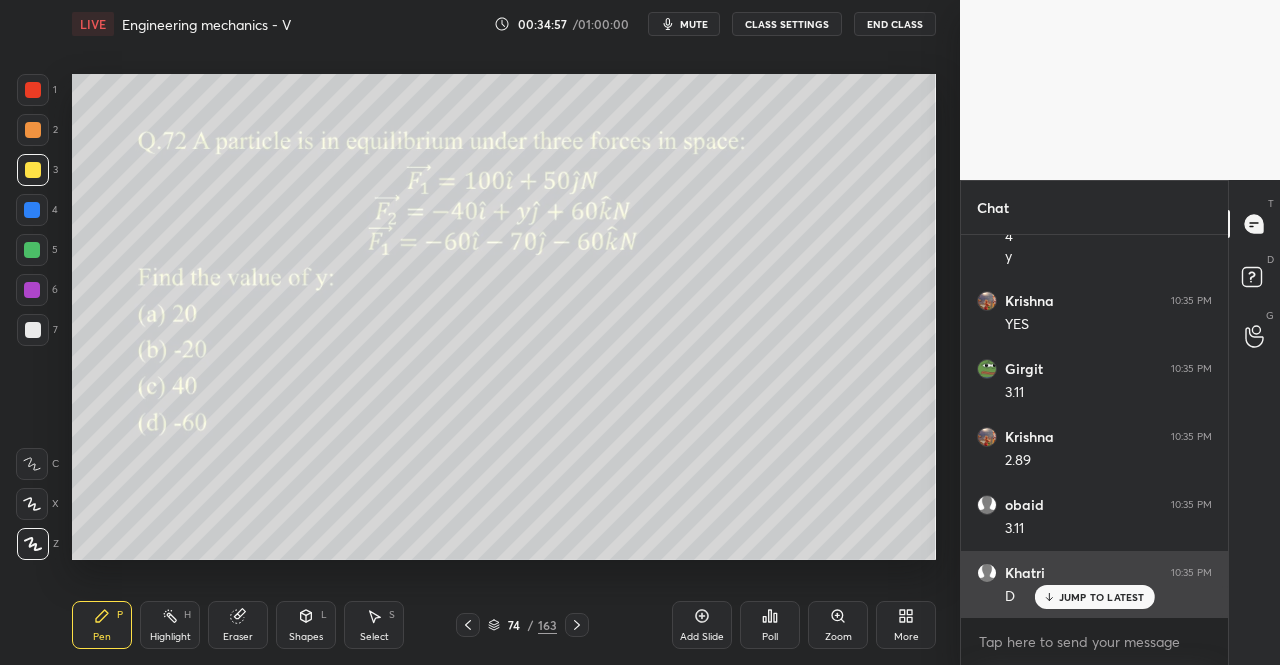 scroll, scrollTop: 4322, scrollLeft: 0, axis: vertical 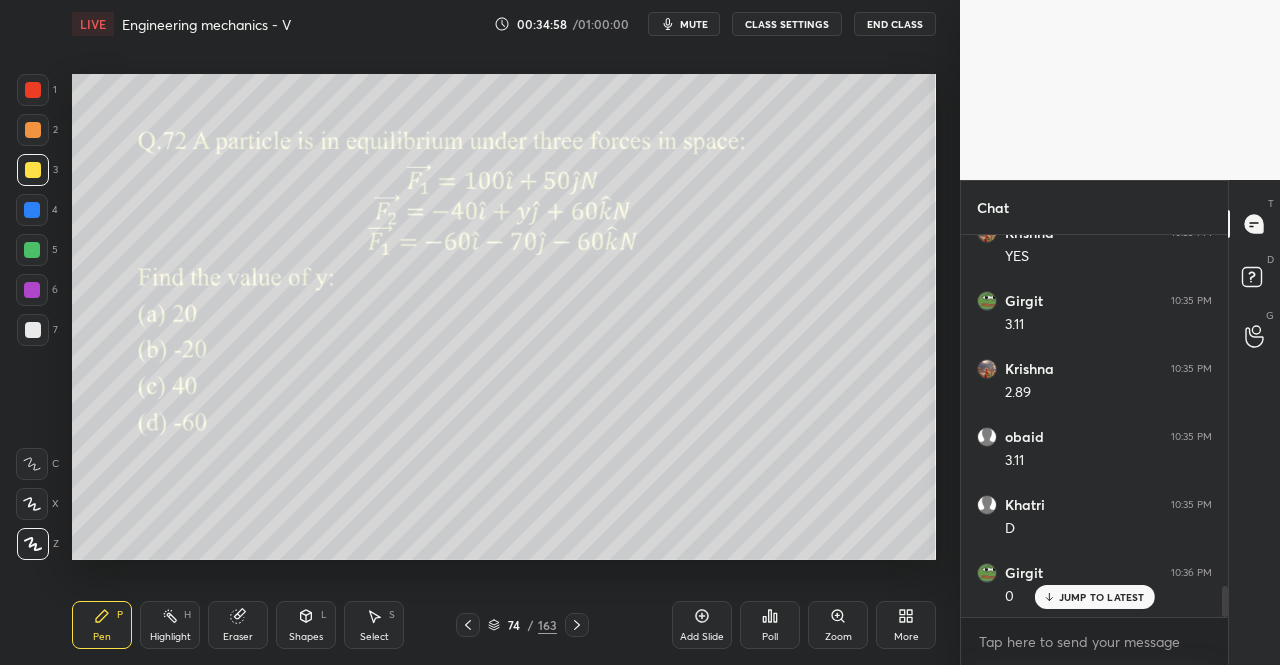 click on "Eraser" at bounding box center (238, 625) 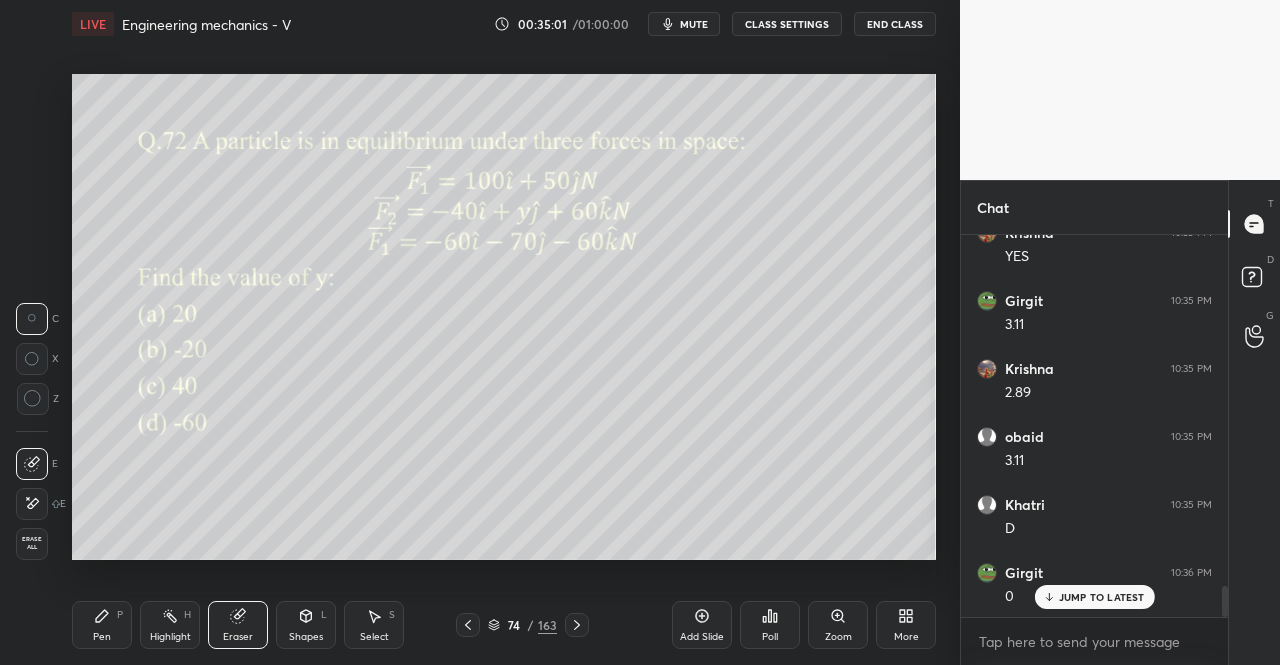 click on "LIVE Engineering mechanics - V 00:35:01 /  01:00:00 mute CLASS SETTINGS End Class Setting up your live class Poll for   secs No correct answer Start poll Back Engineering mechanics - V • L5 of Practice Course On Engineering Mechanics Dr. Jaspal Singh Pen P Highlight H Eraser Shapes L Select S 74 / 163 Add Slide Poll Zoom More" at bounding box center [504, 332] 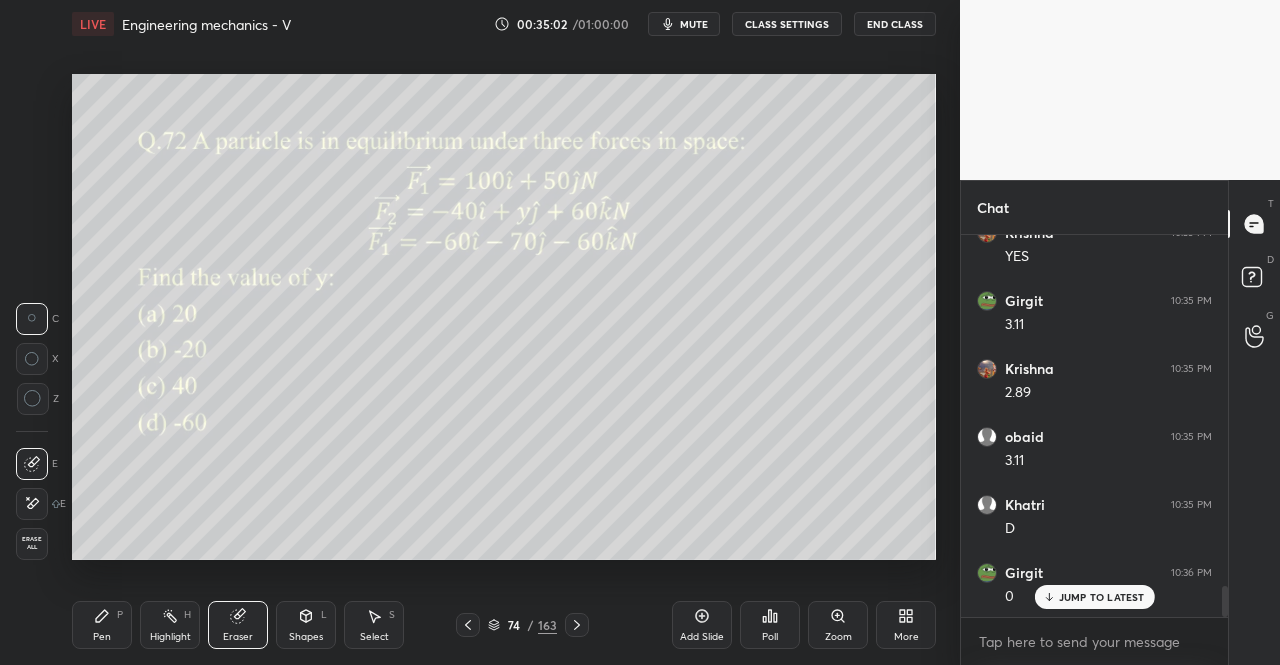 click on "Pen P" at bounding box center (102, 625) 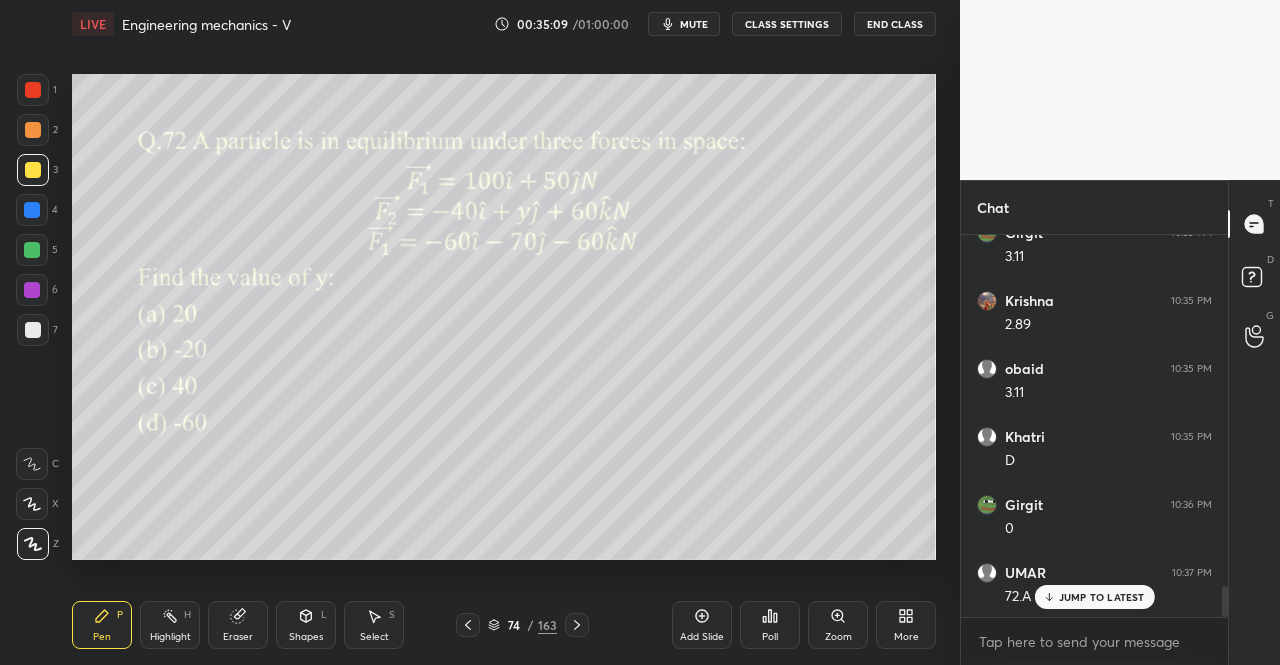 scroll, scrollTop: 4458, scrollLeft: 0, axis: vertical 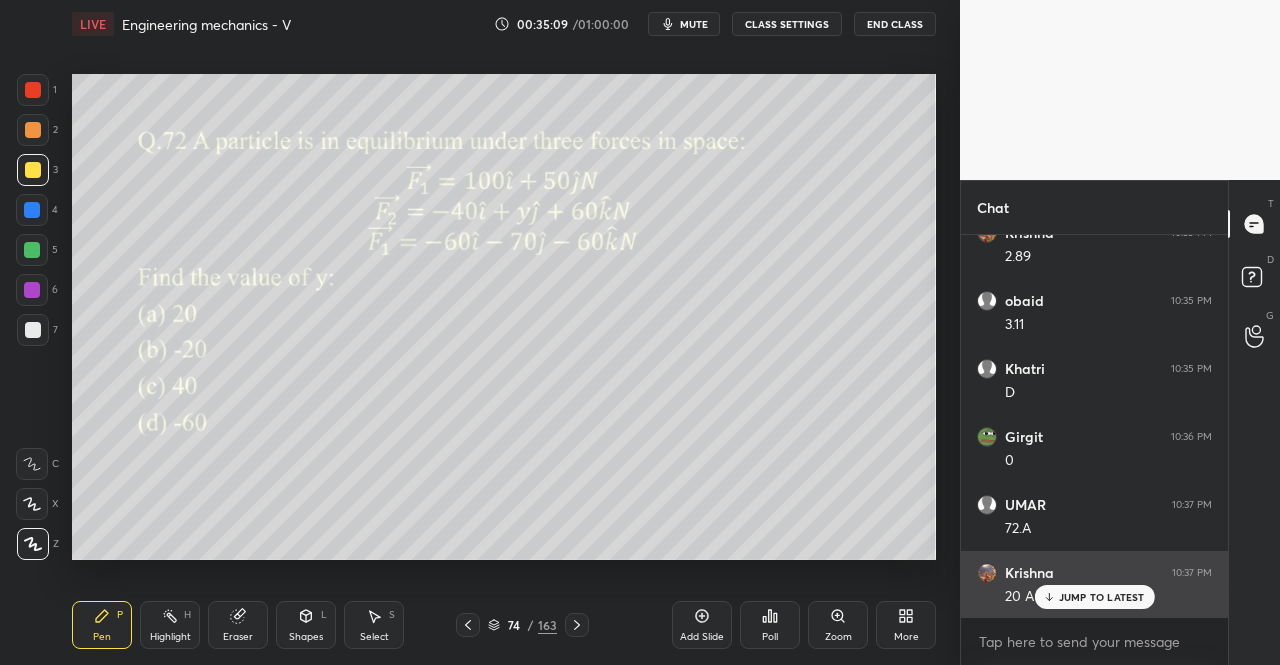 click on "JUMP TO LATEST" at bounding box center (1094, 597) 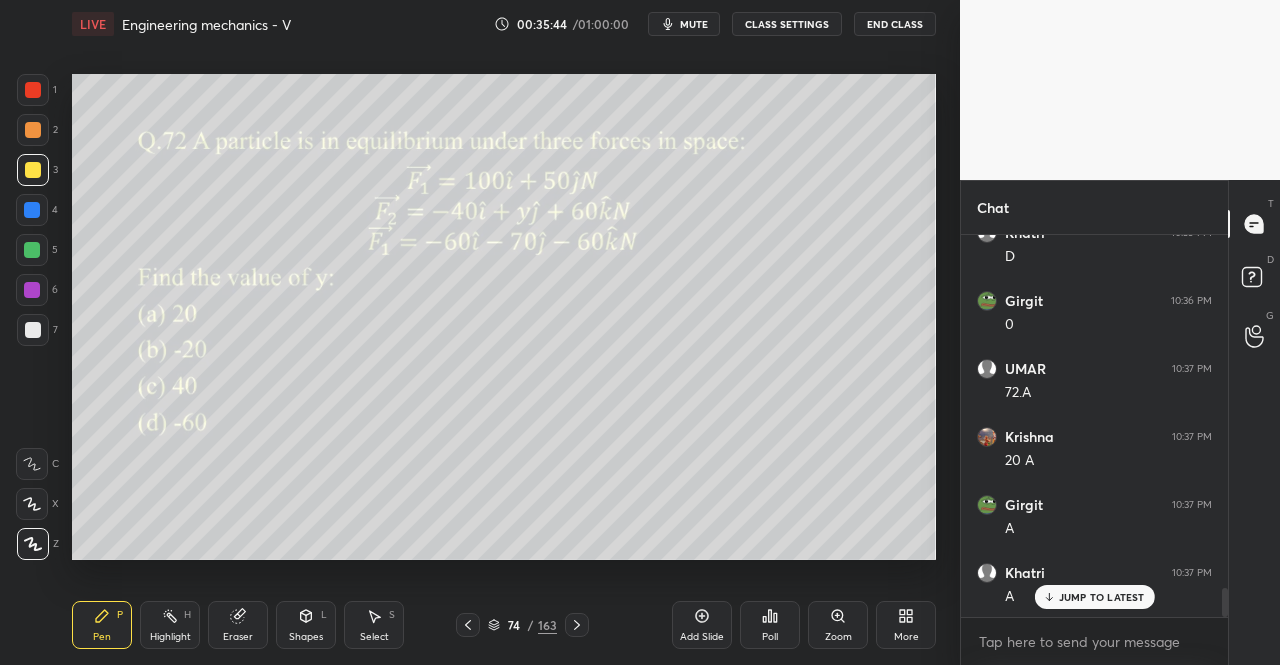 scroll, scrollTop: 4662, scrollLeft: 0, axis: vertical 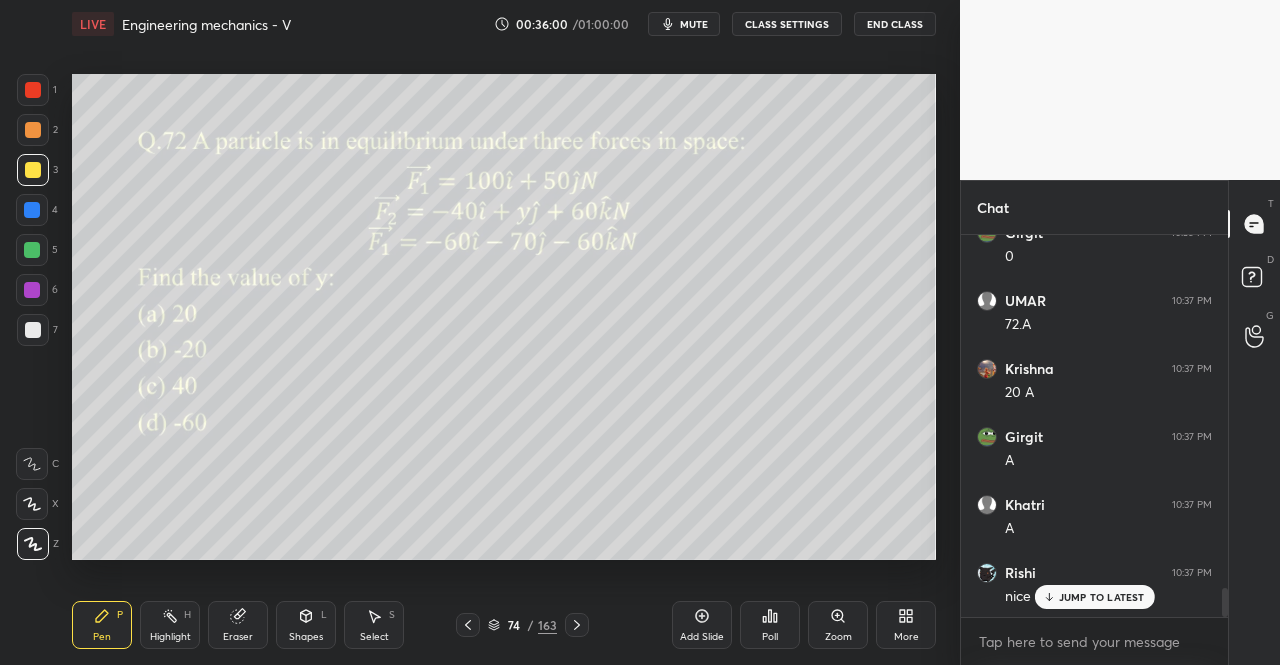 click 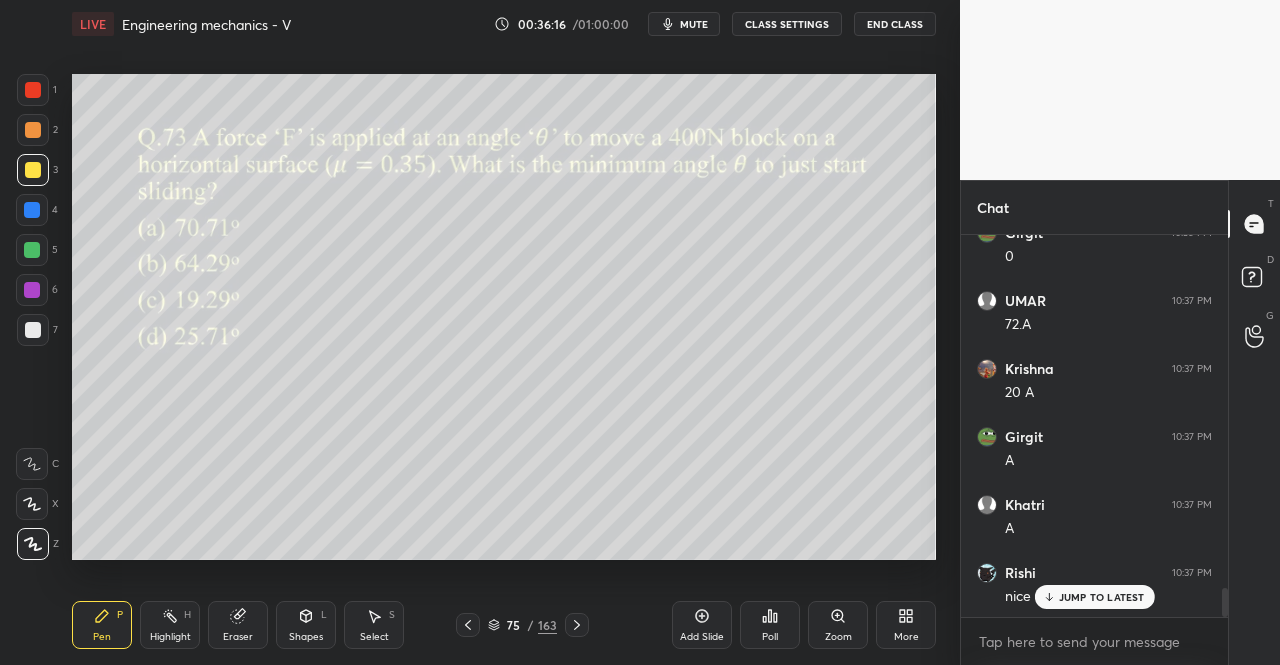 click on "mute" at bounding box center [694, 24] 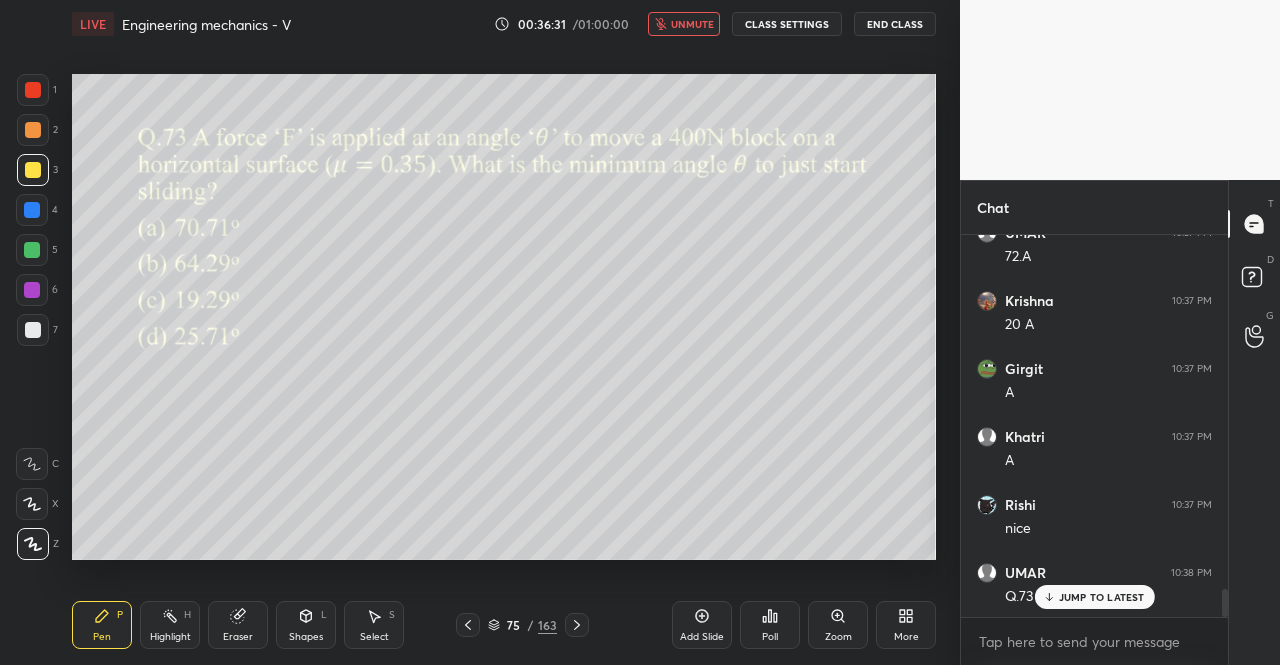 scroll, scrollTop: 4798, scrollLeft: 0, axis: vertical 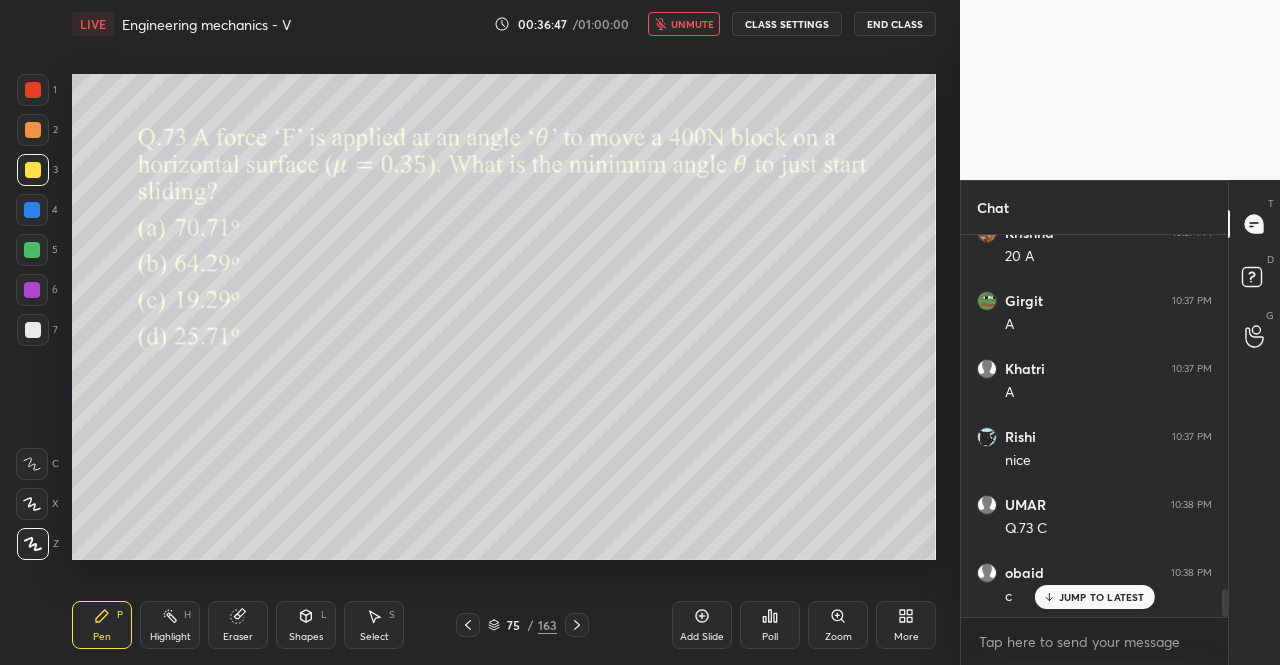 click on "unmute" at bounding box center [692, 24] 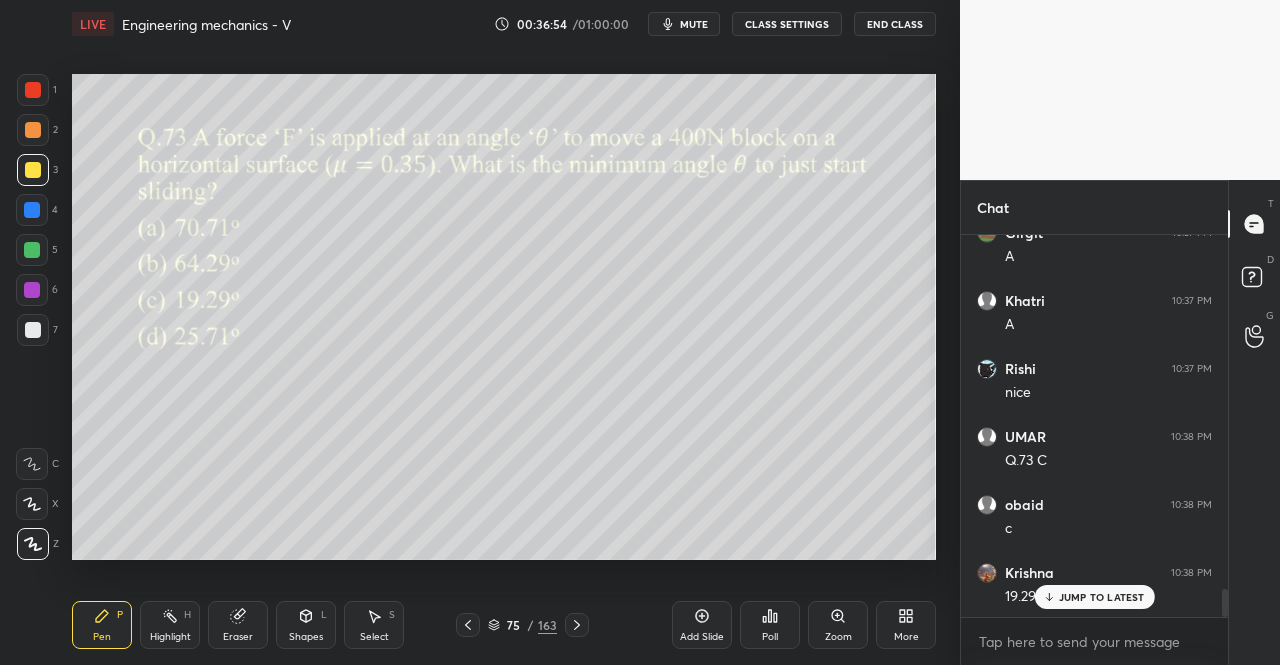 scroll, scrollTop: 4934, scrollLeft: 0, axis: vertical 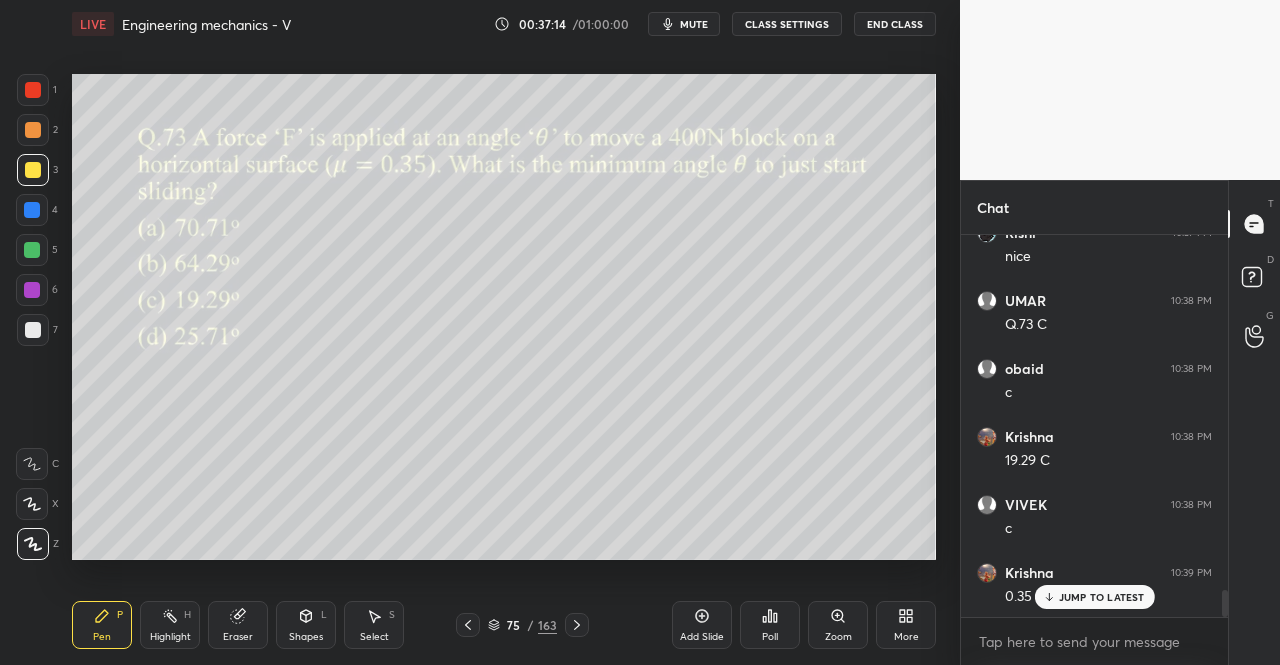 click on "mute" at bounding box center (694, 24) 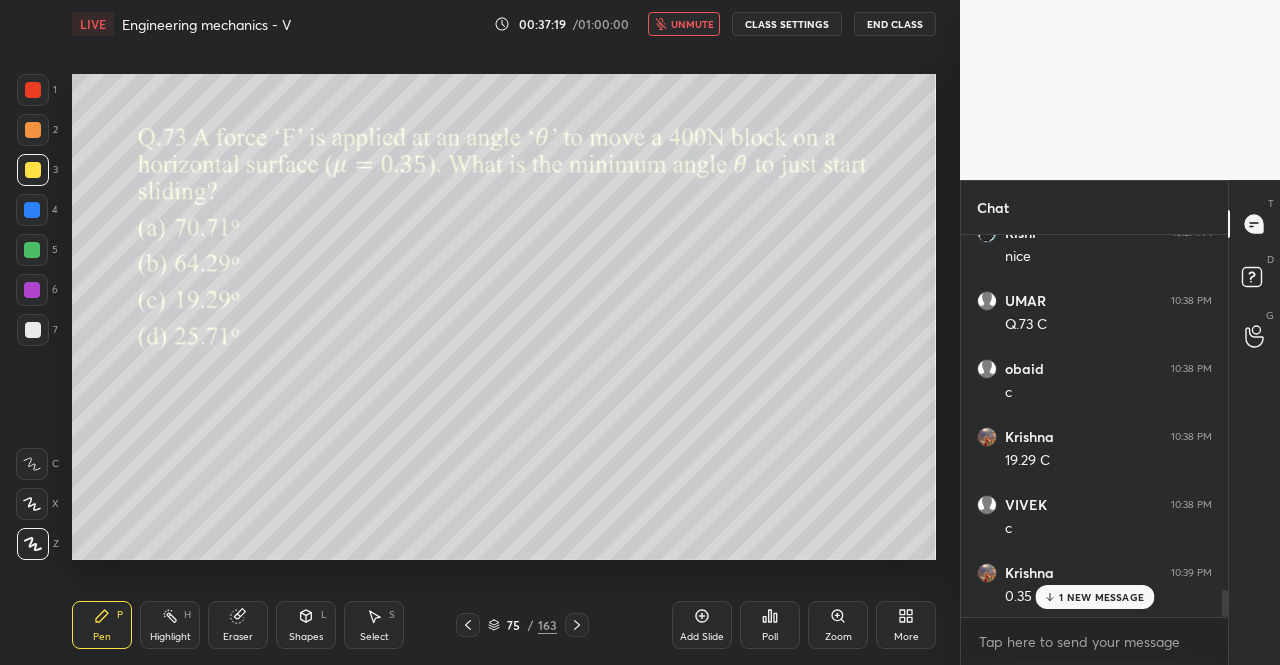 scroll, scrollTop: 5070, scrollLeft: 0, axis: vertical 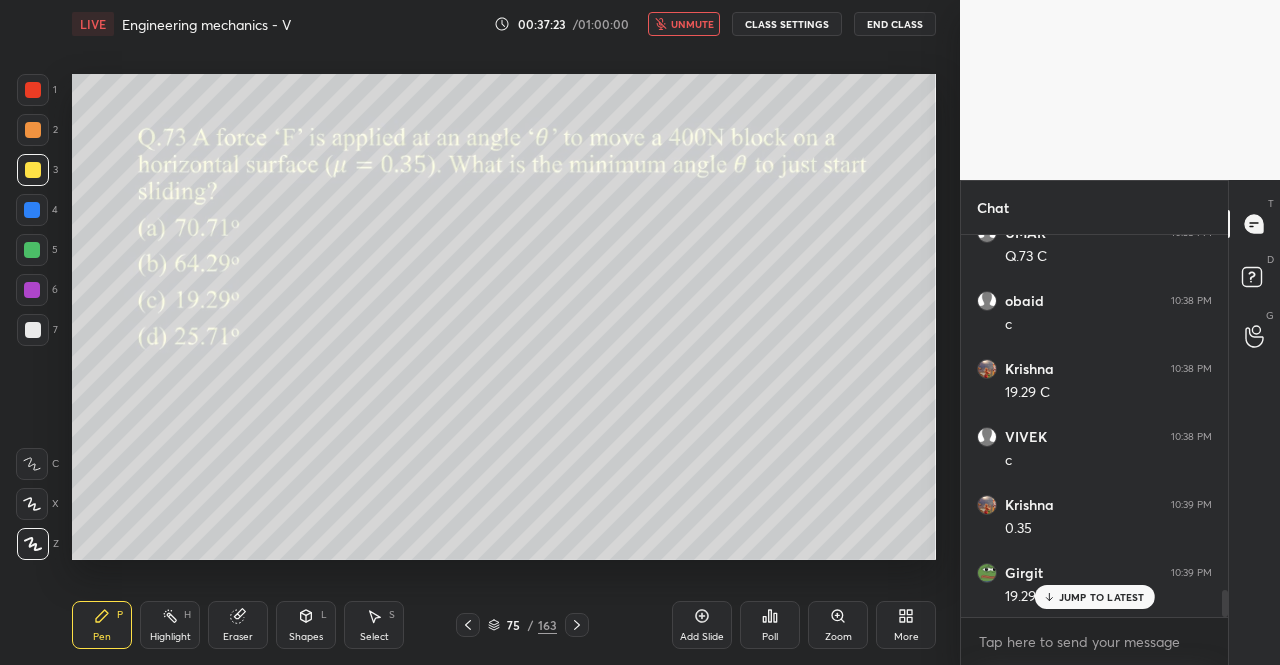 click on "Eraser" at bounding box center (238, 625) 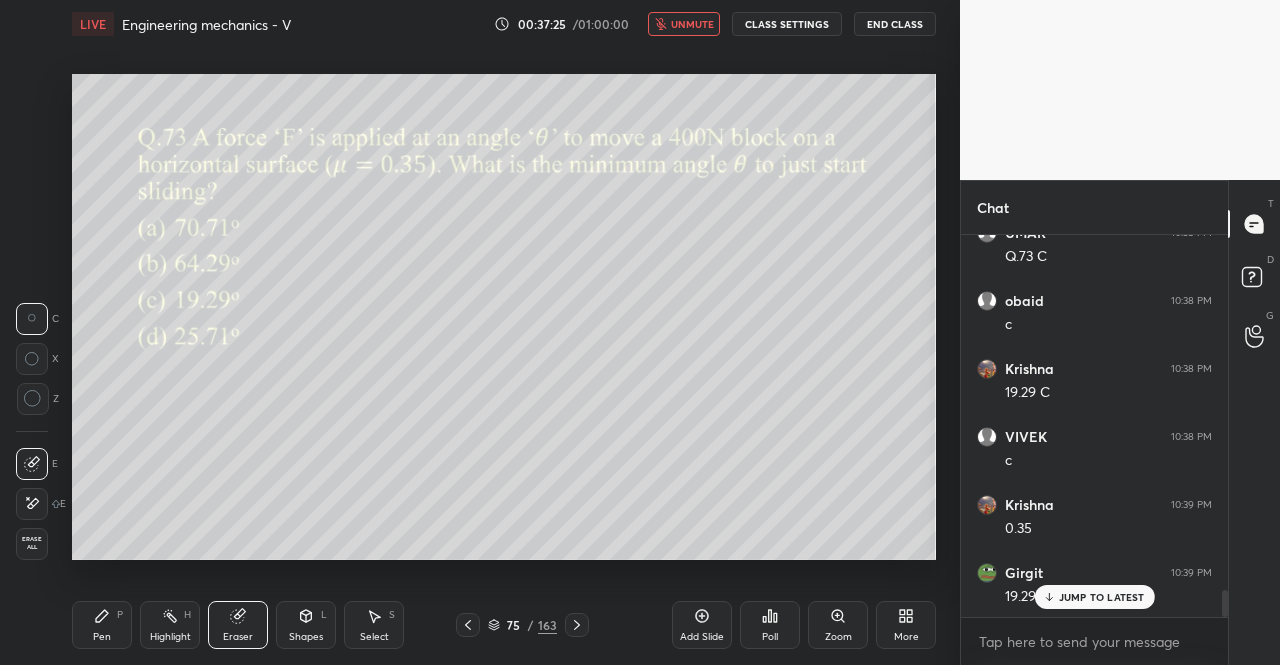 scroll, scrollTop: 5138, scrollLeft: 0, axis: vertical 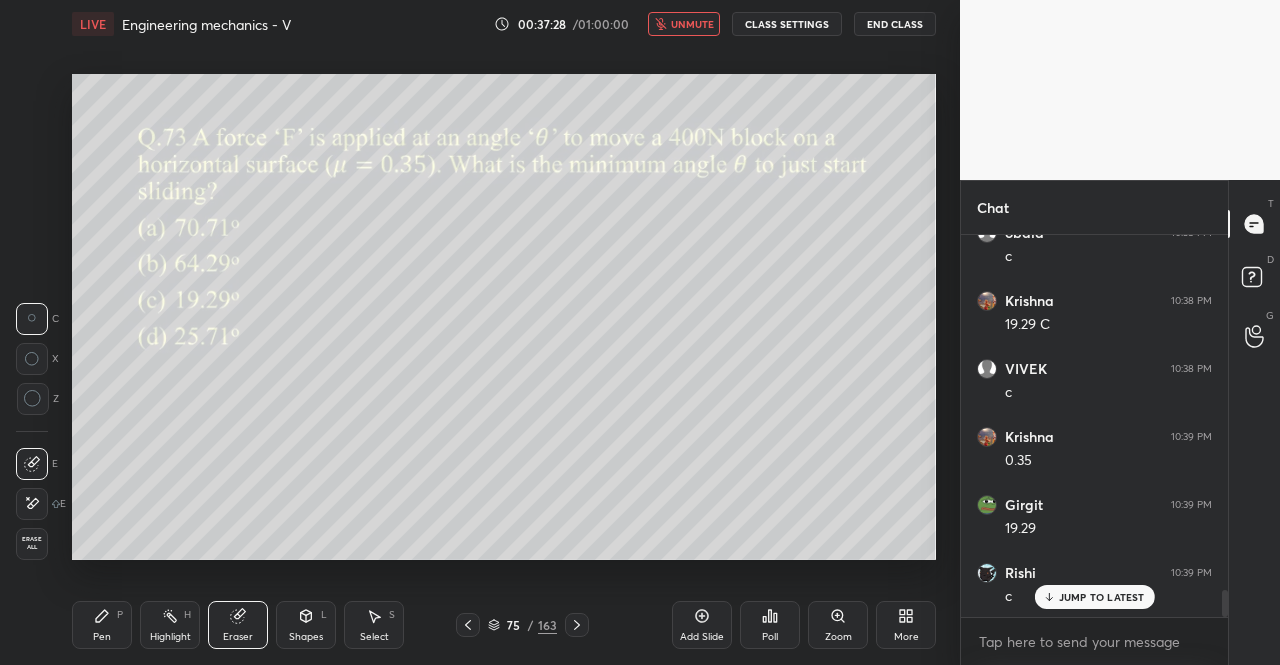 click on "Pen P" at bounding box center (102, 625) 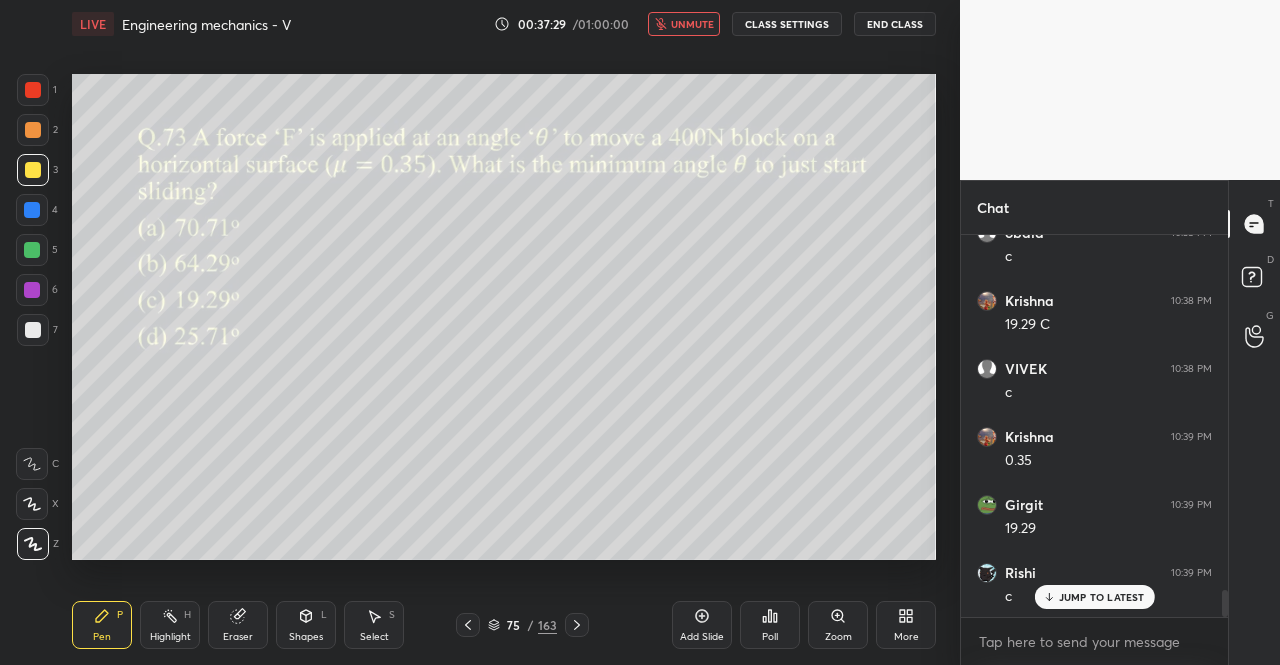 click 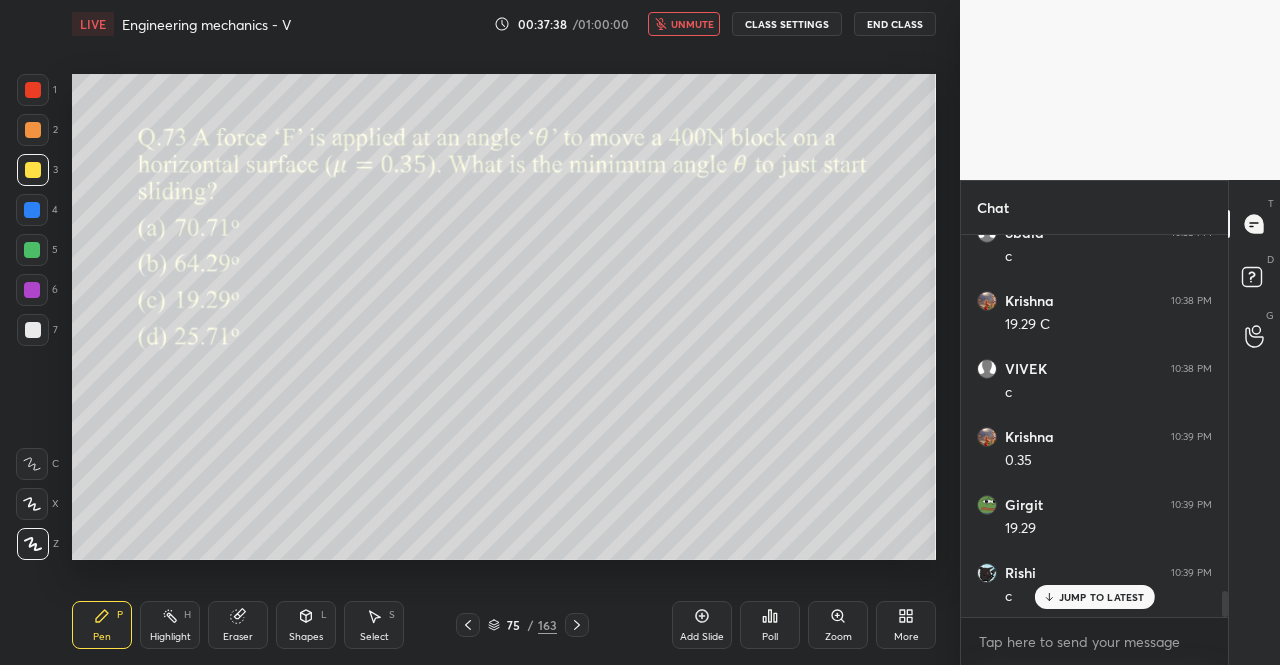 scroll, scrollTop: 5206, scrollLeft: 0, axis: vertical 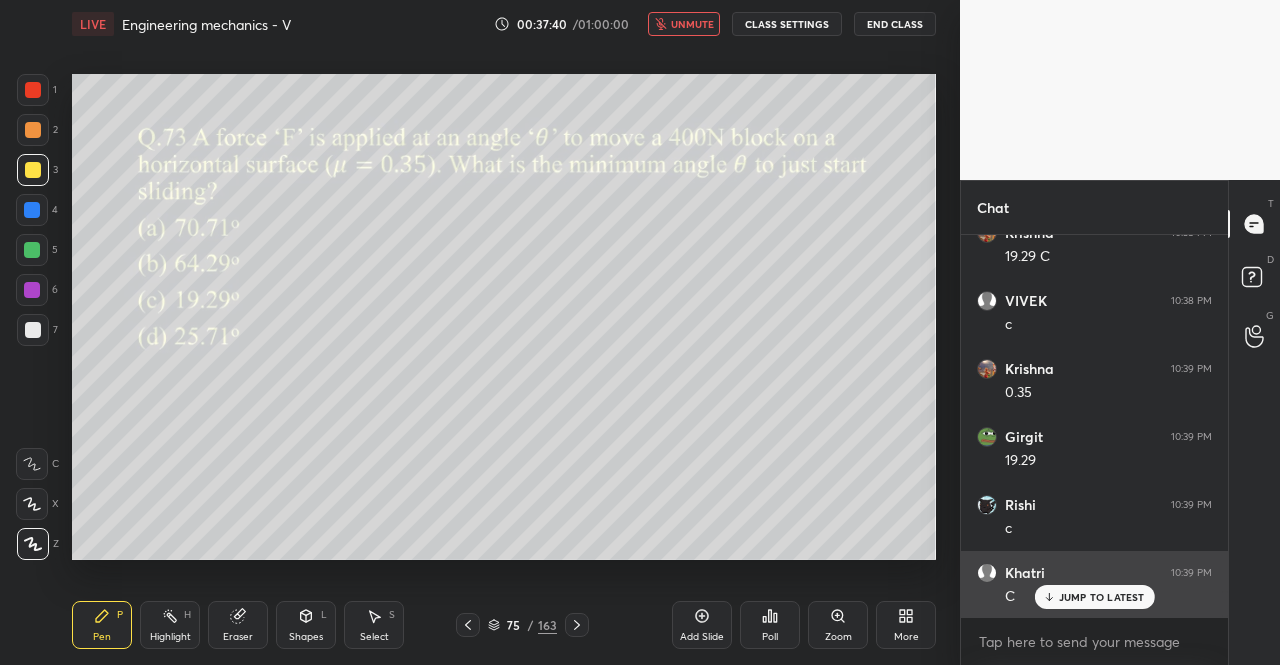 click on "JUMP TO LATEST" at bounding box center (1102, 597) 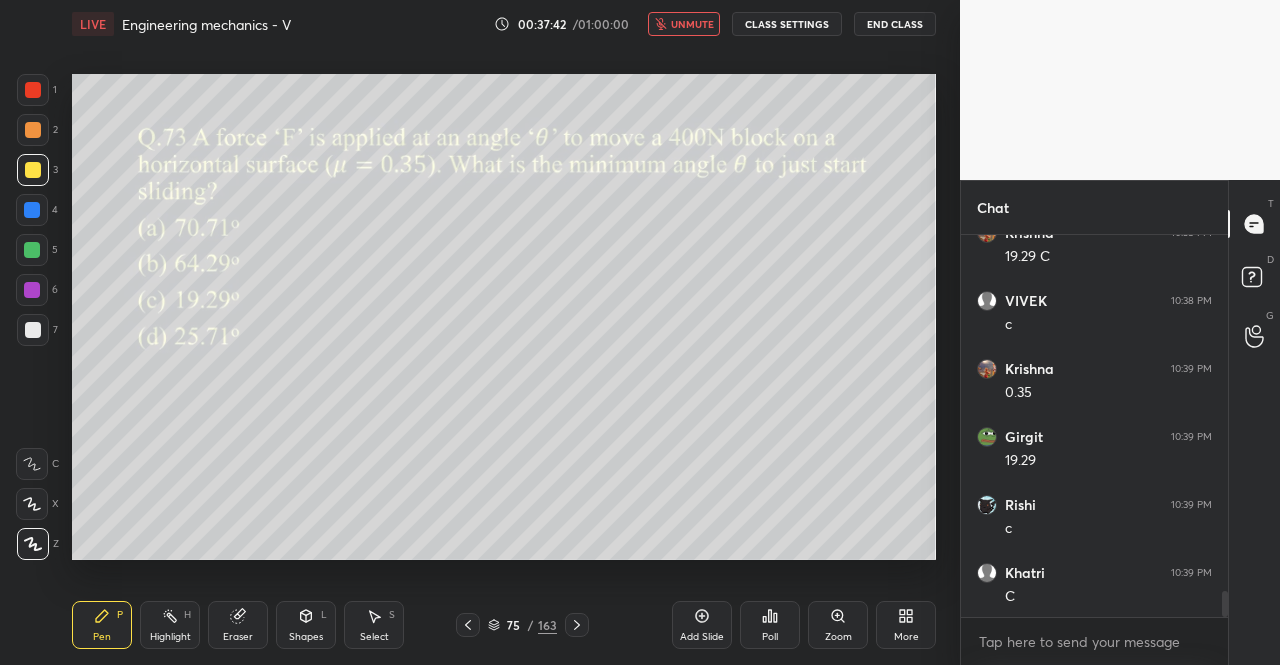 click on "Pen P" at bounding box center (102, 625) 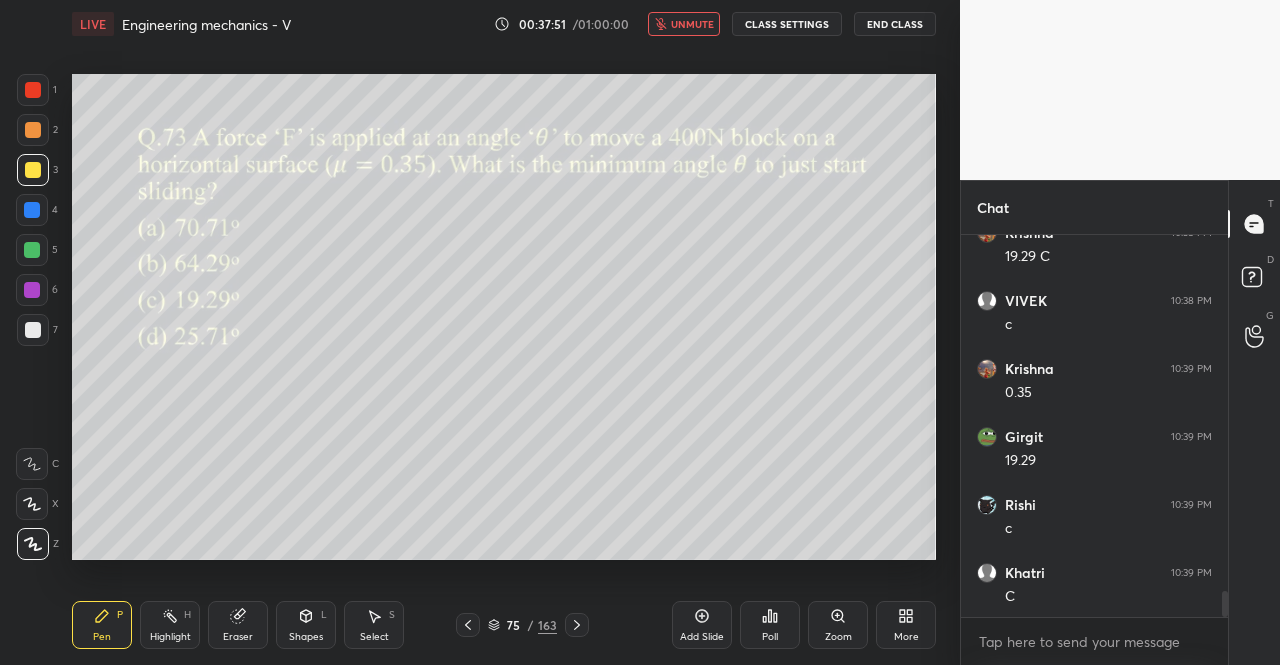 click 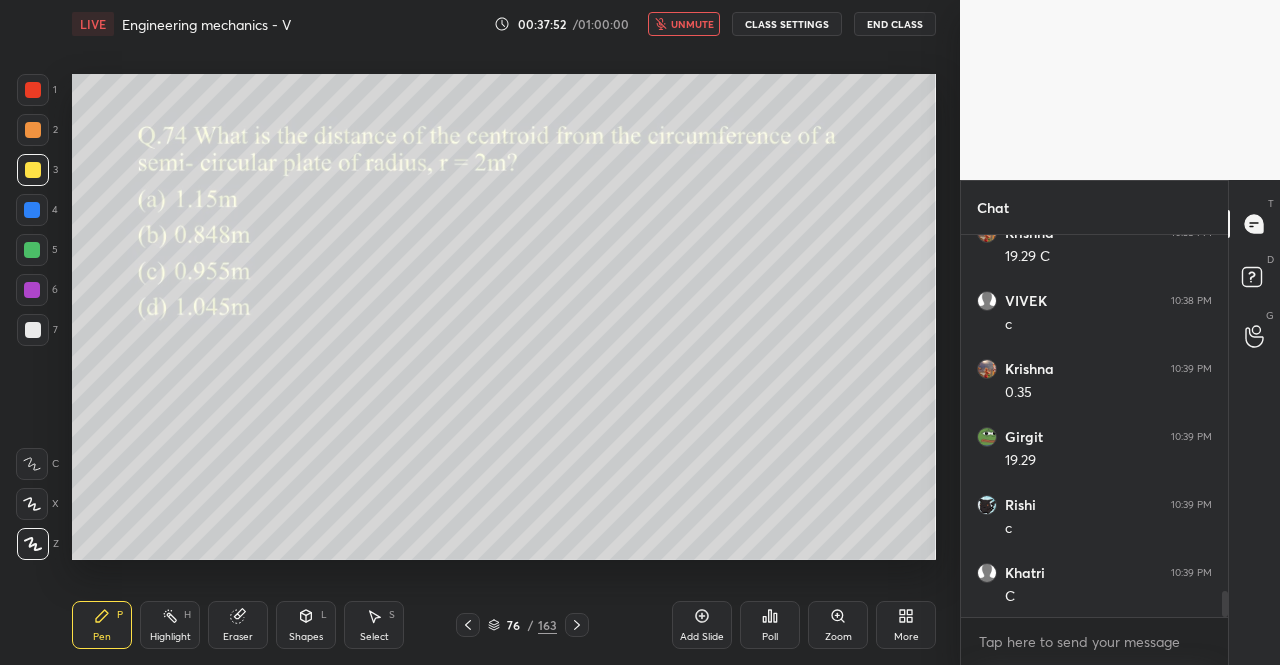 click 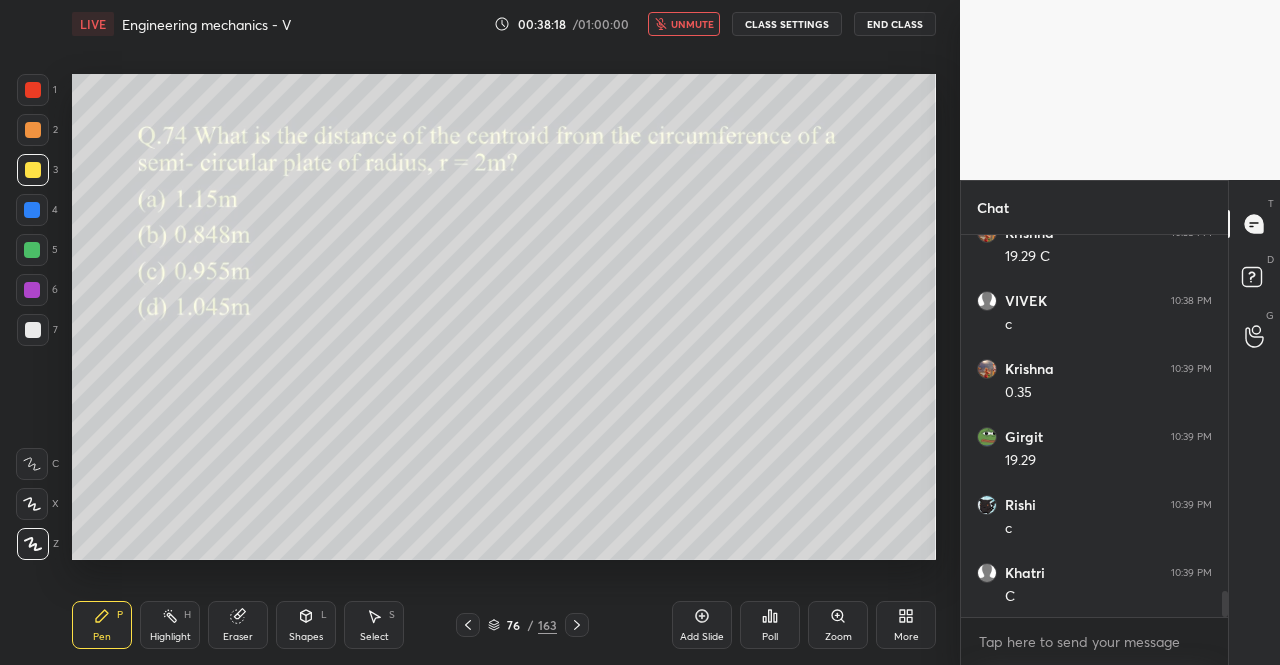 click on "unmute" at bounding box center (692, 24) 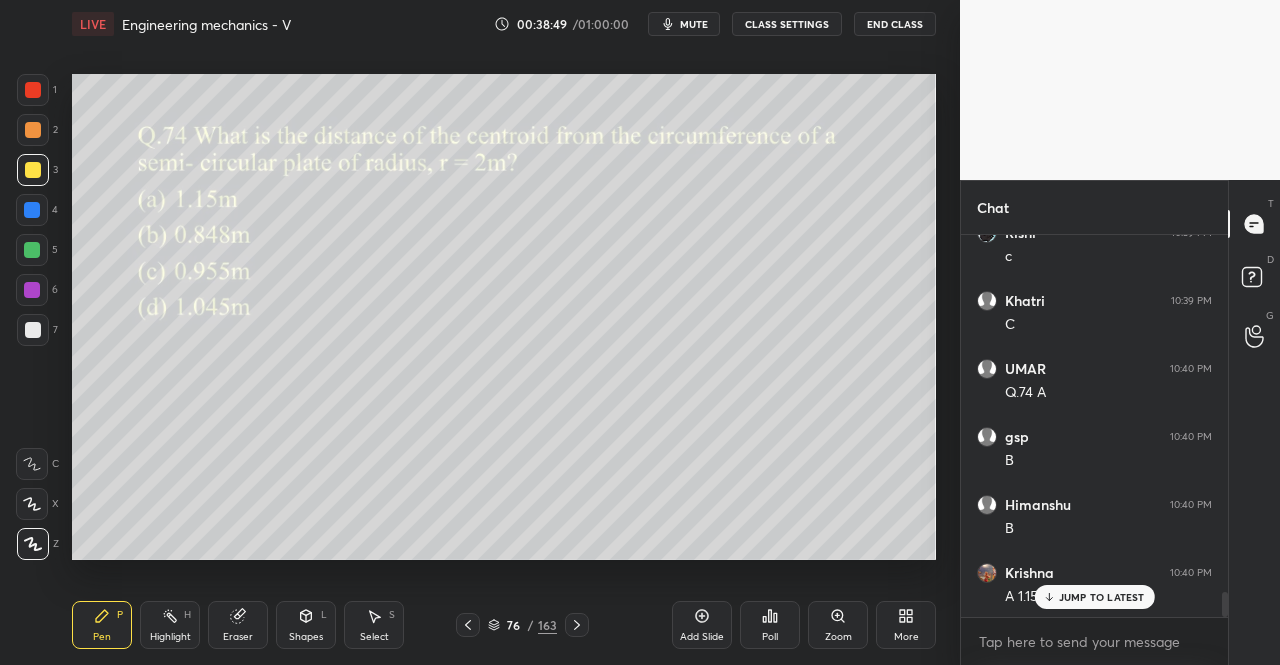 scroll, scrollTop: 5546, scrollLeft: 0, axis: vertical 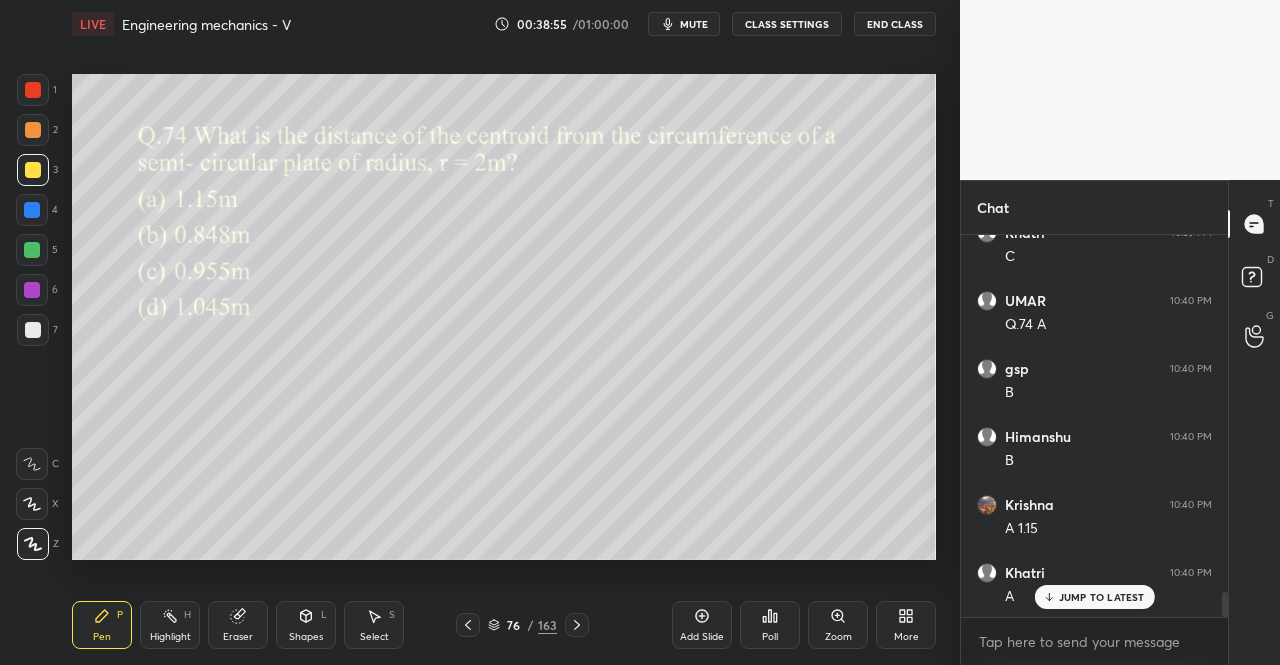 click on "Pen P" at bounding box center (102, 625) 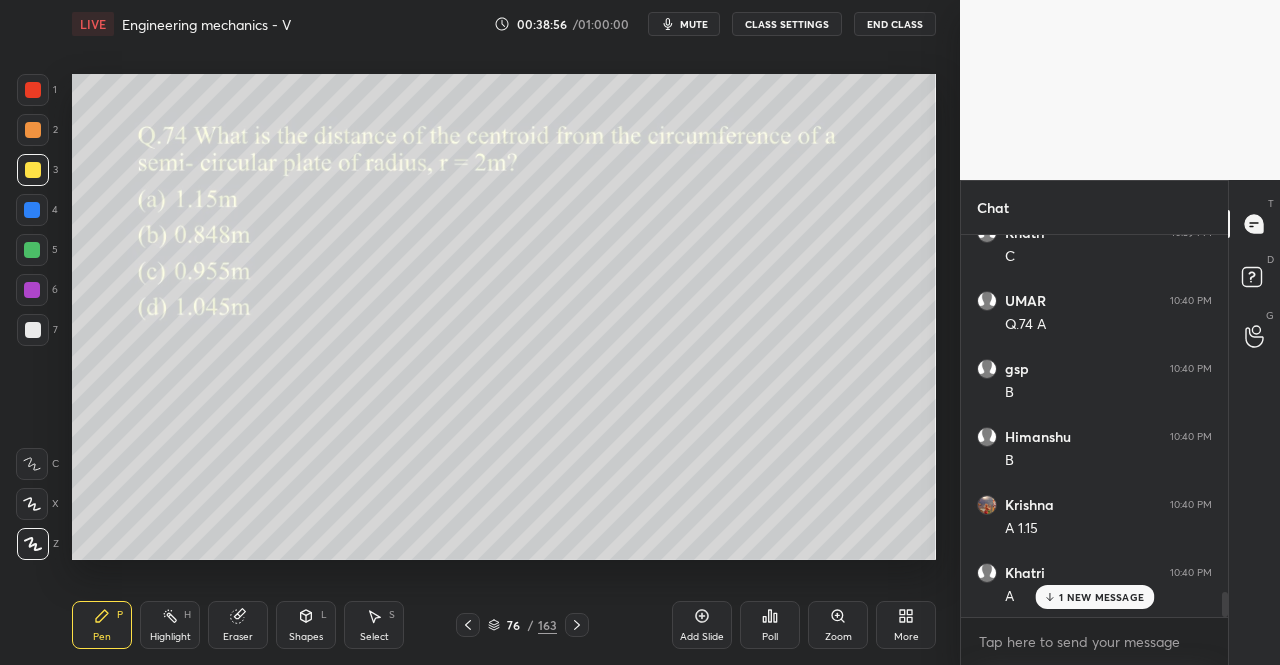 scroll, scrollTop: 5614, scrollLeft: 0, axis: vertical 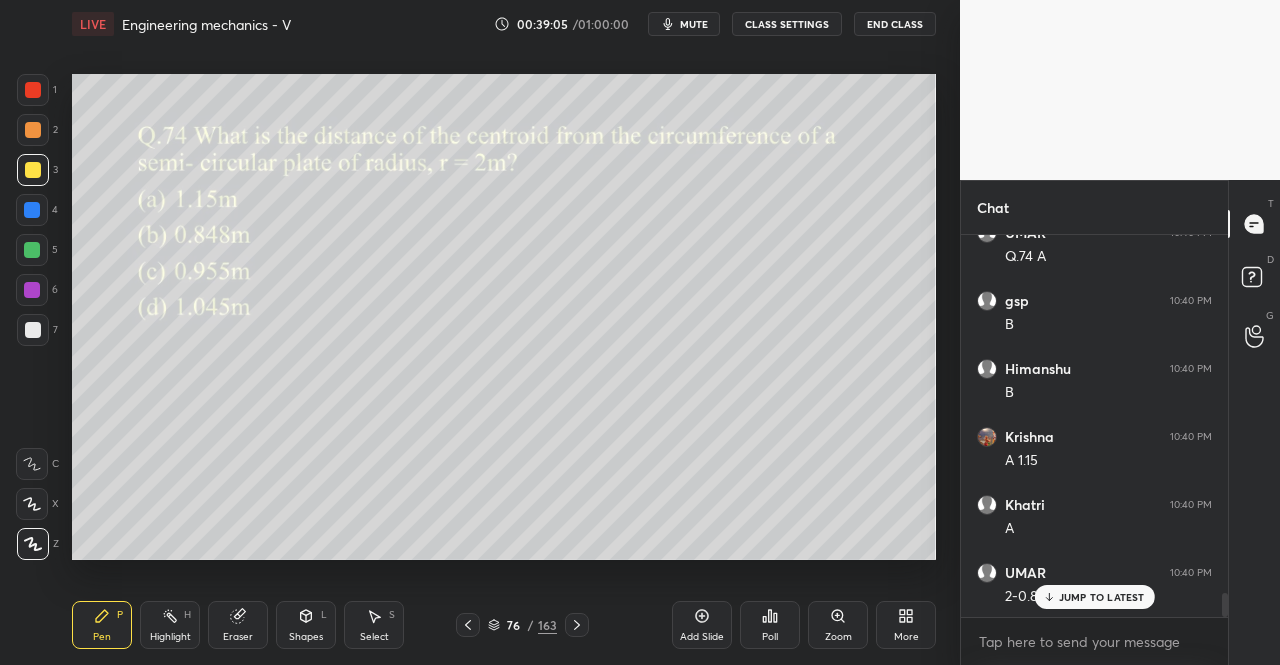 click 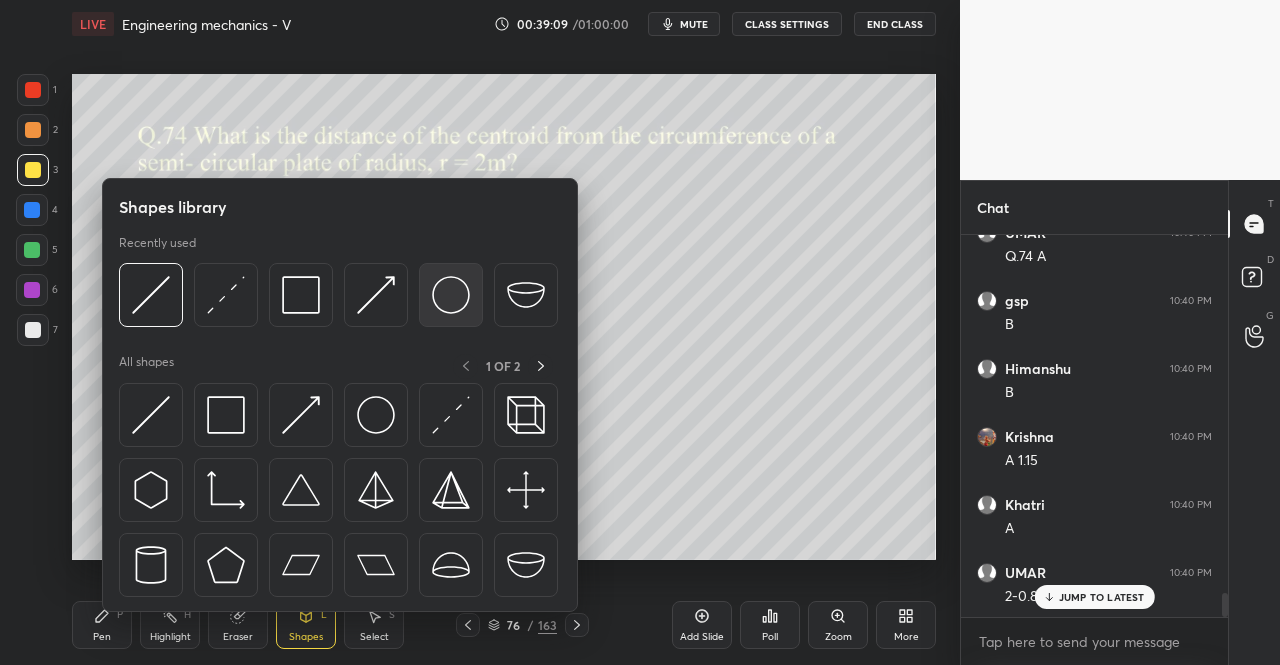 click at bounding box center (451, 295) 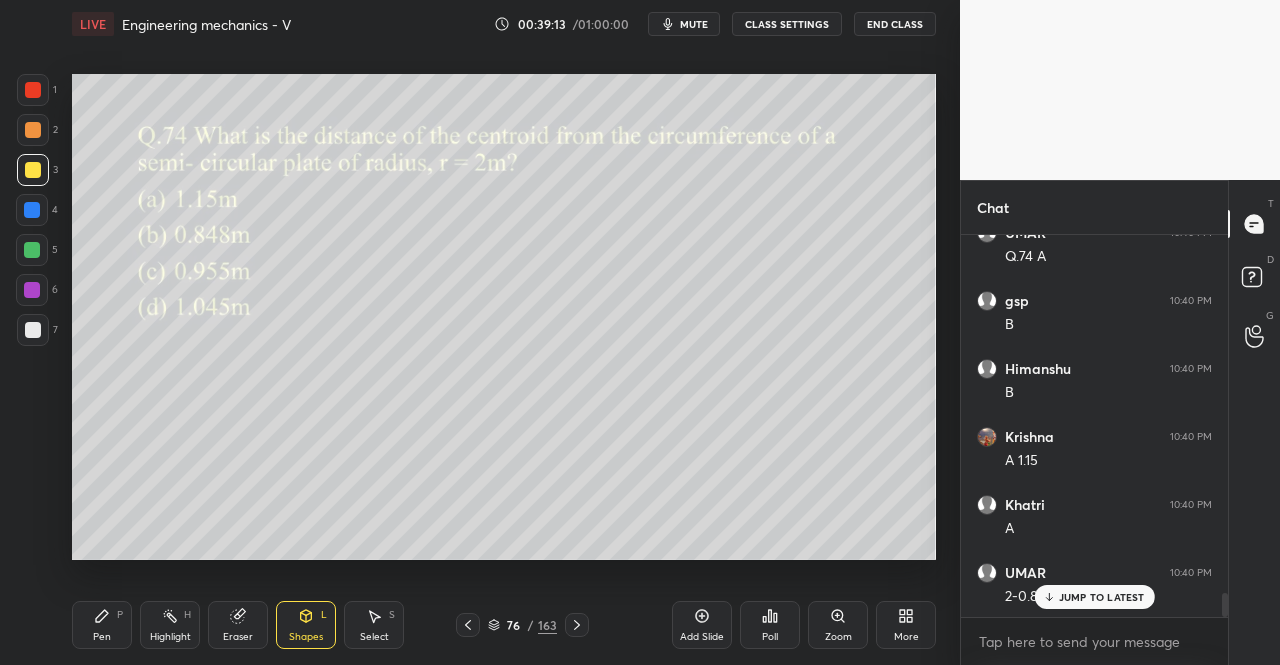 click 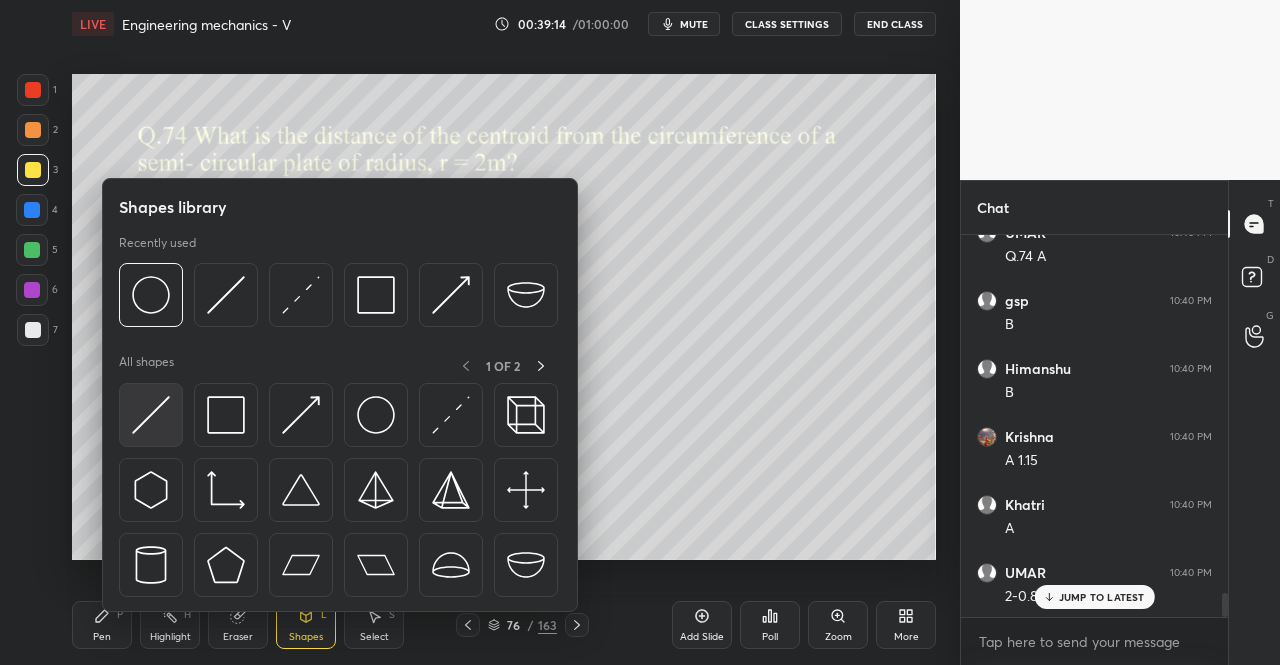 click at bounding box center [151, 415] 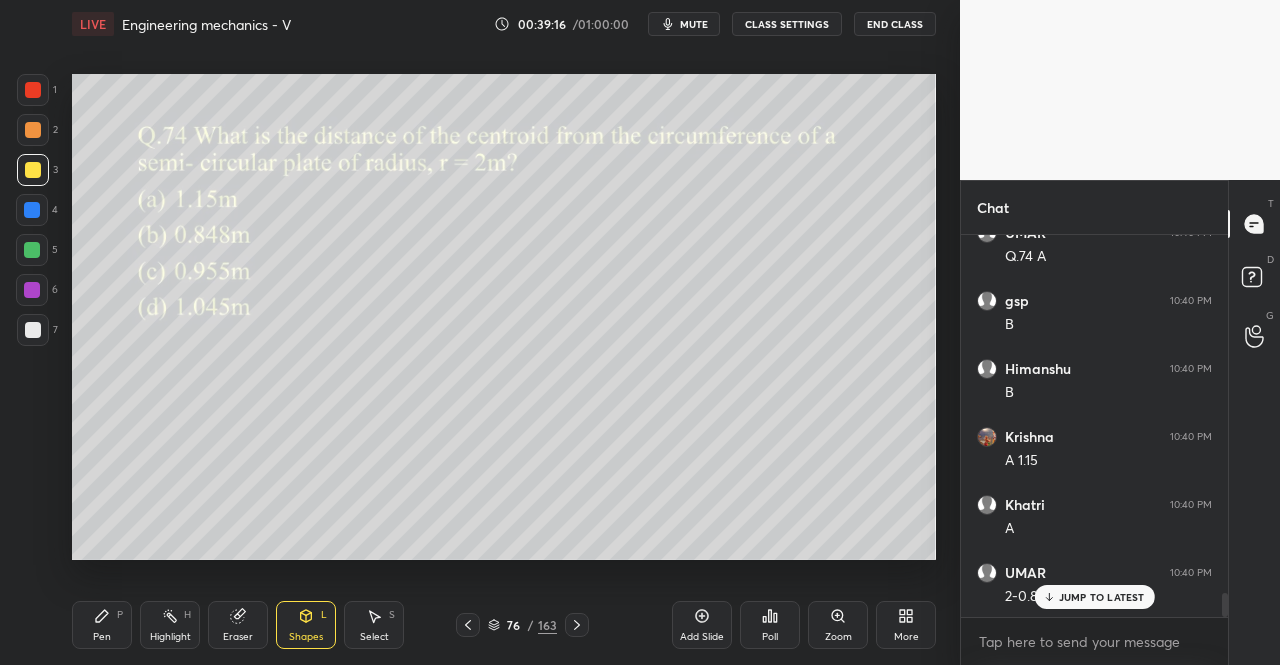 click 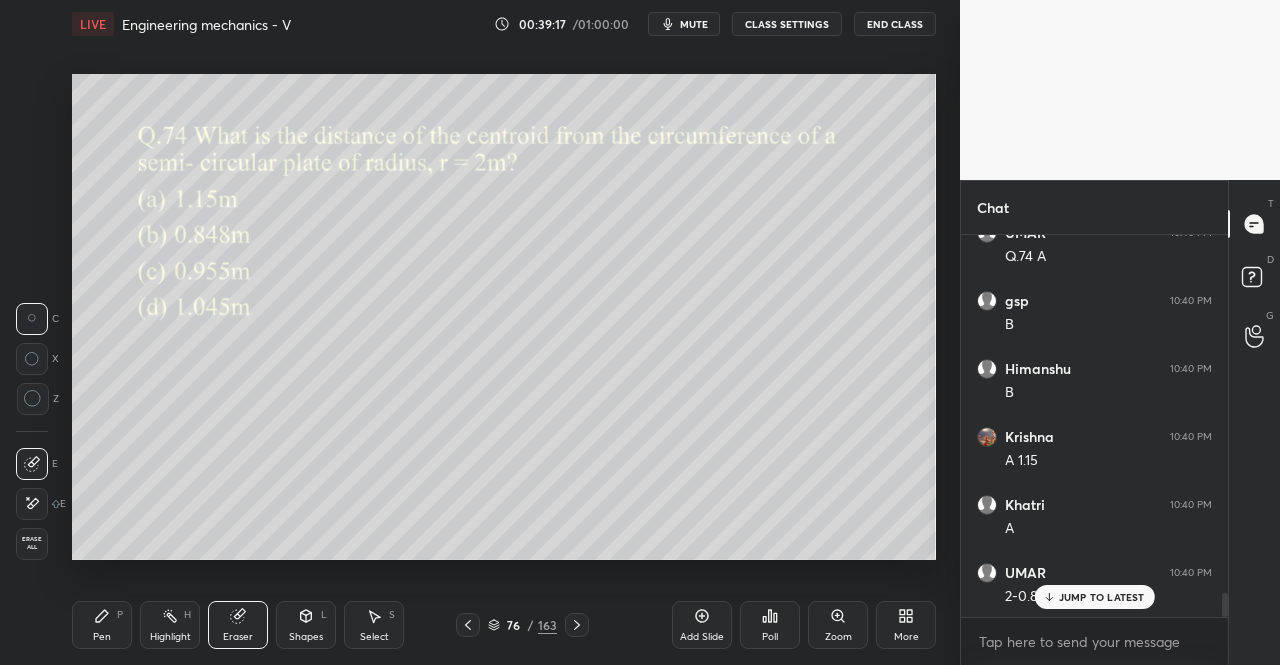 click 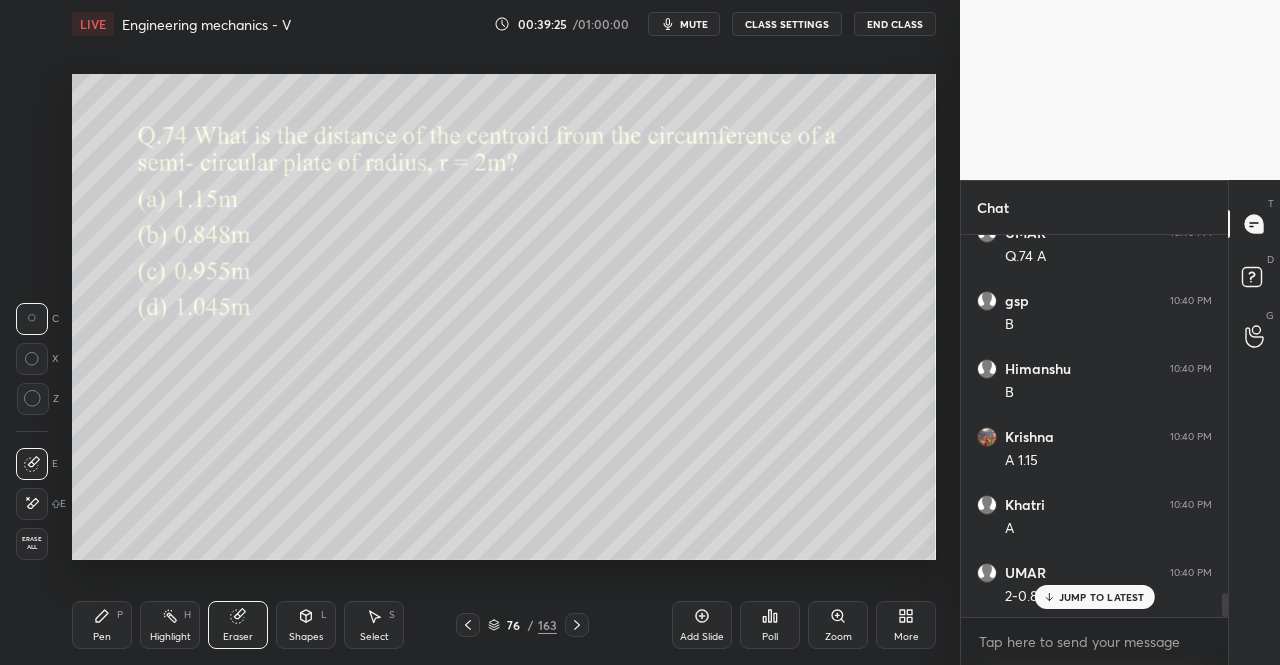click 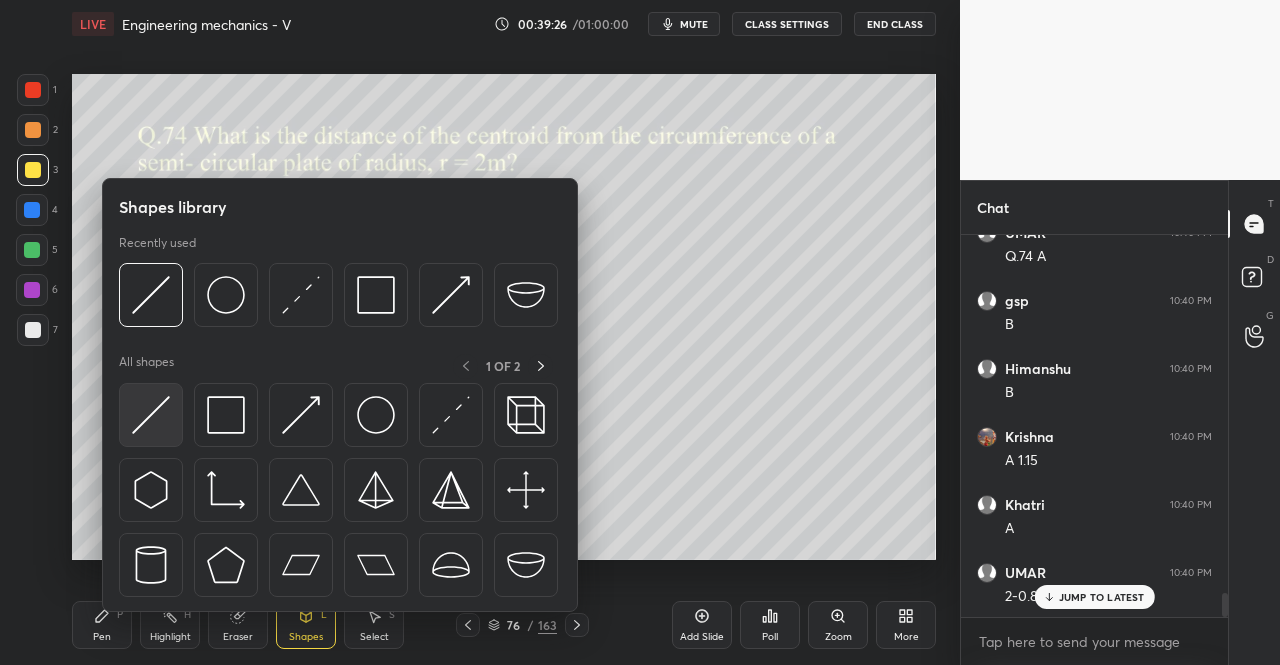 click at bounding box center [151, 415] 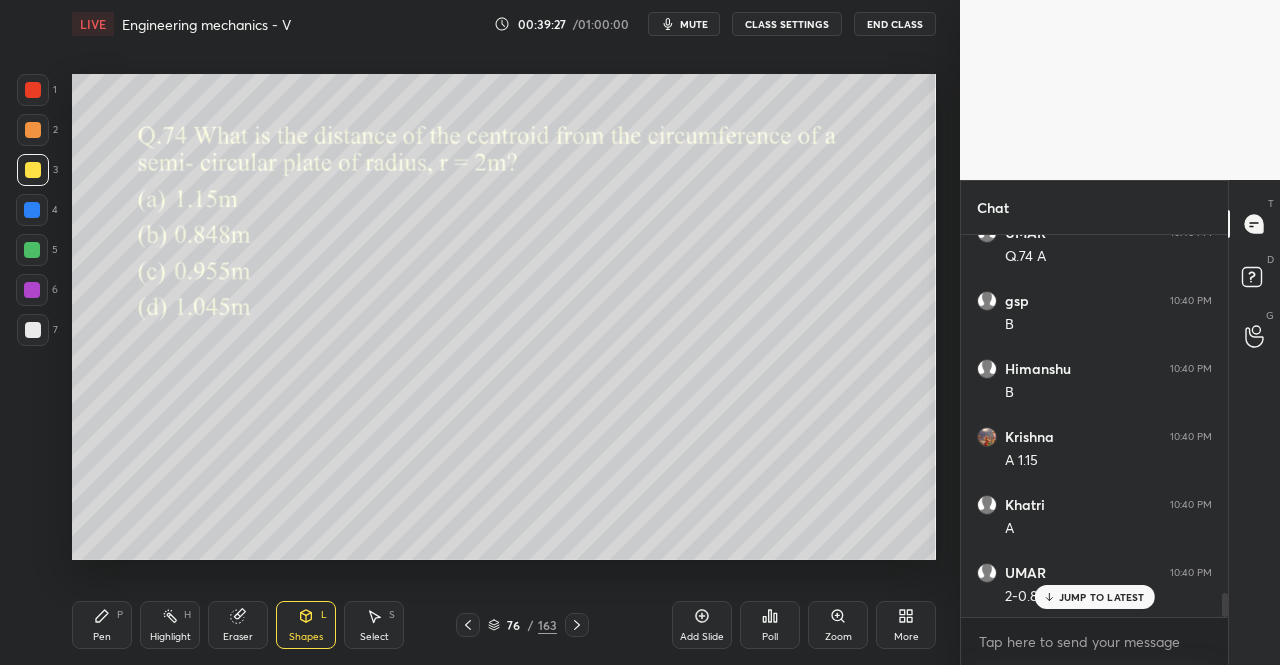 scroll, scrollTop: 5682, scrollLeft: 0, axis: vertical 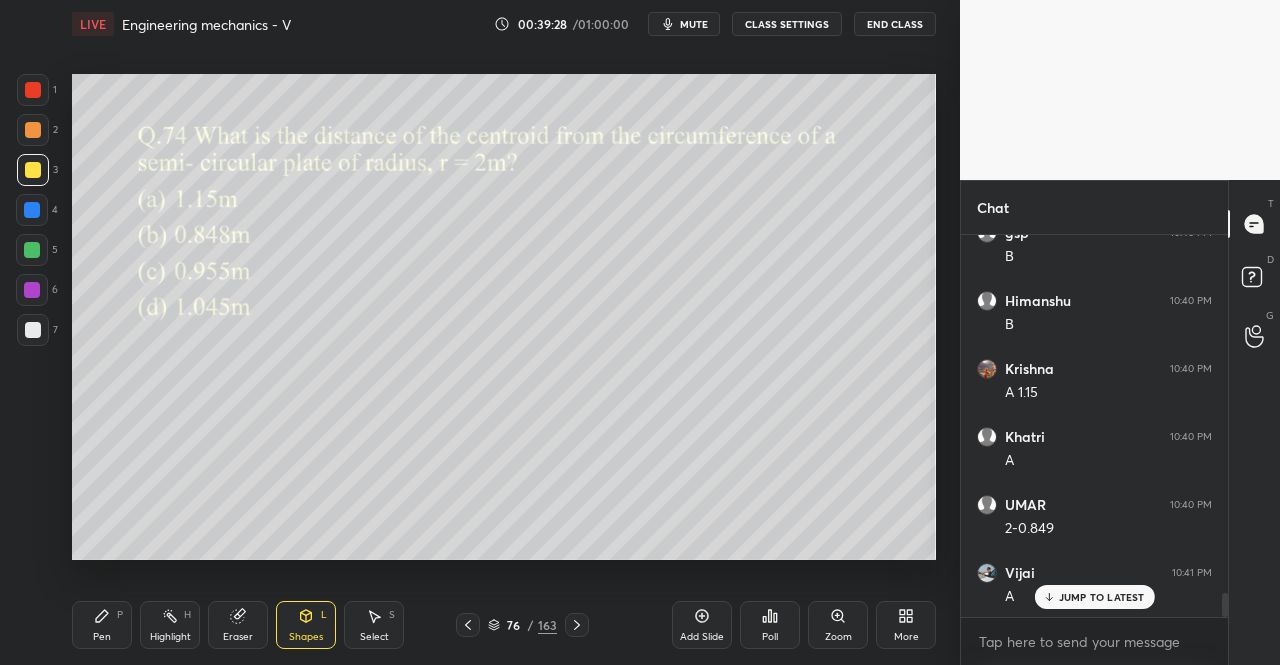 click on "Pen P" at bounding box center [102, 625] 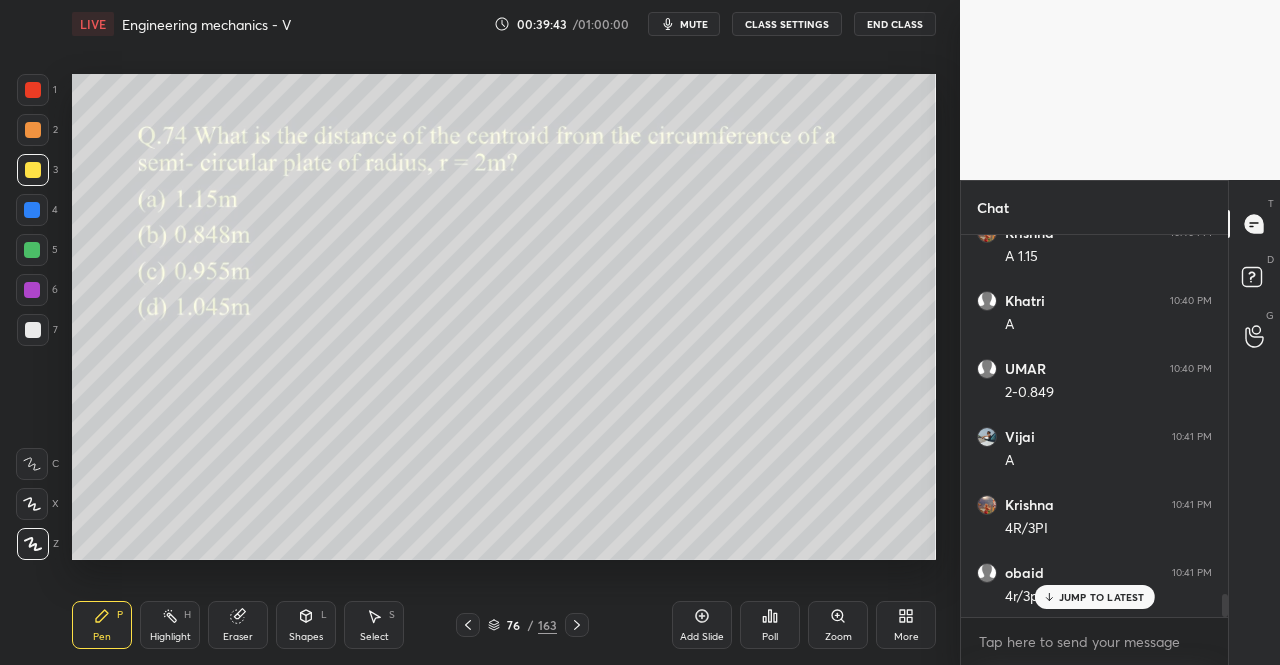 scroll, scrollTop: 5886, scrollLeft: 0, axis: vertical 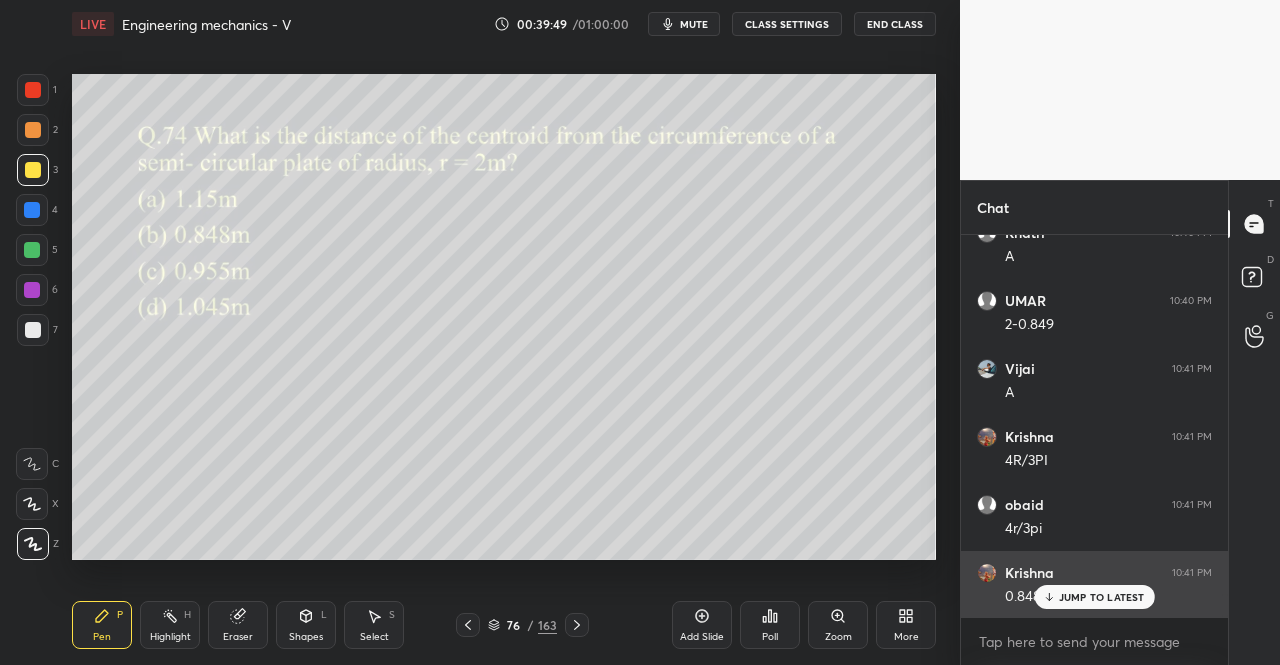 click on "JUMP TO LATEST" at bounding box center (1102, 597) 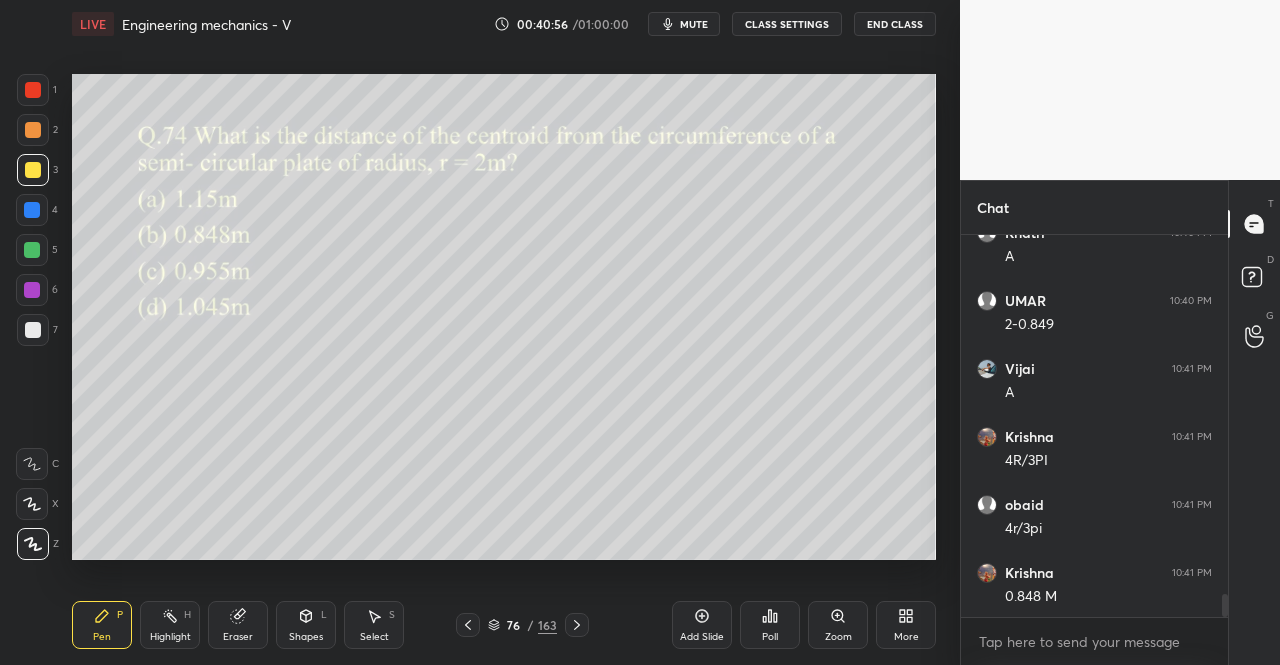 click 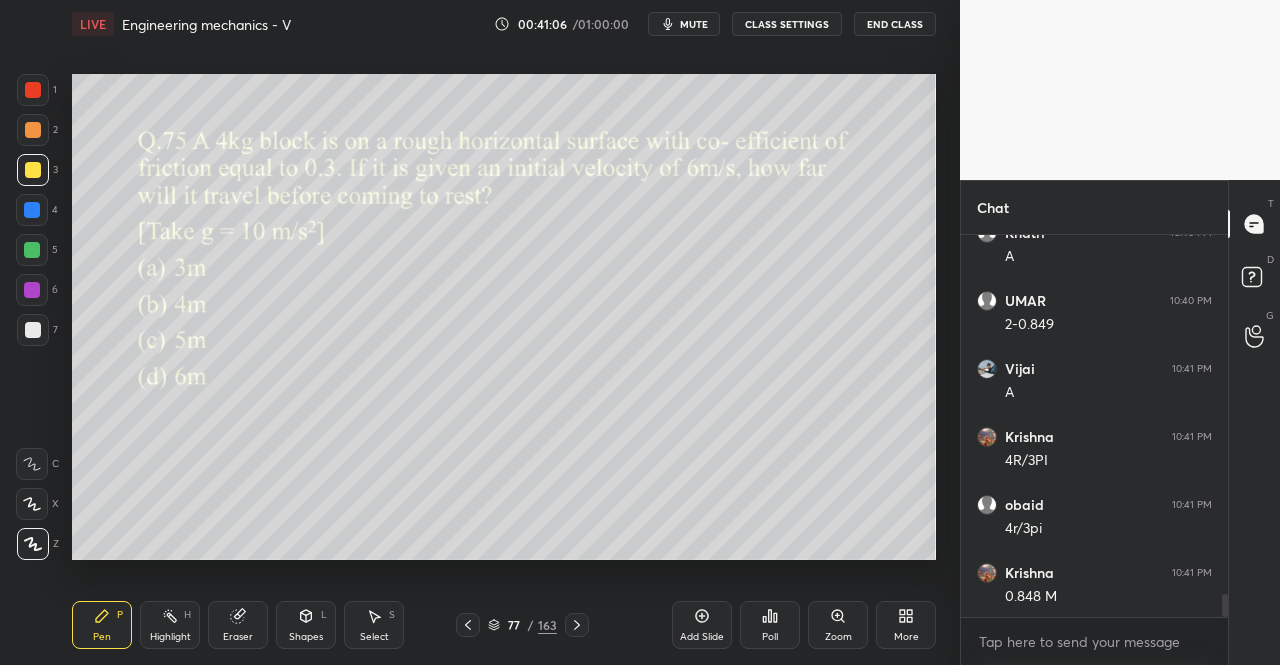 click on "mute" at bounding box center [684, 24] 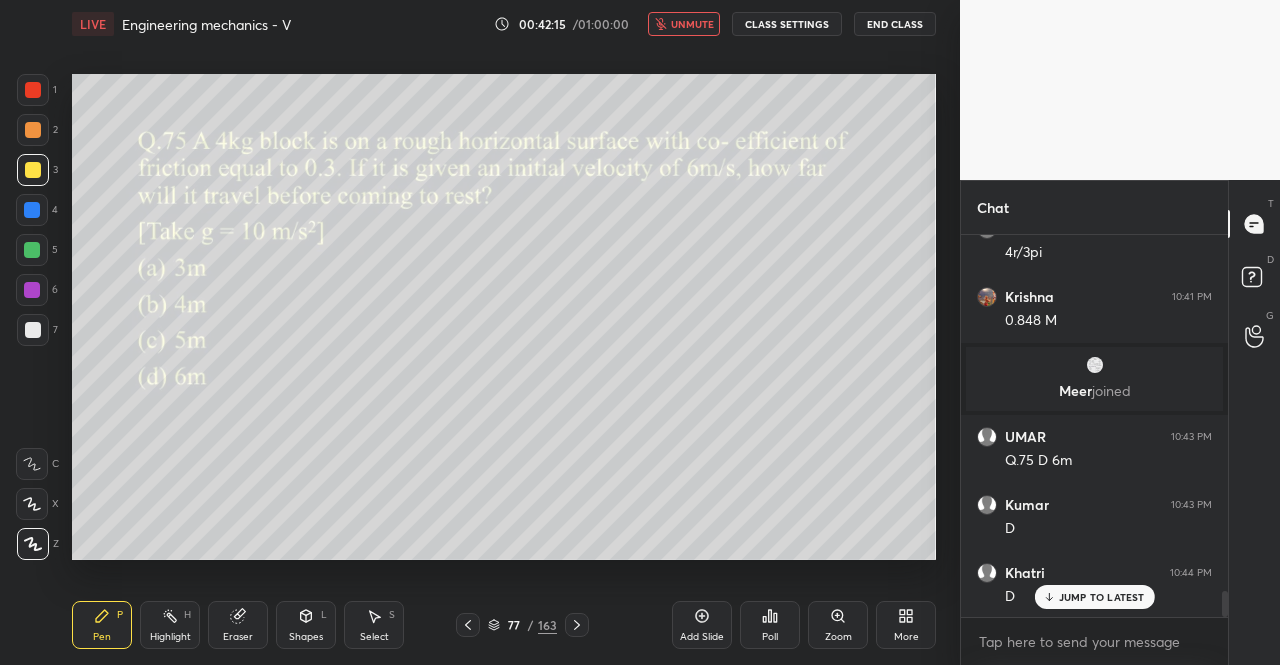 scroll, scrollTop: 5330, scrollLeft: 0, axis: vertical 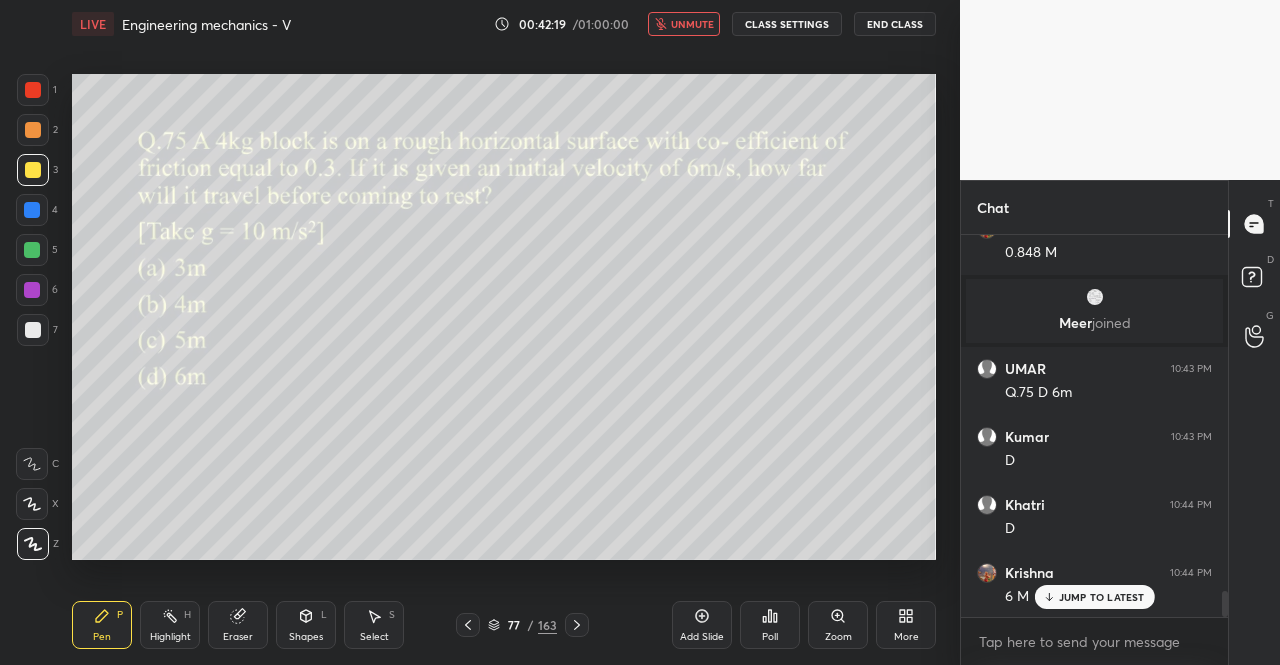 click on "unmute" at bounding box center (692, 24) 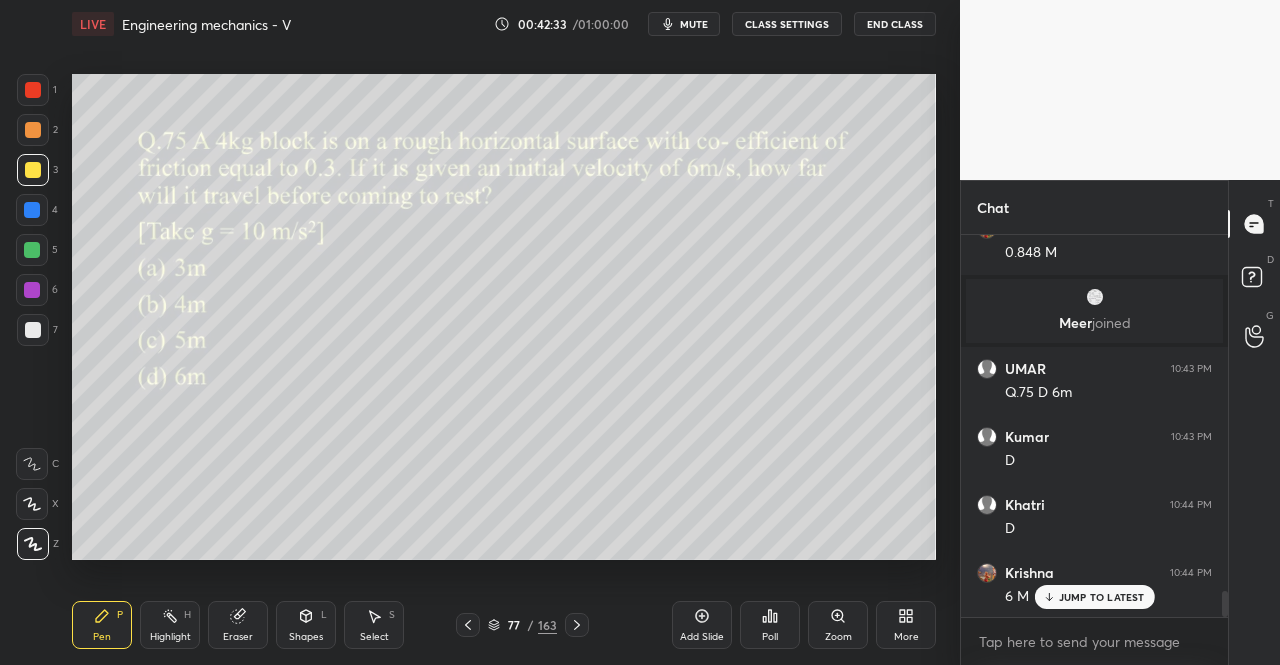 scroll, scrollTop: 5398, scrollLeft: 0, axis: vertical 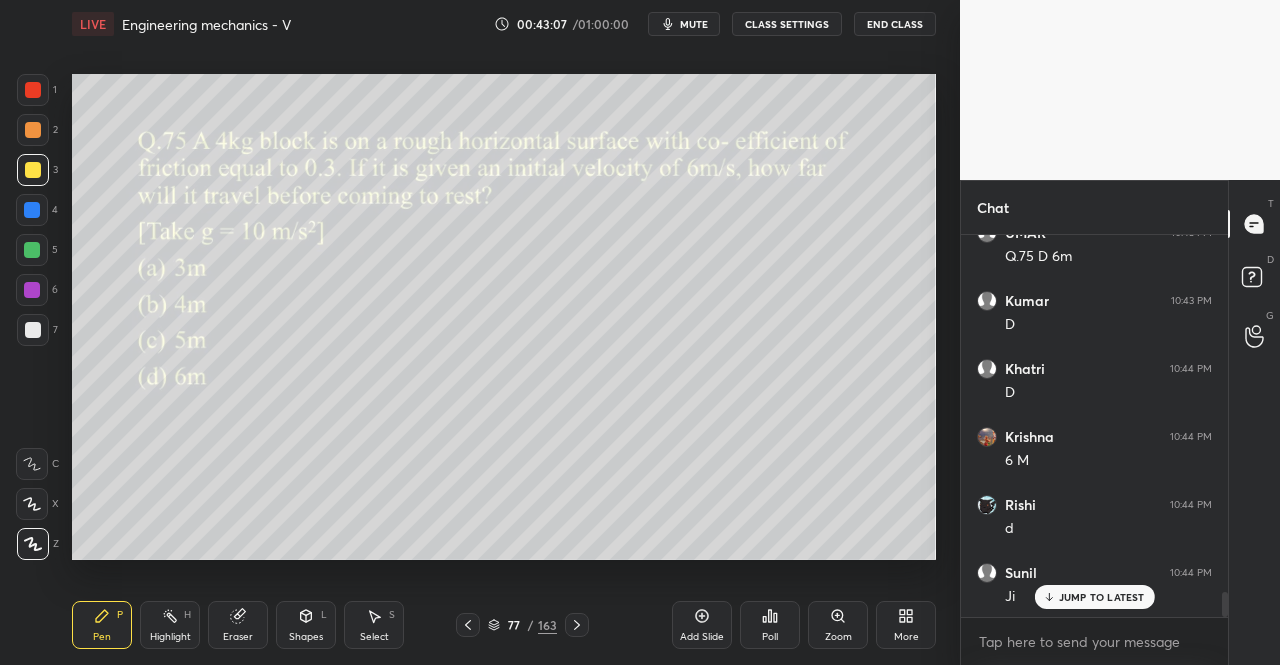 click on "Eraser" at bounding box center [238, 625] 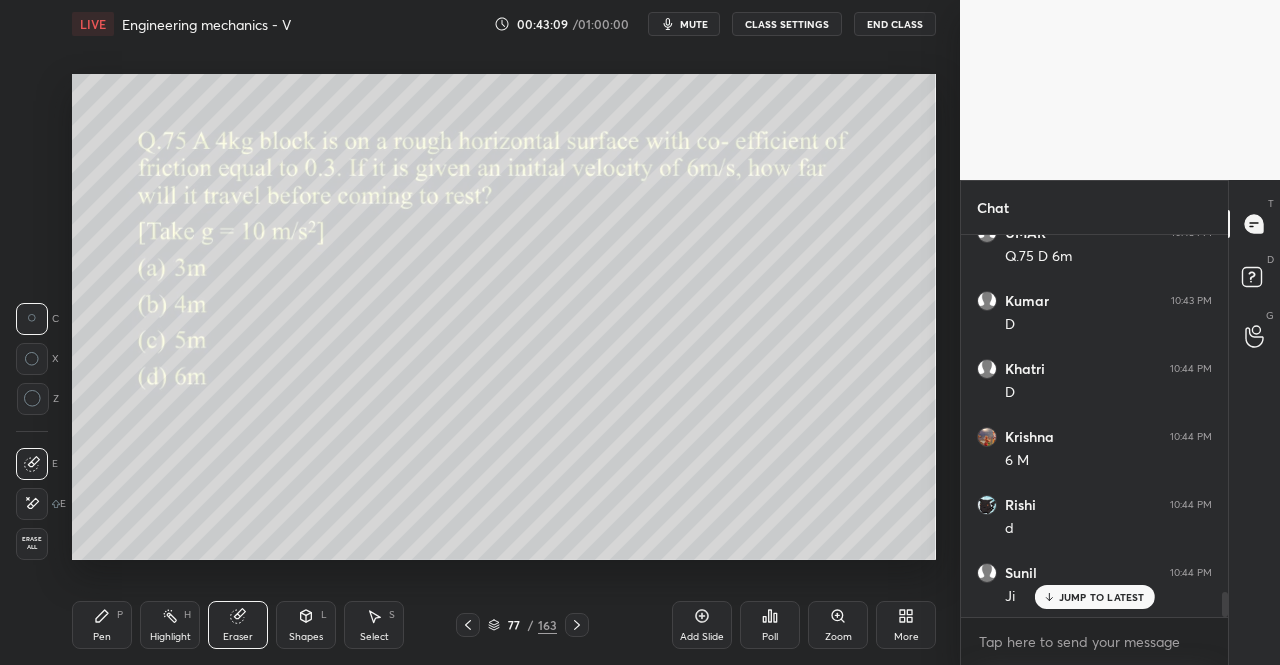 click on "Pen P" at bounding box center (102, 625) 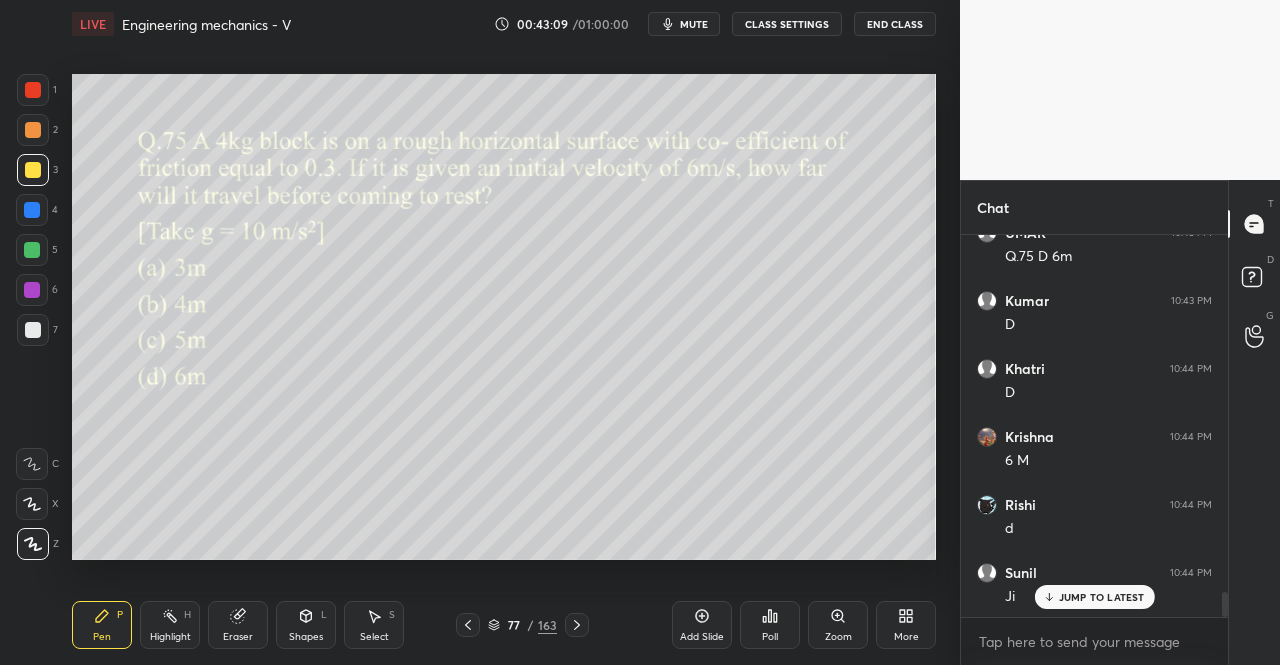 click on "Pen P Highlight H Eraser Shapes L Select S 77 / 163 Add Slide Poll Zoom More" at bounding box center [504, 625] 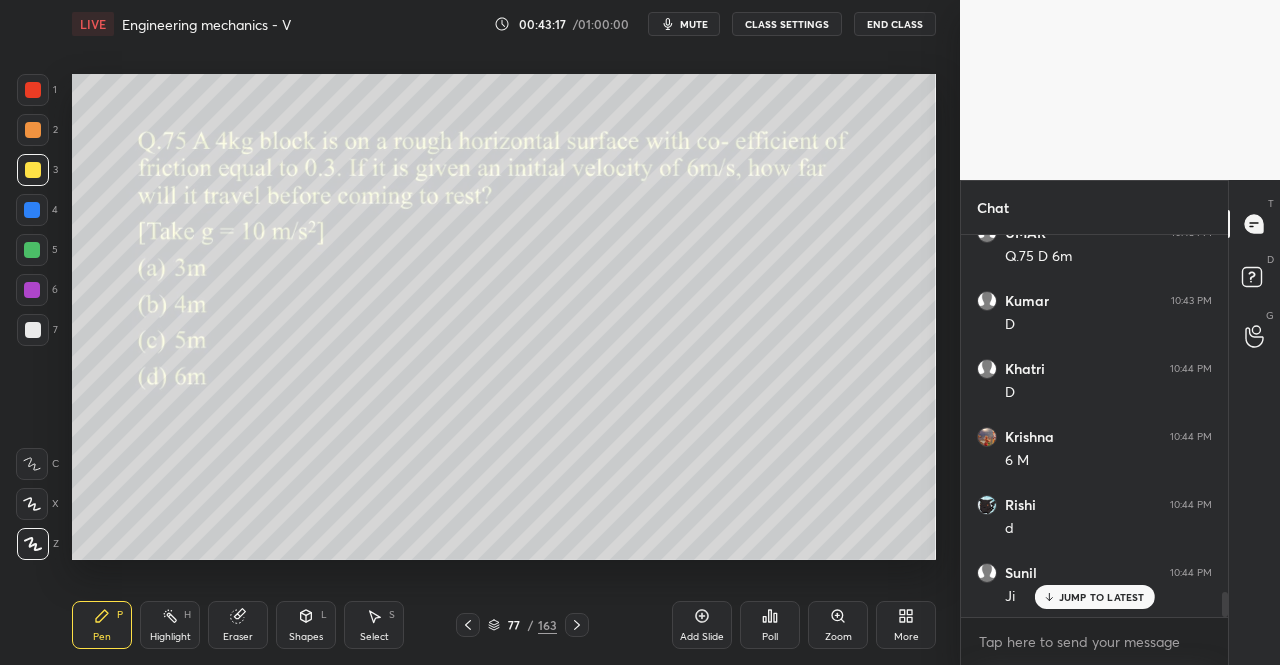 scroll, scrollTop: 5534, scrollLeft: 0, axis: vertical 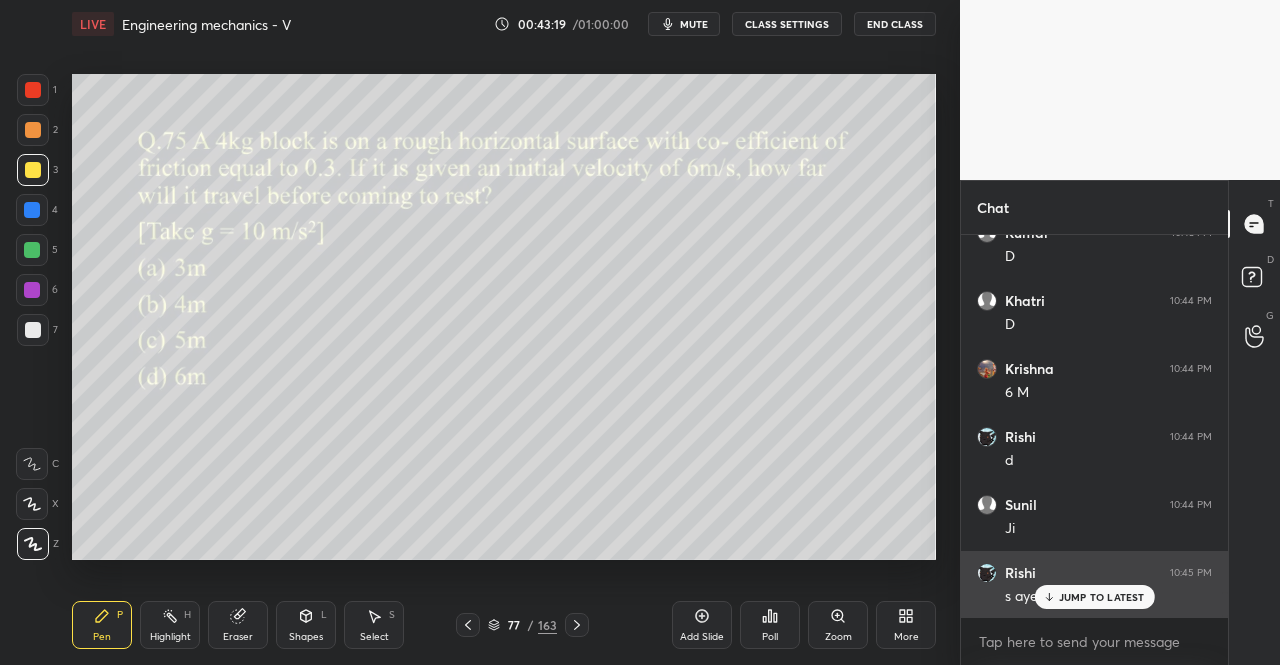 click on "JUMP TO LATEST" at bounding box center [1094, 597] 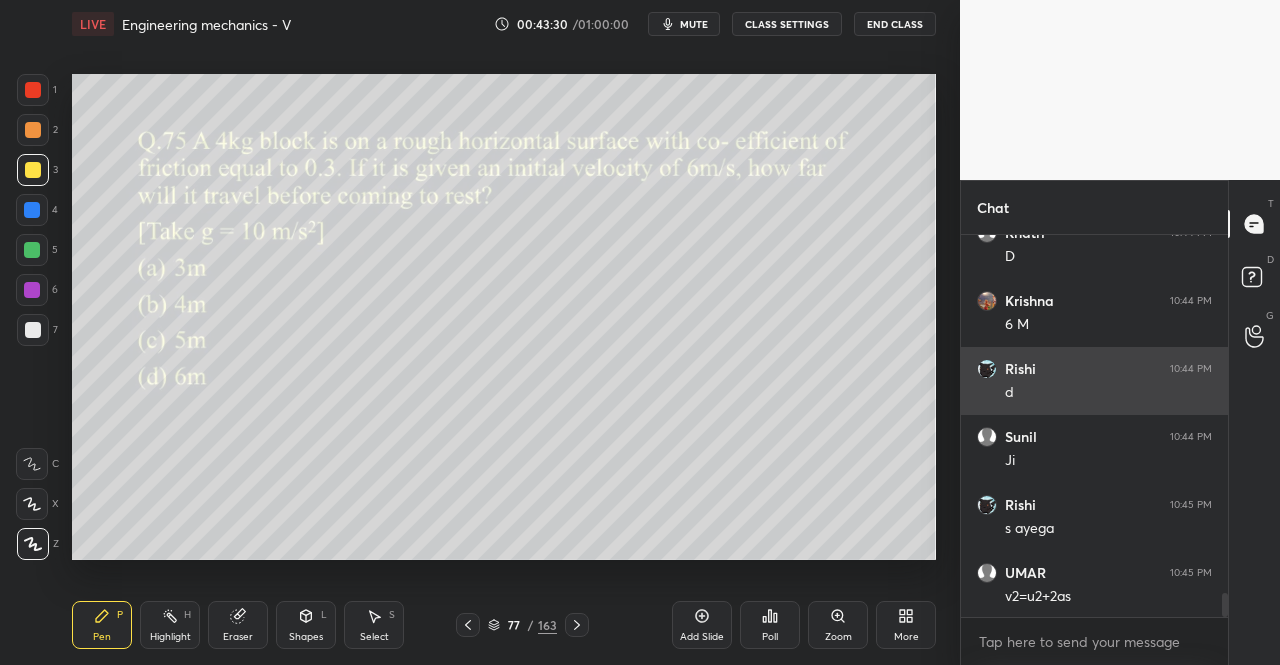 scroll, scrollTop: 5688, scrollLeft: 0, axis: vertical 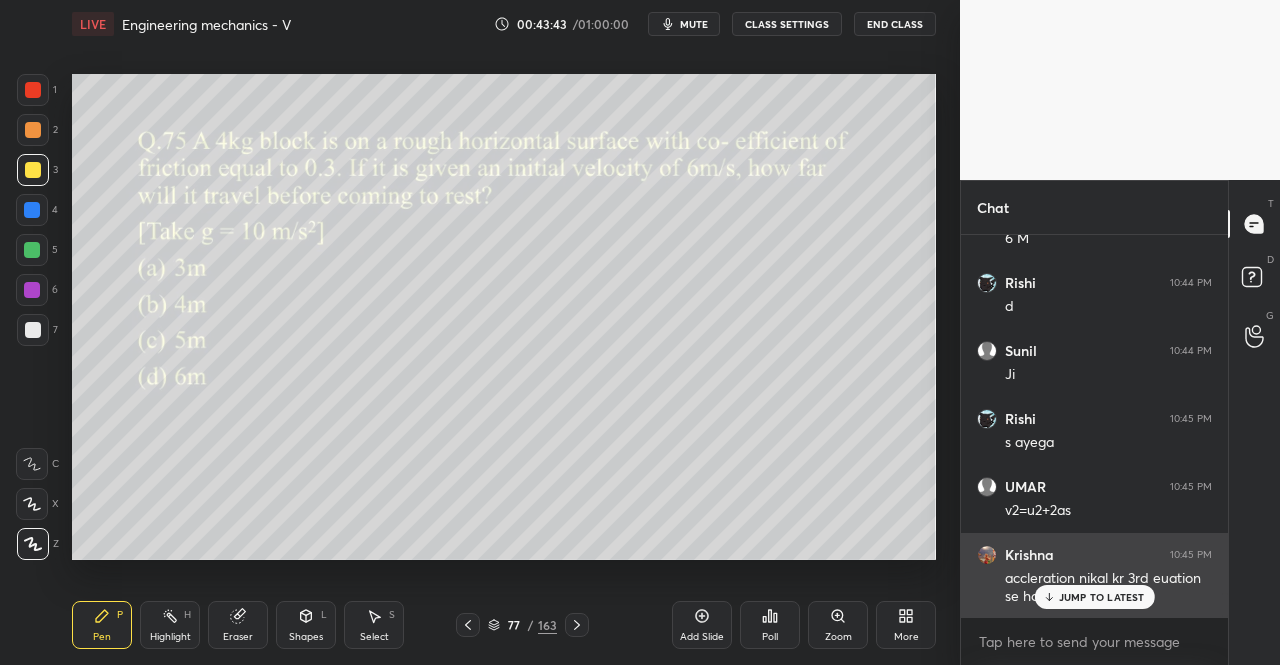 click on "JUMP TO LATEST" at bounding box center [1102, 597] 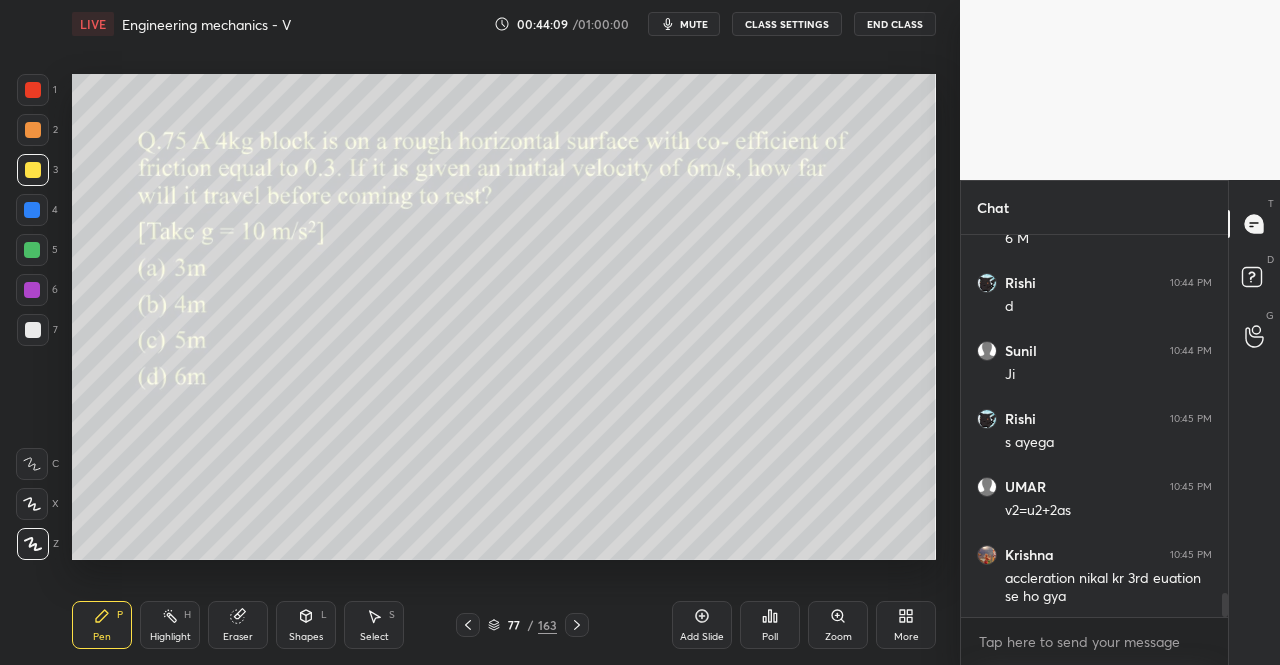 click 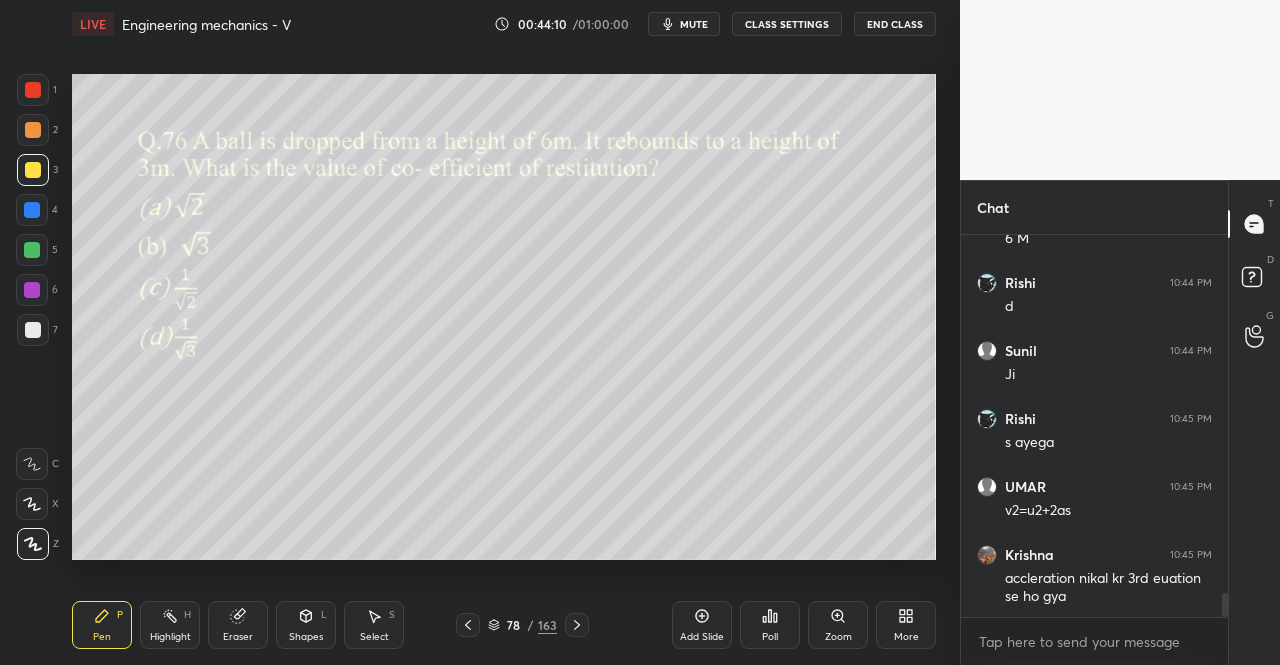 scroll, scrollTop: 5756, scrollLeft: 0, axis: vertical 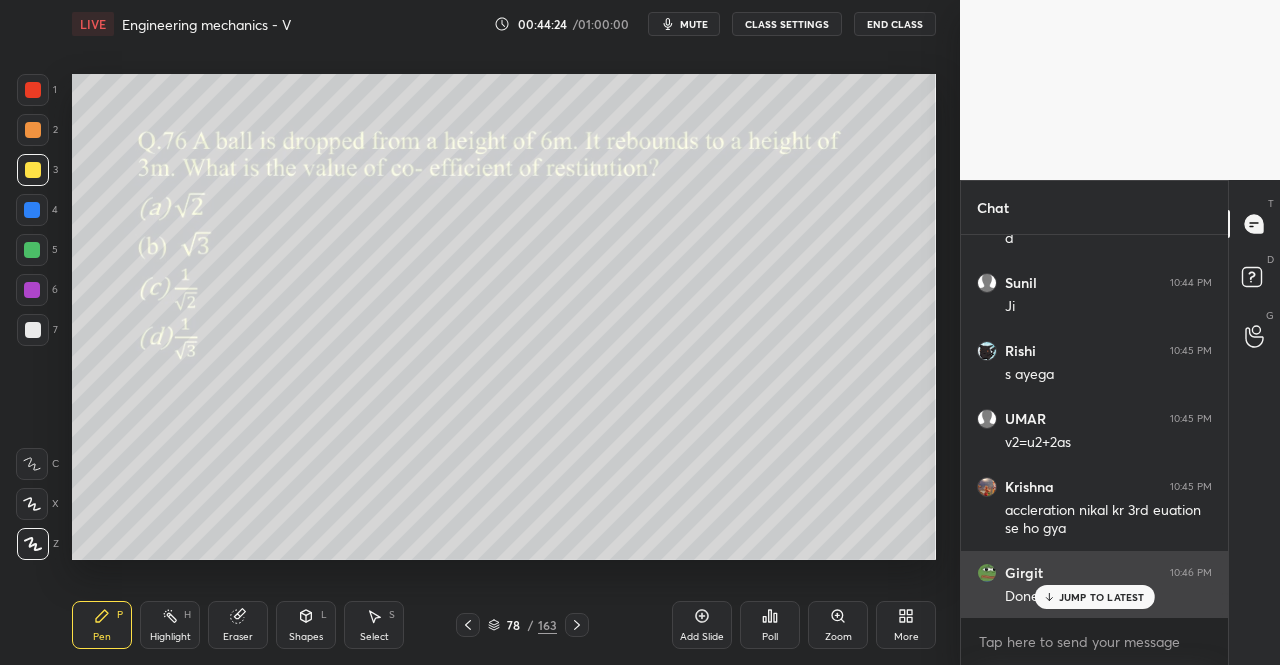 click on "JUMP TO LATEST" at bounding box center [1102, 597] 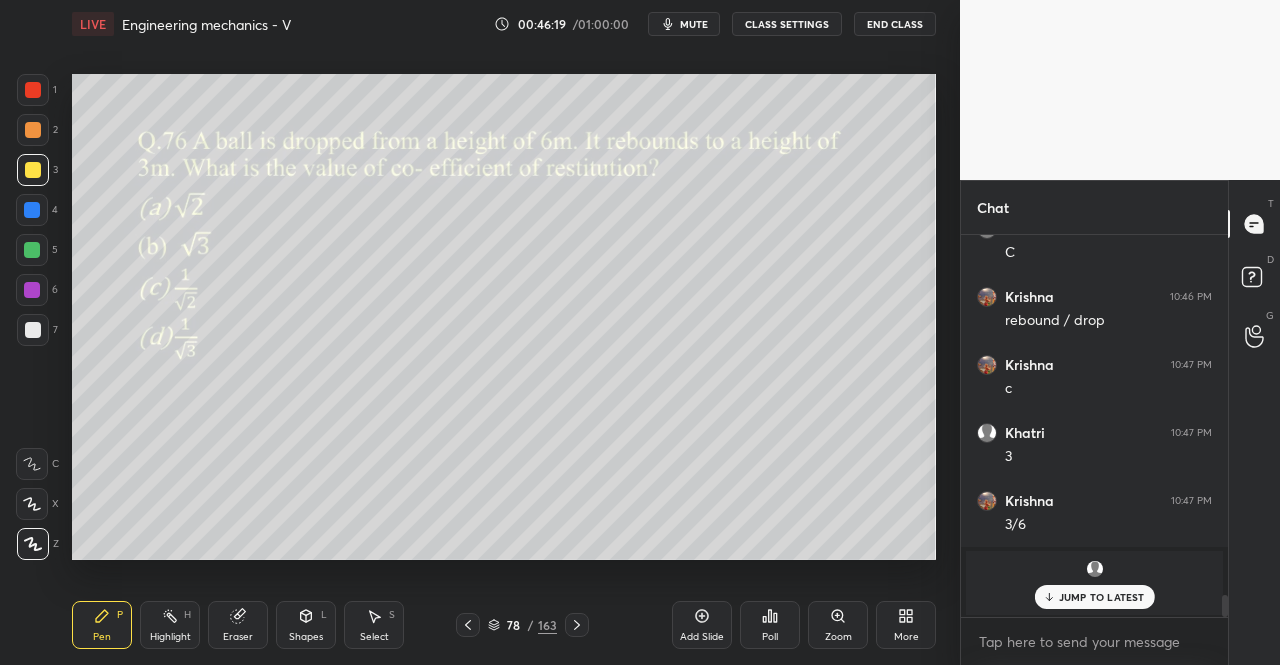 scroll, scrollTop: 6304, scrollLeft: 0, axis: vertical 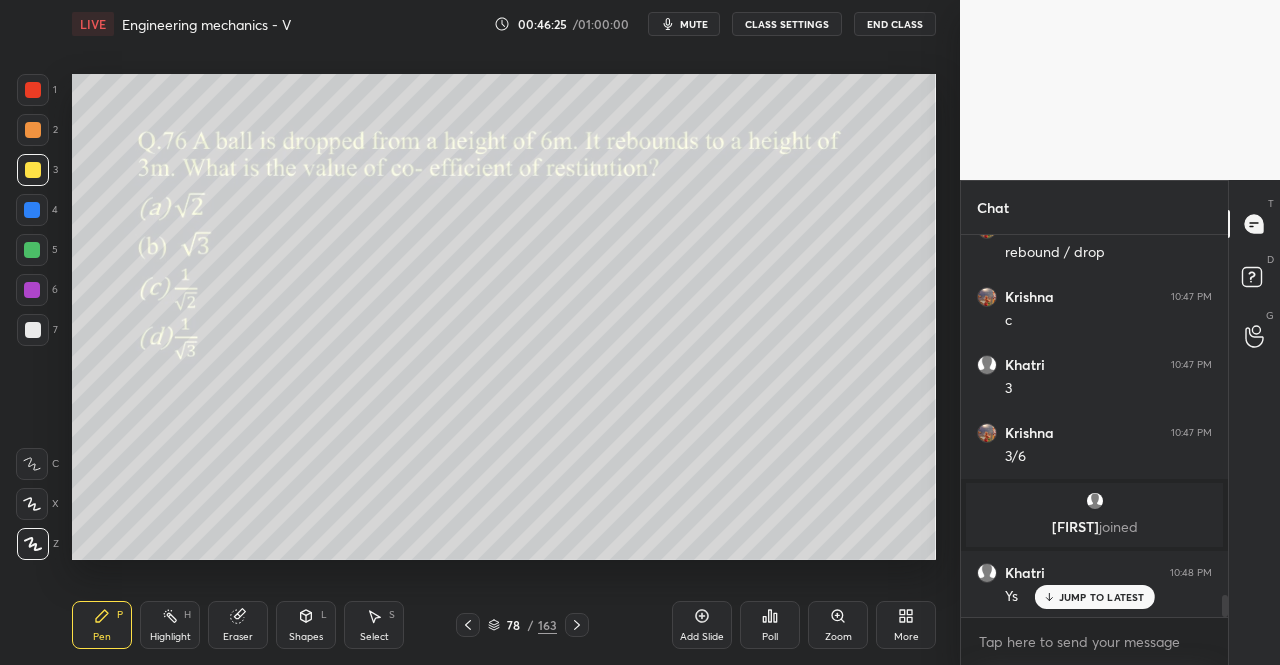 click 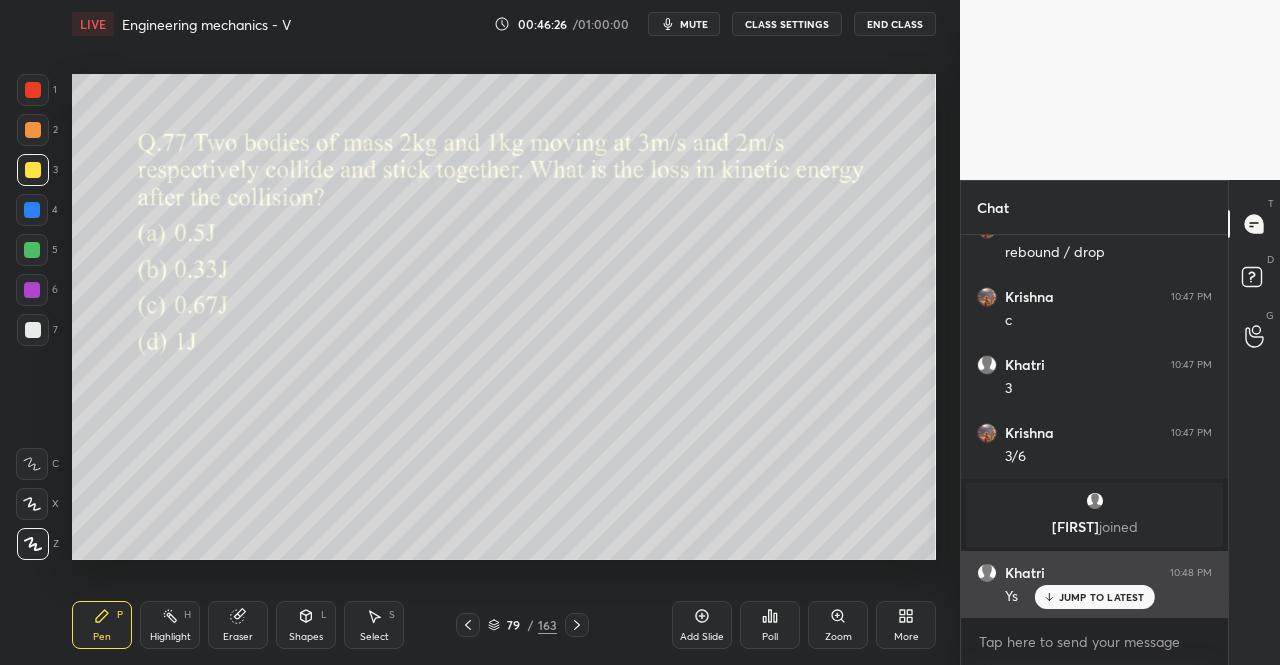 click on "JUMP TO LATEST" at bounding box center (1102, 597) 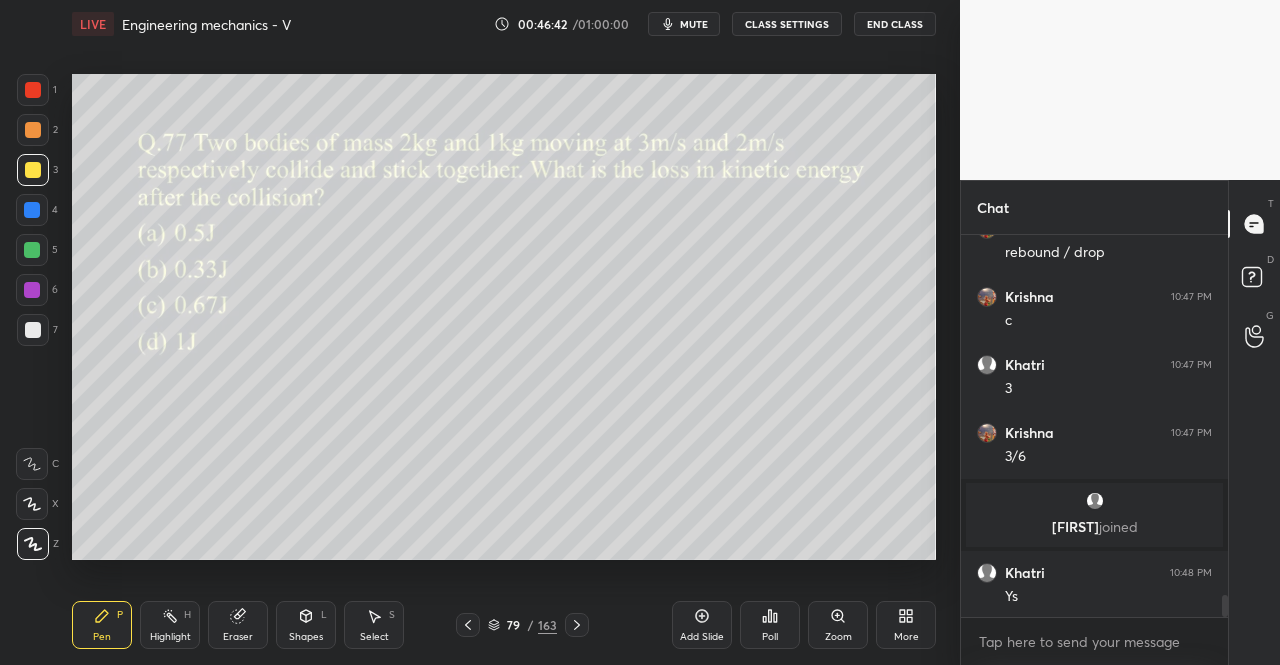 click on "mute" at bounding box center [684, 24] 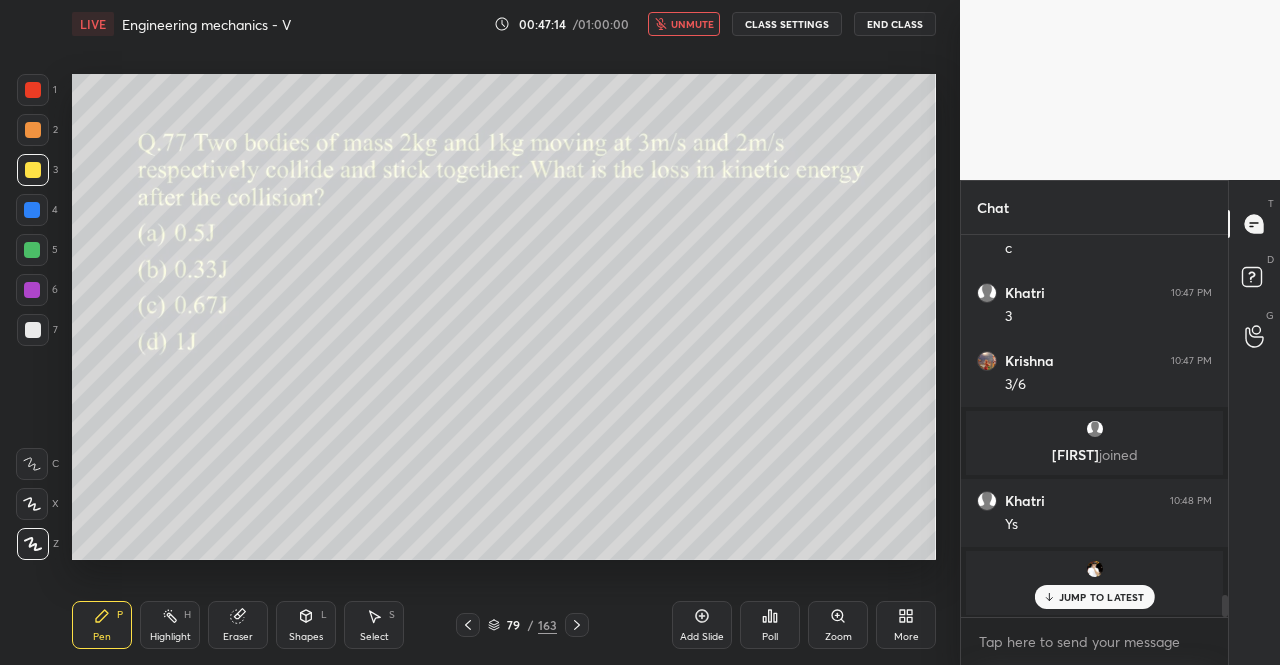 scroll, scrollTop: 6098, scrollLeft: 0, axis: vertical 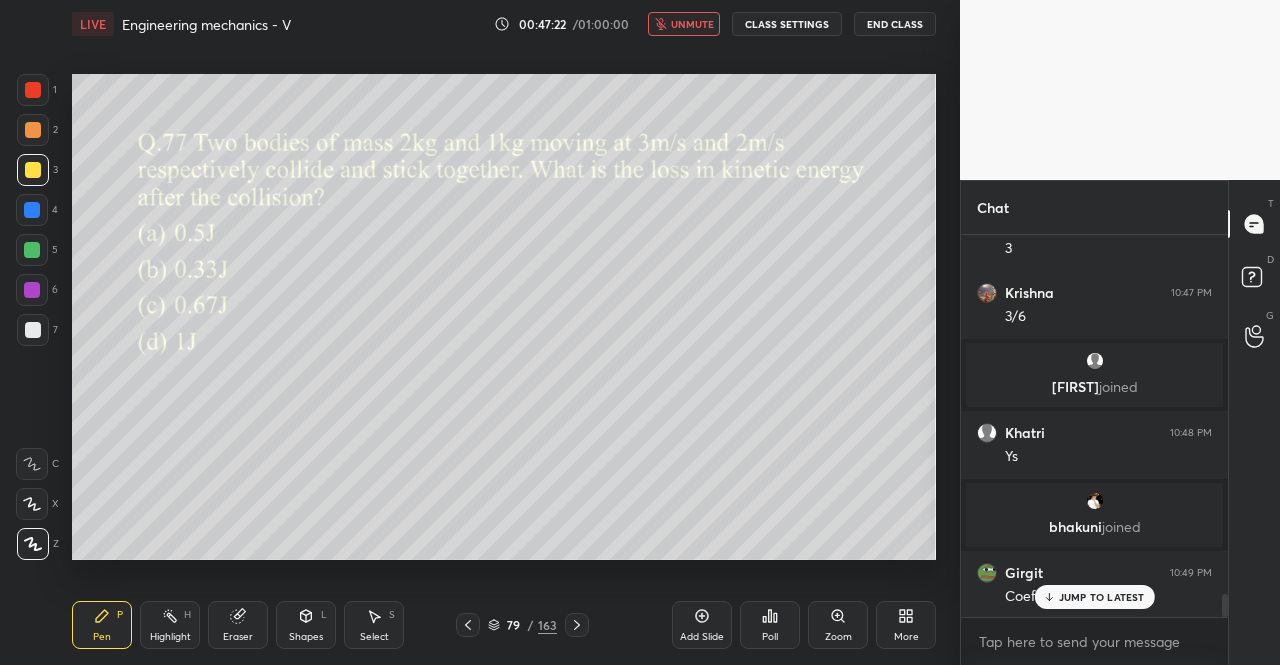 click on "unmute" at bounding box center [684, 24] 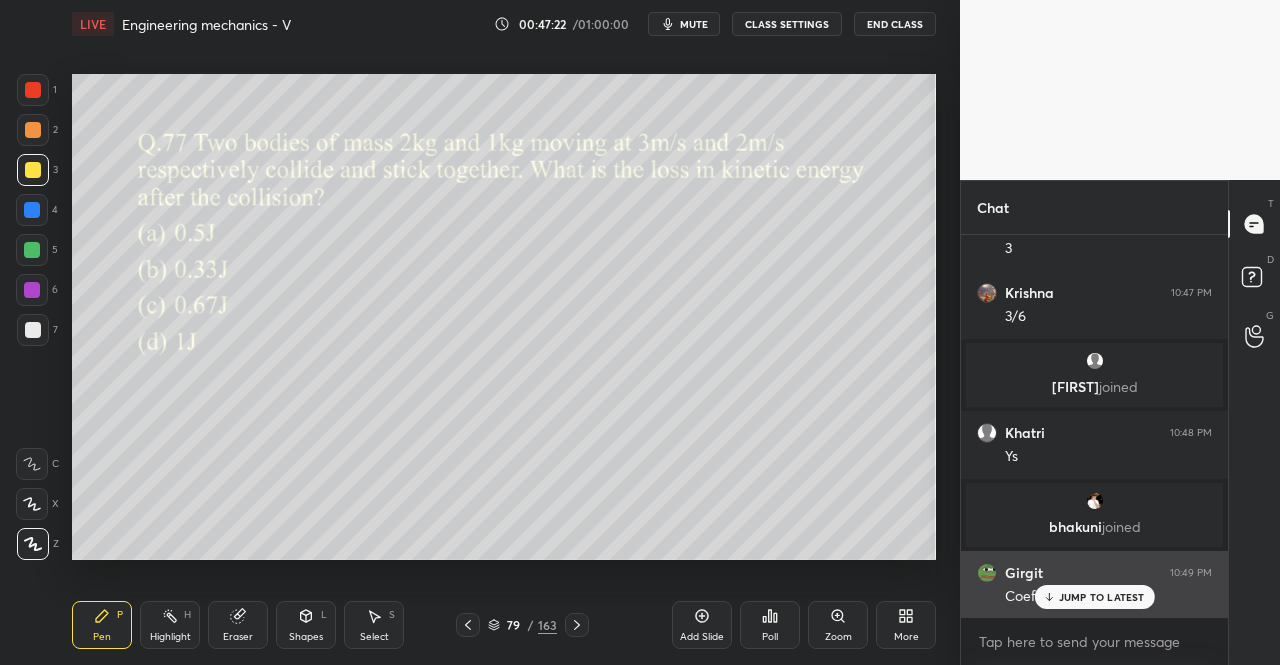 click on "JUMP TO LATEST" at bounding box center (1102, 597) 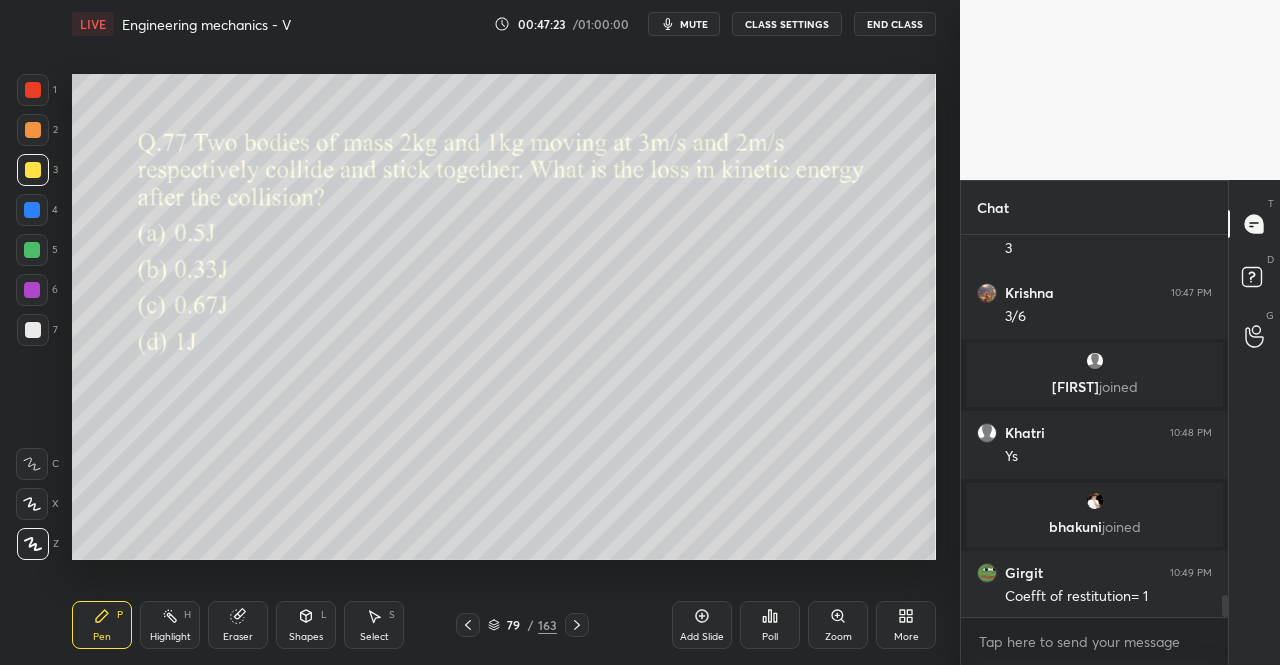 scroll, scrollTop: 6166, scrollLeft: 0, axis: vertical 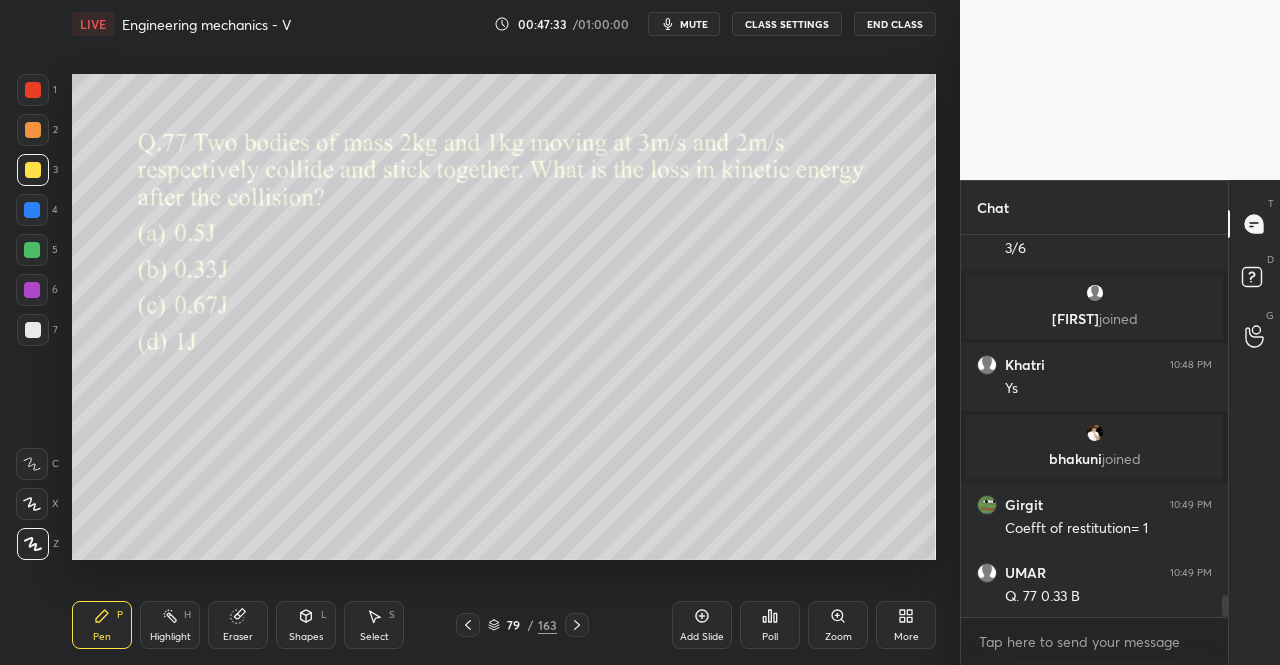 click on "Pen P" at bounding box center (102, 625) 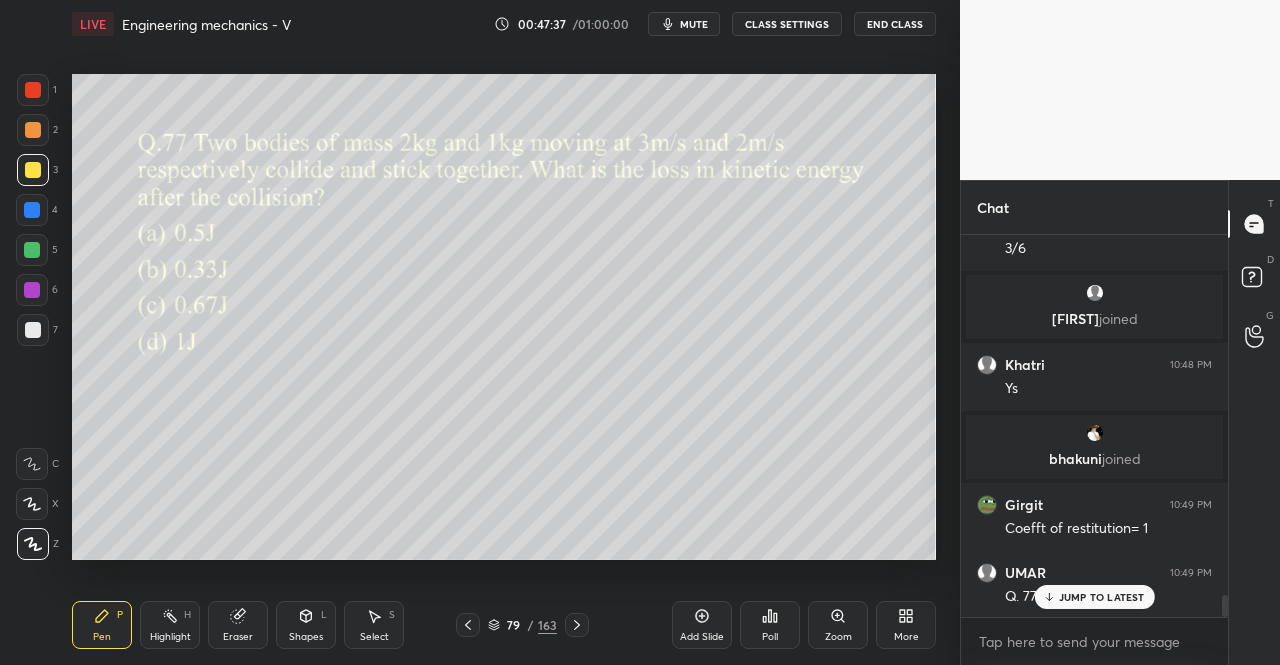 scroll, scrollTop: 6234, scrollLeft: 0, axis: vertical 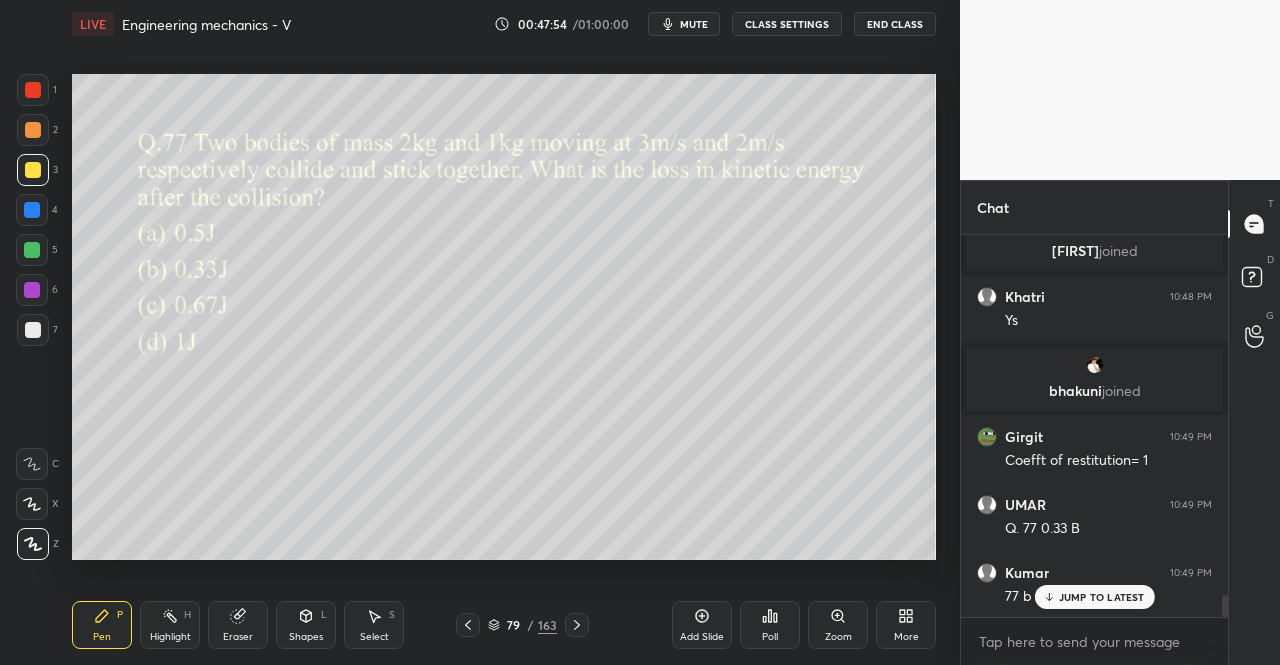 click on "Pen P" at bounding box center (102, 625) 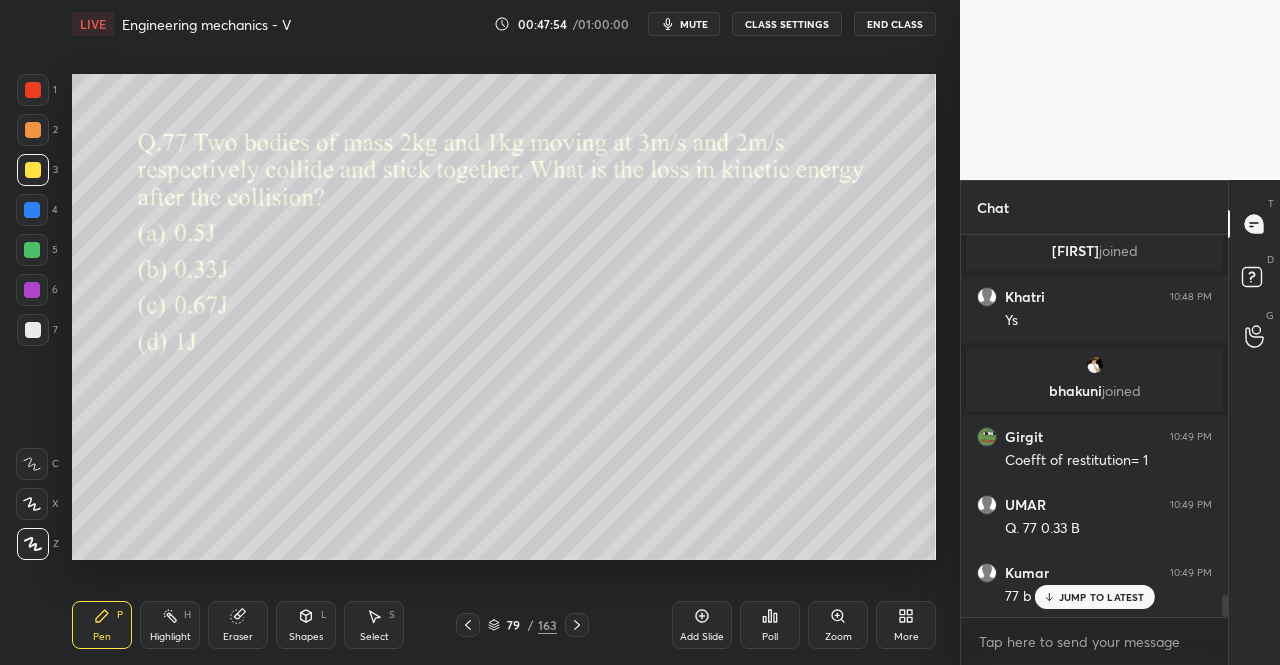click on "Pen P" at bounding box center (102, 625) 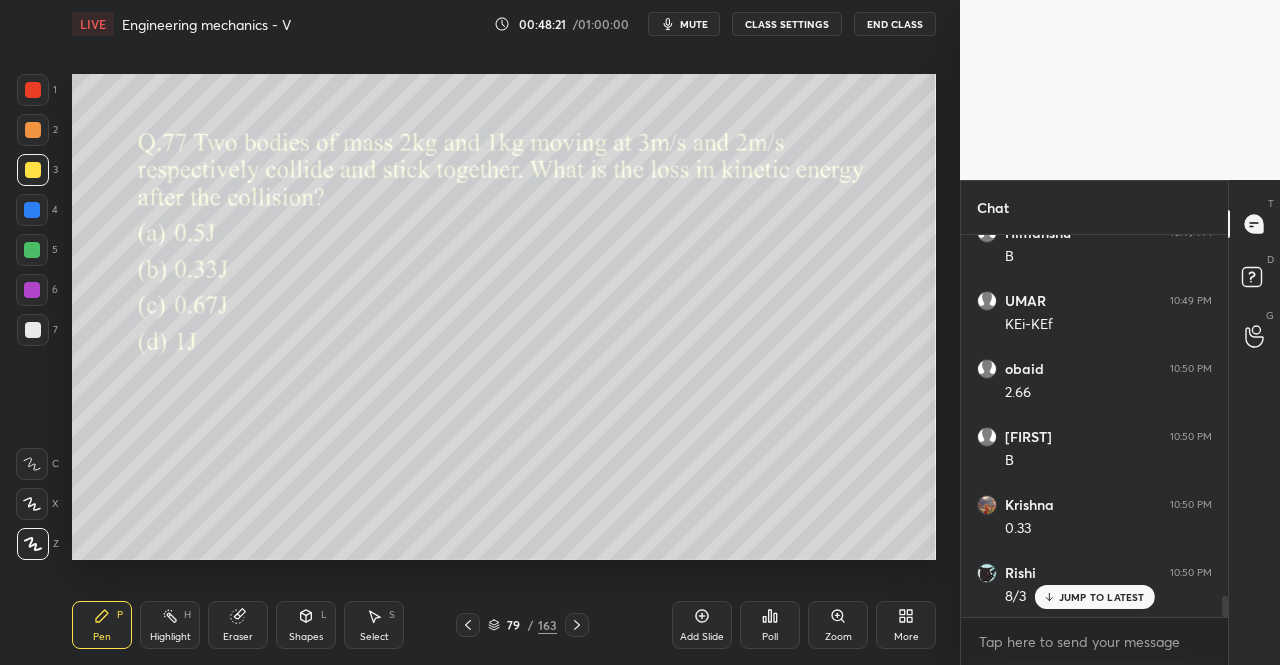 scroll, scrollTop: 6710, scrollLeft: 0, axis: vertical 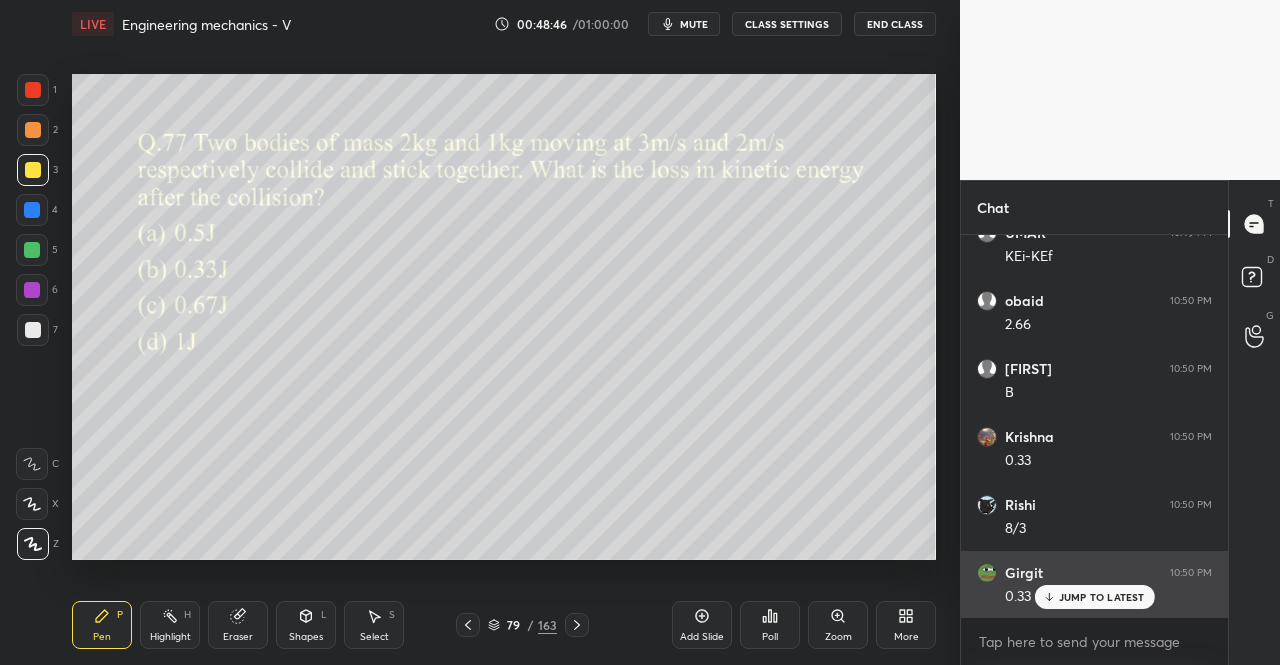 click on "JUMP TO LATEST" at bounding box center [1102, 597] 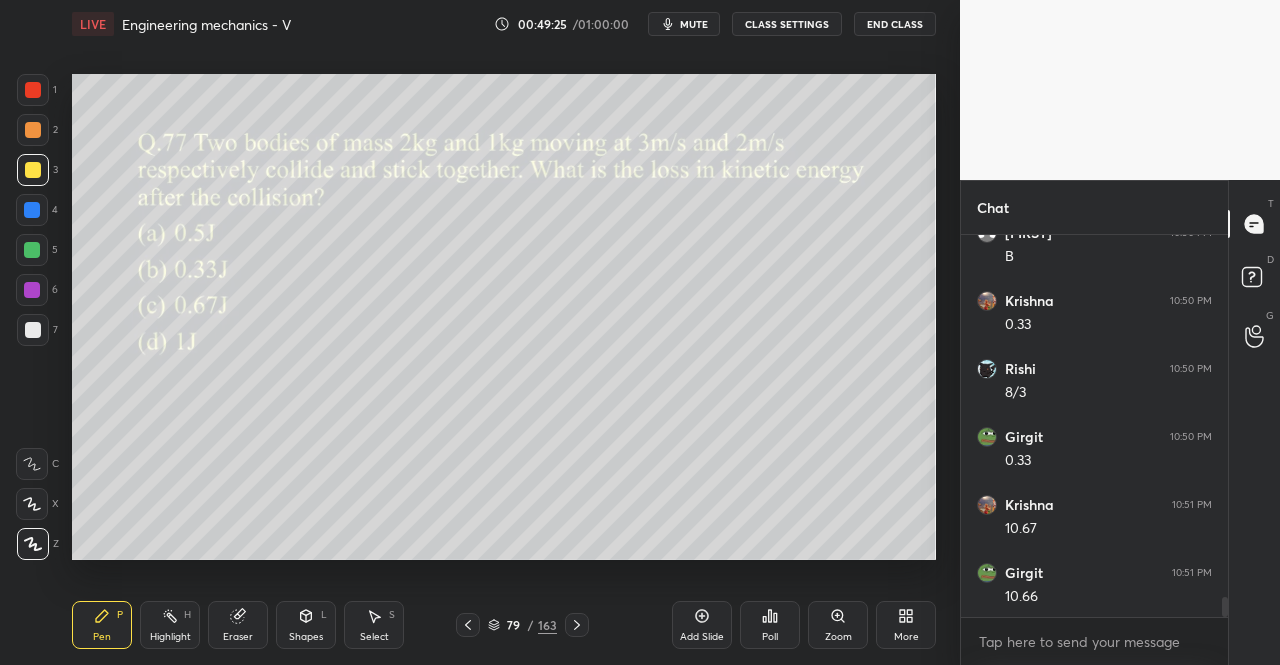 scroll, scrollTop: 6914, scrollLeft: 0, axis: vertical 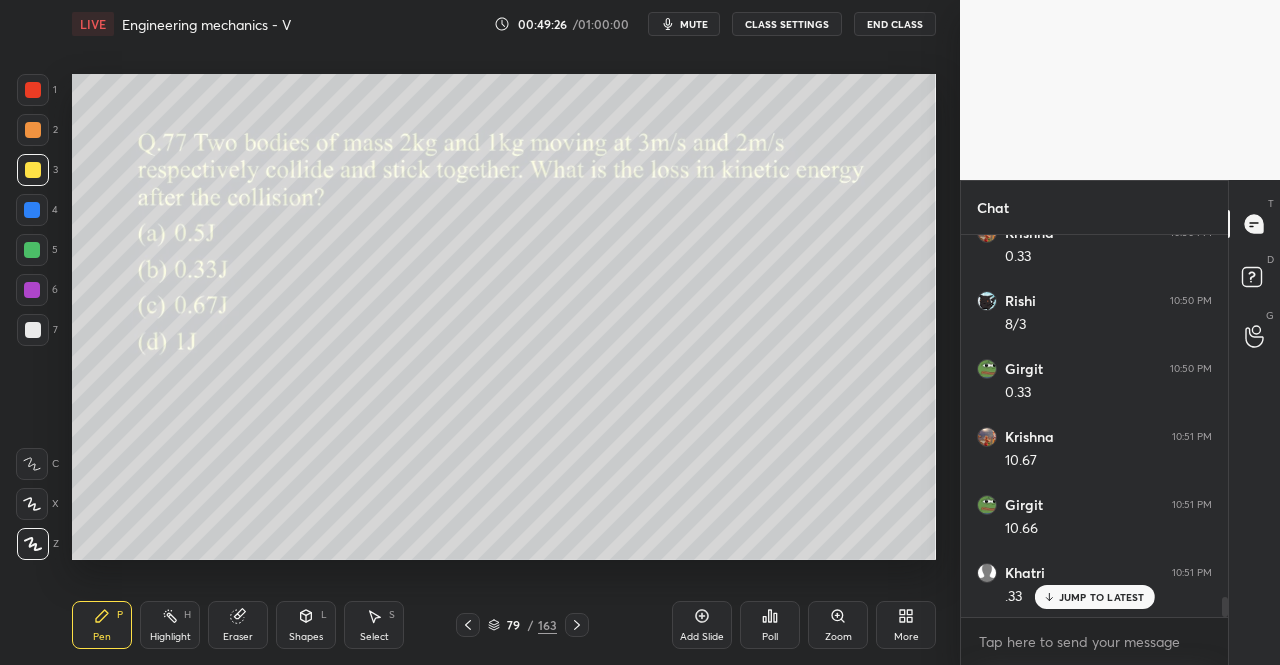 click at bounding box center [577, 625] 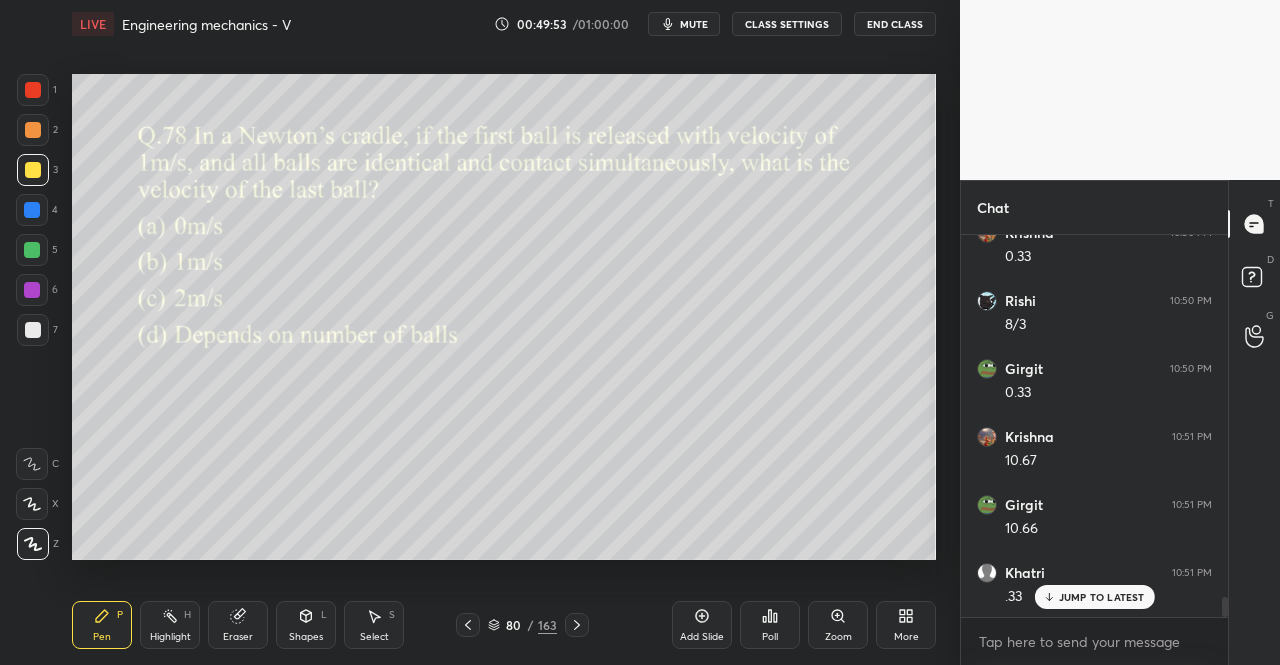 click 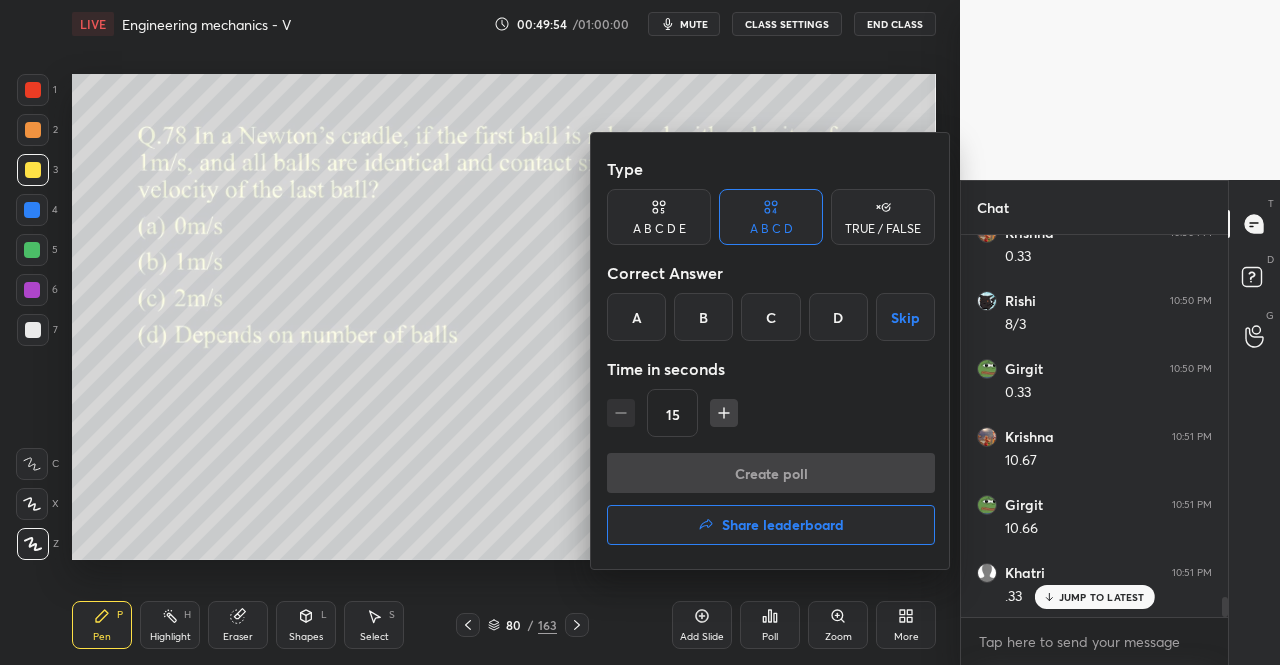 click on "B" at bounding box center (703, 317) 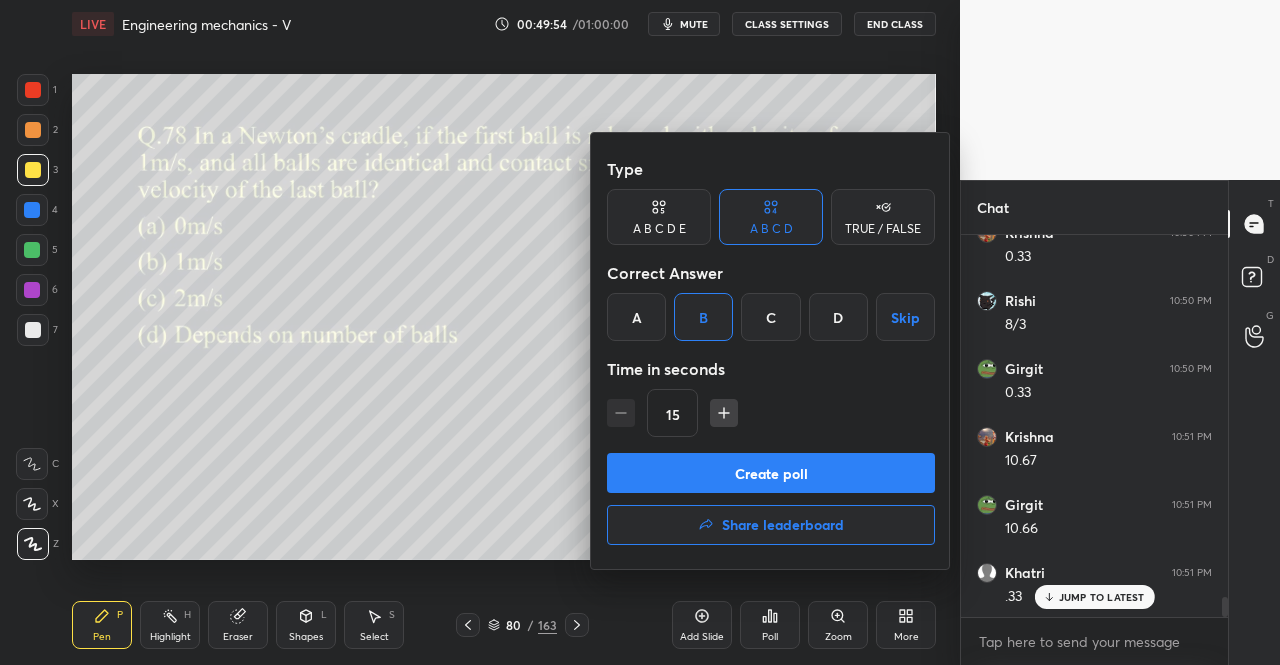click on "Create poll" at bounding box center (771, 473) 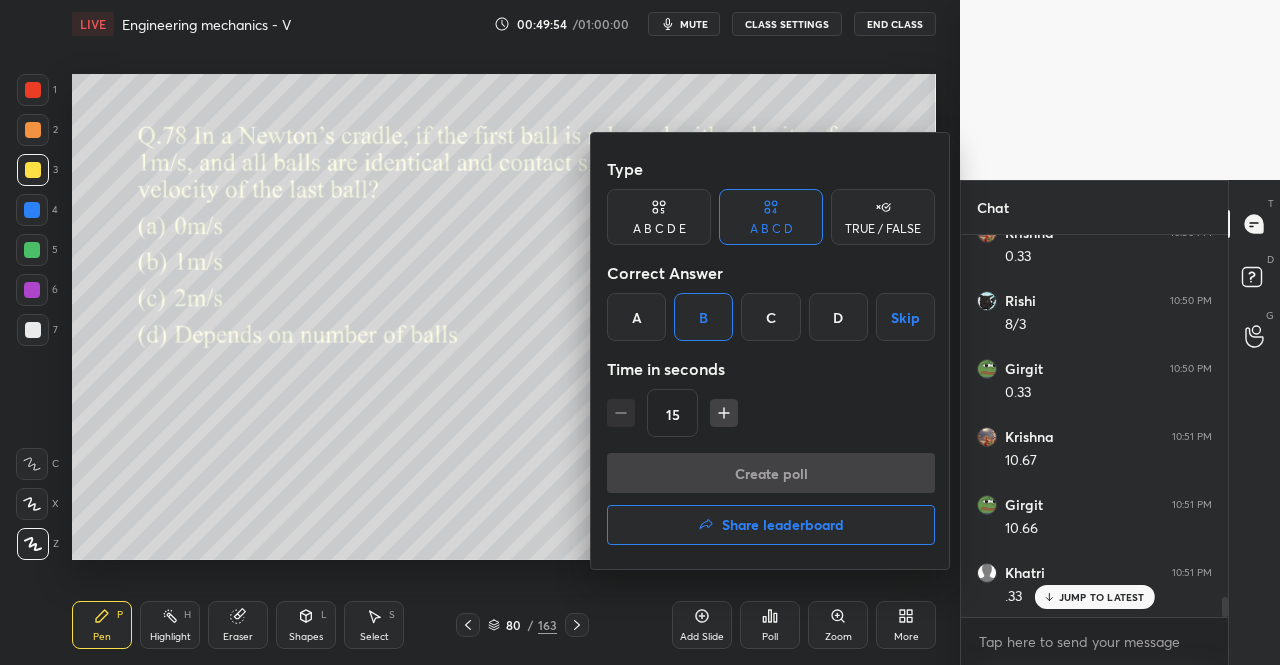 scroll, scrollTop: 334, scrollLeft: 261, axis: both 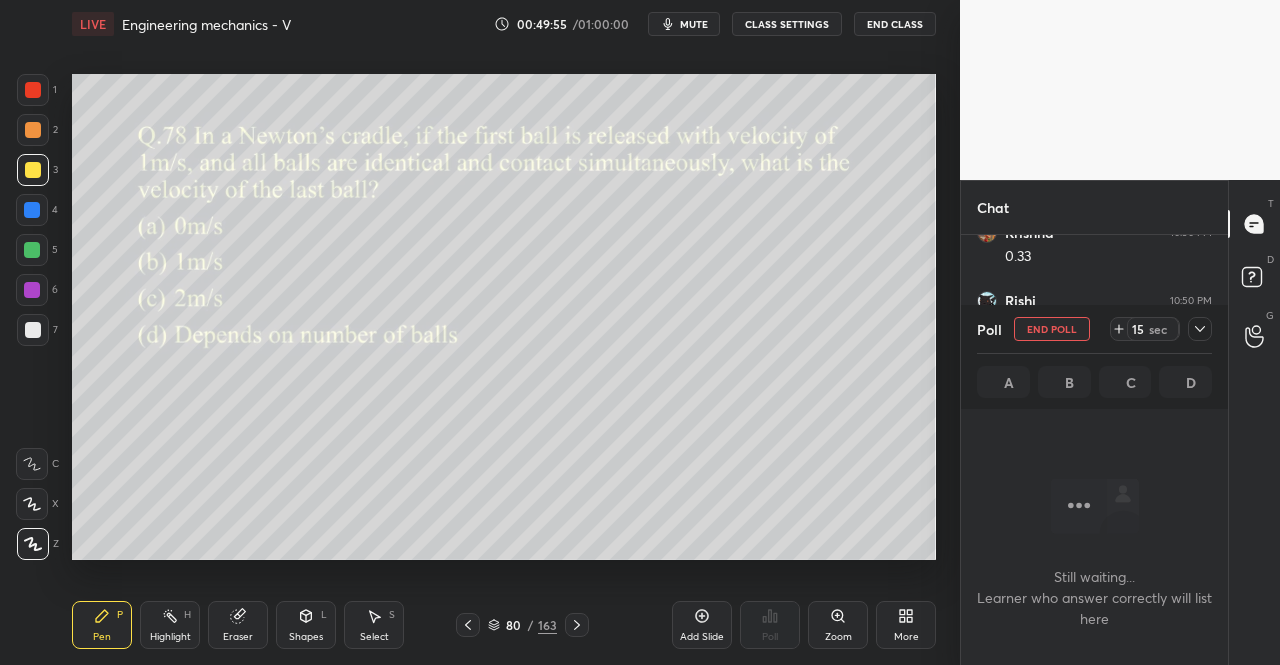 click 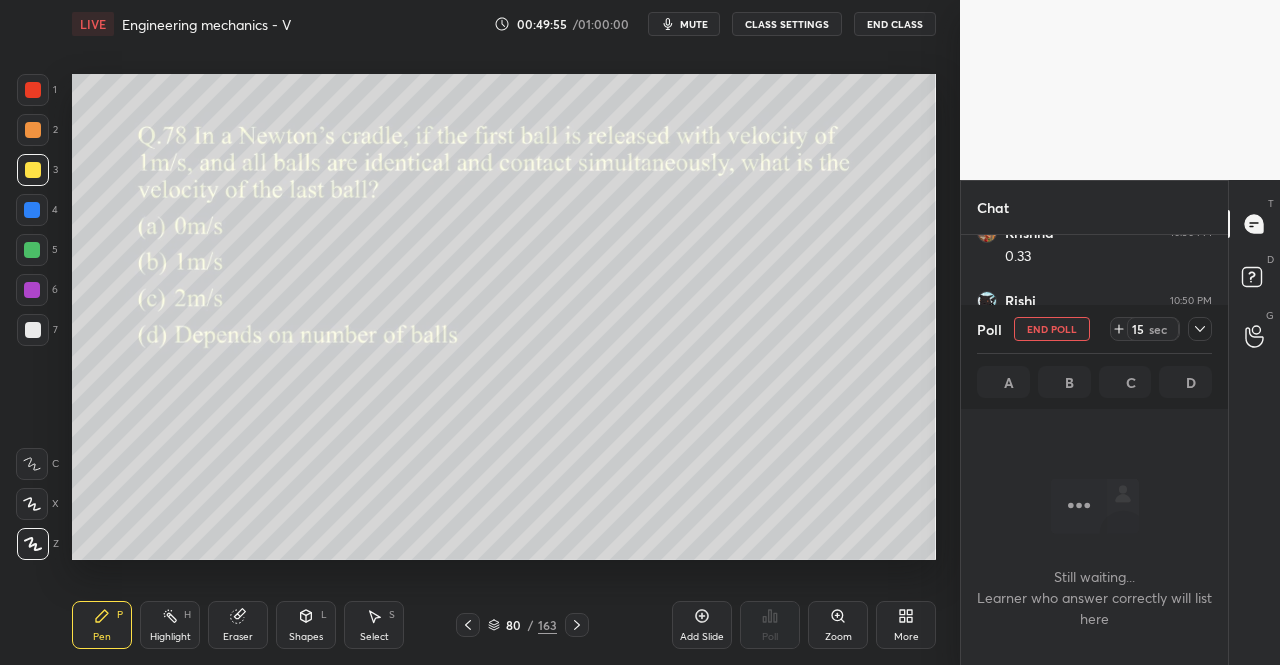 scroll, scrollTop: 7086, scrollLeft: 0, axis: vertical 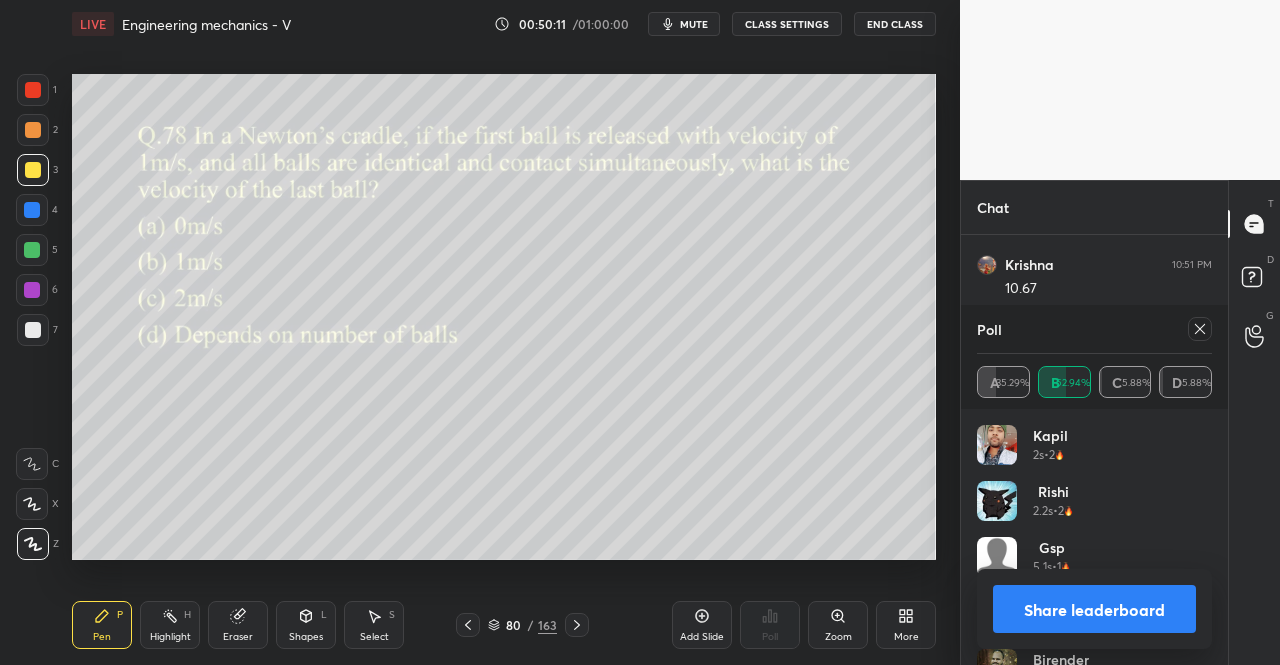 click 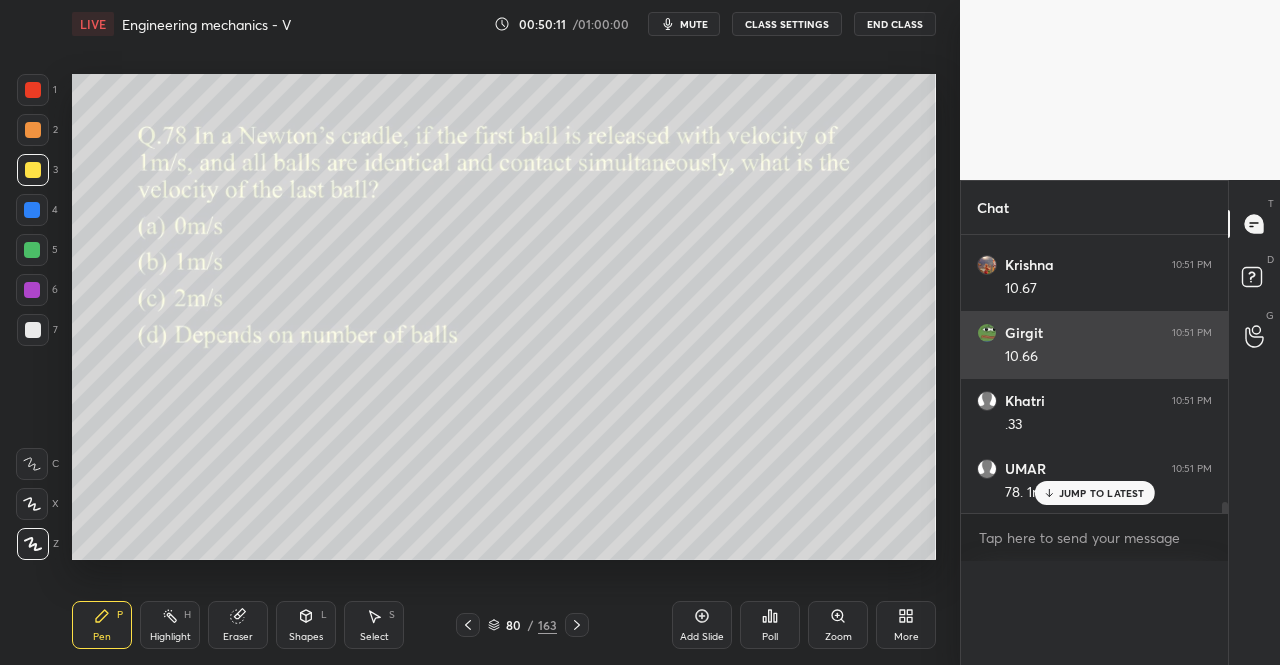 scroll, scrollTop: 88, scrollLeft: 229, axis: both 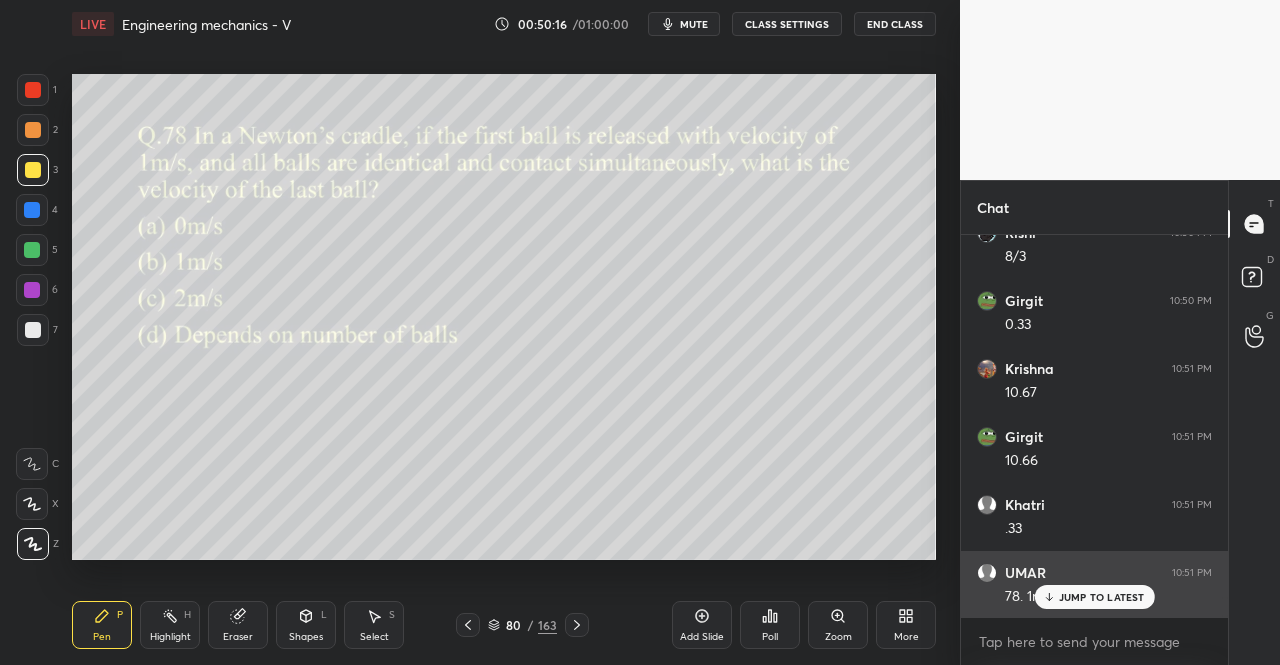 click on "JUMP TO LATEST" at bounding box center (1102, 597) 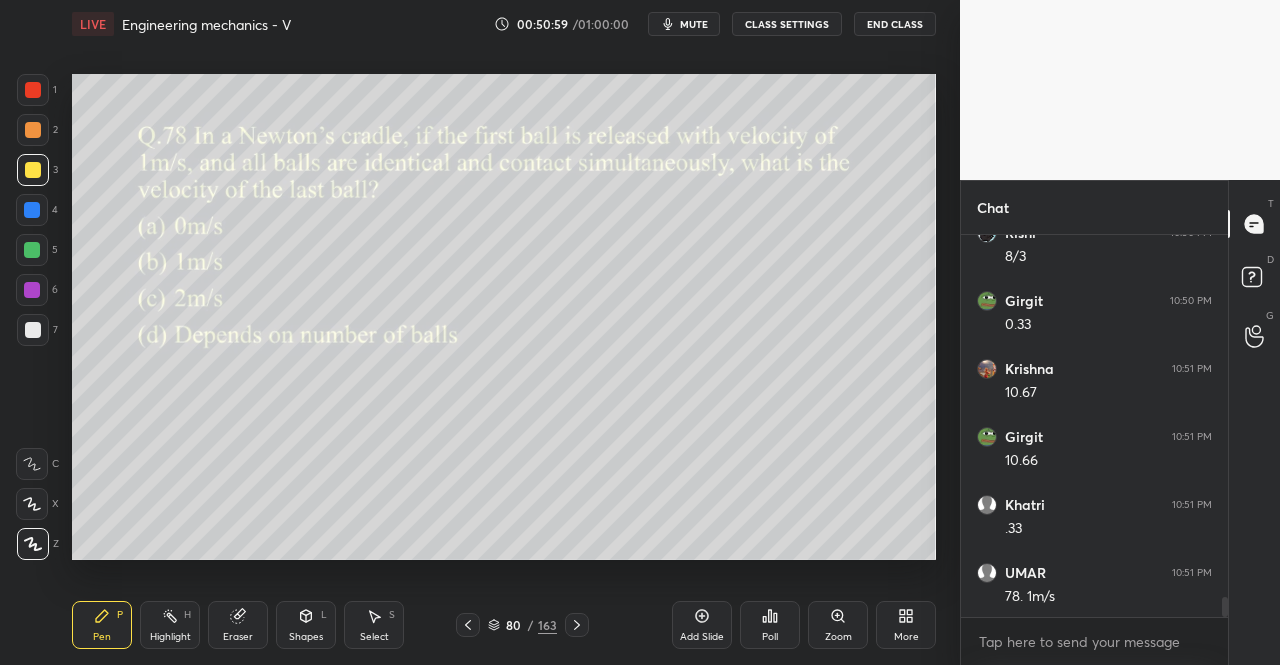 click on "80 / 163" at bounding box center [522, 625] 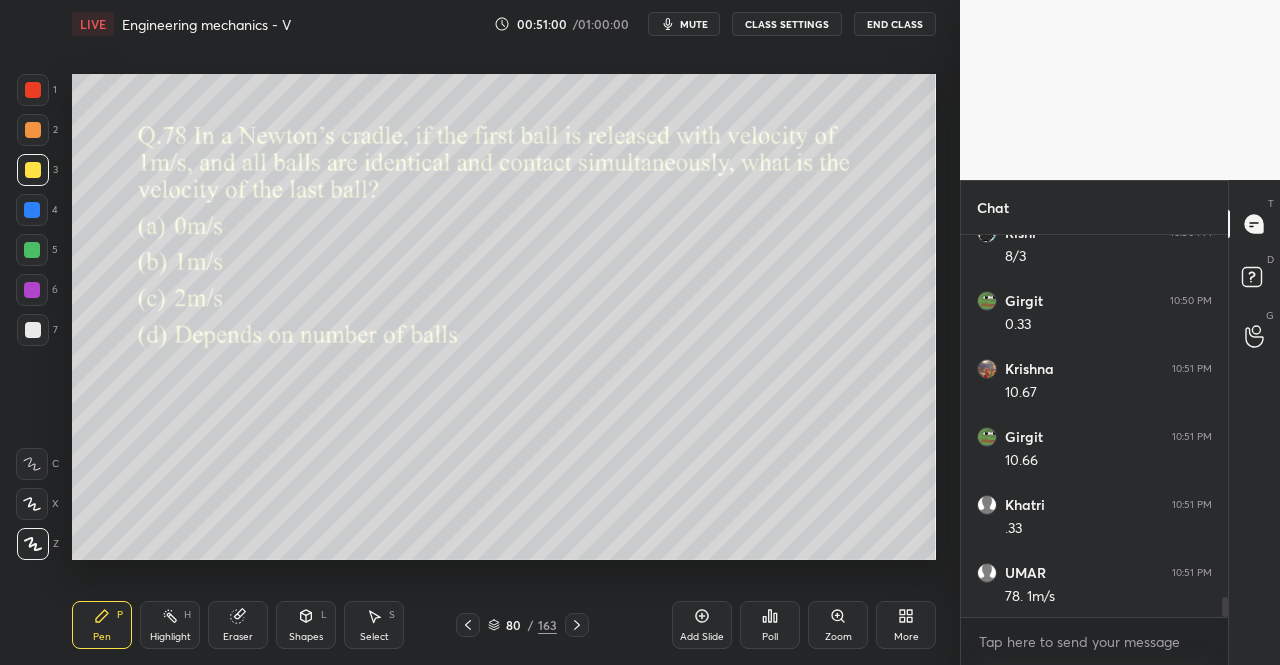 click 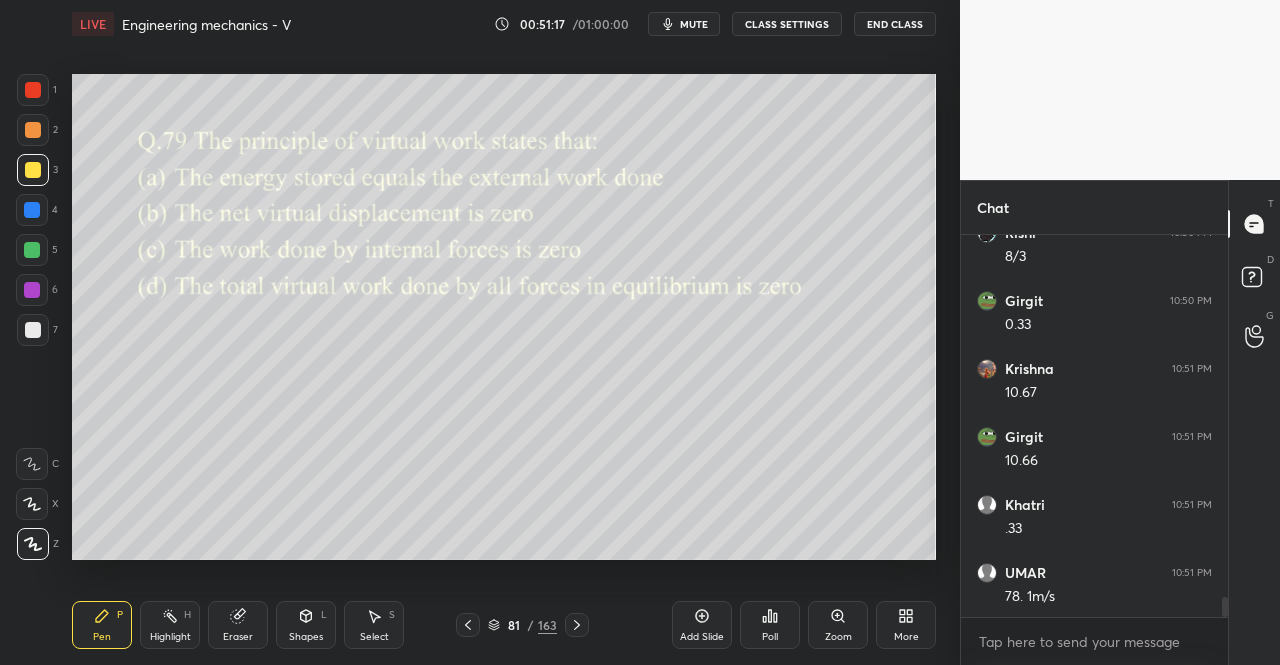 click on "Poll" at bounding box center (770, 625) 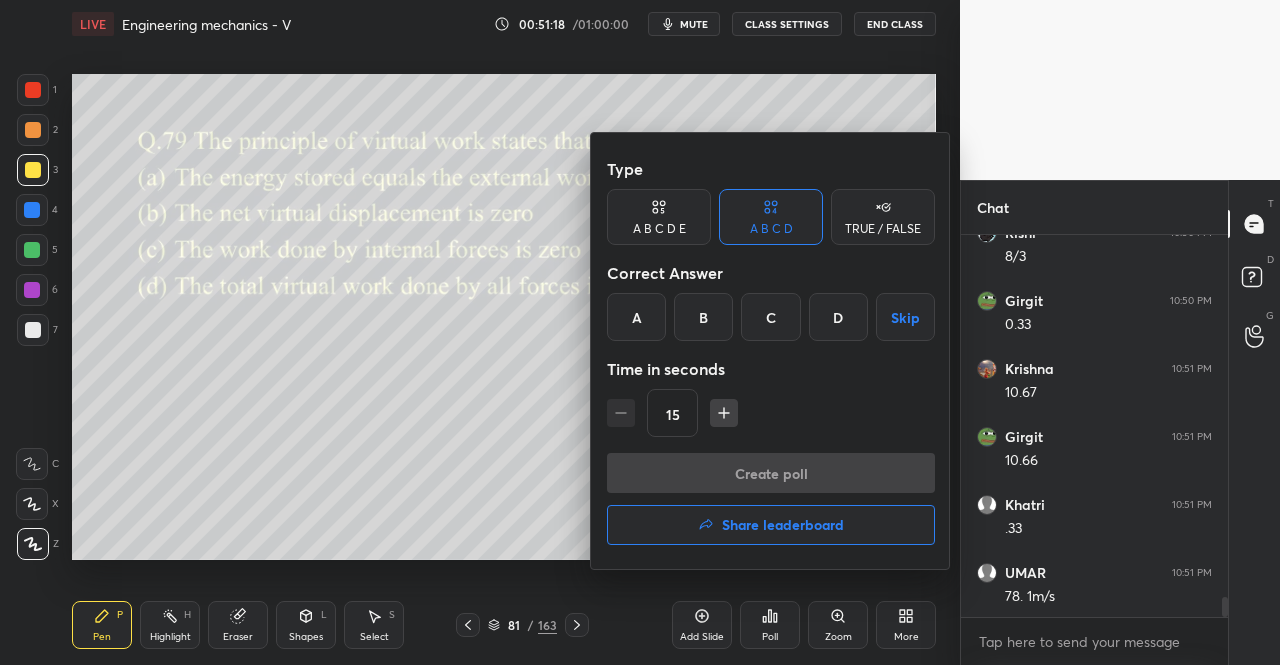 click on "D" at bounding box center [838, 317] 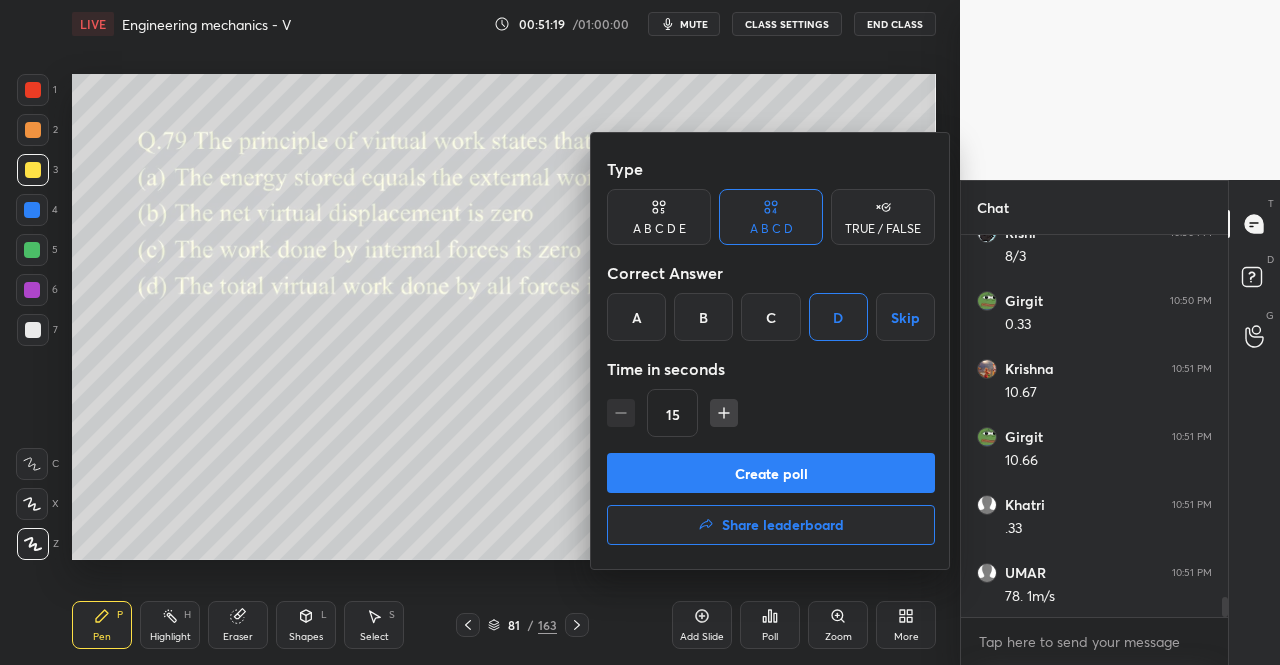 click on "Create poll" at bounding box center [771, 473] 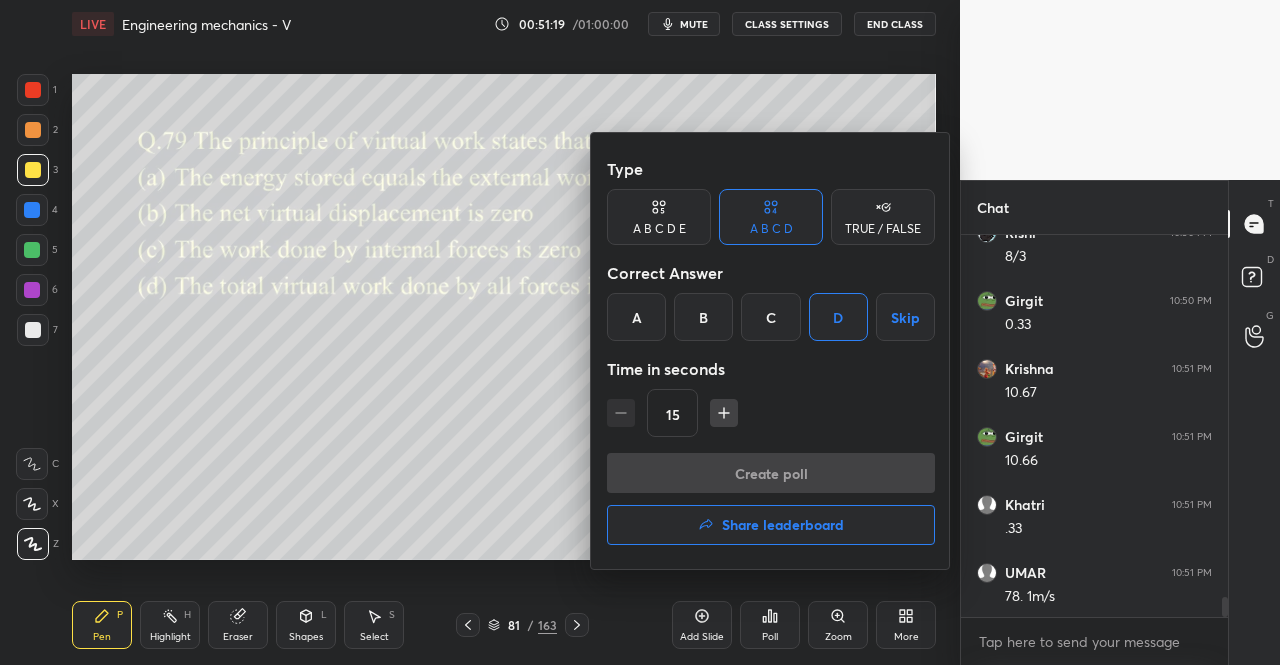 scroll, scrollTop: 334, scrollLeft: 261, axis: both 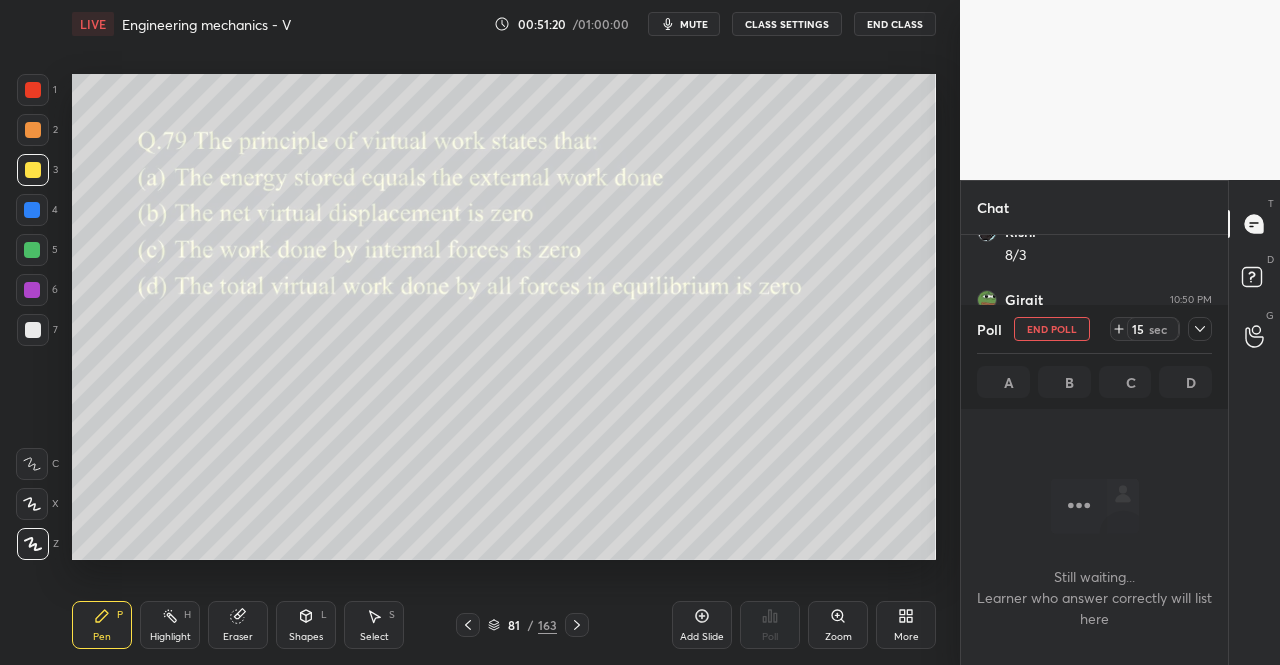 click 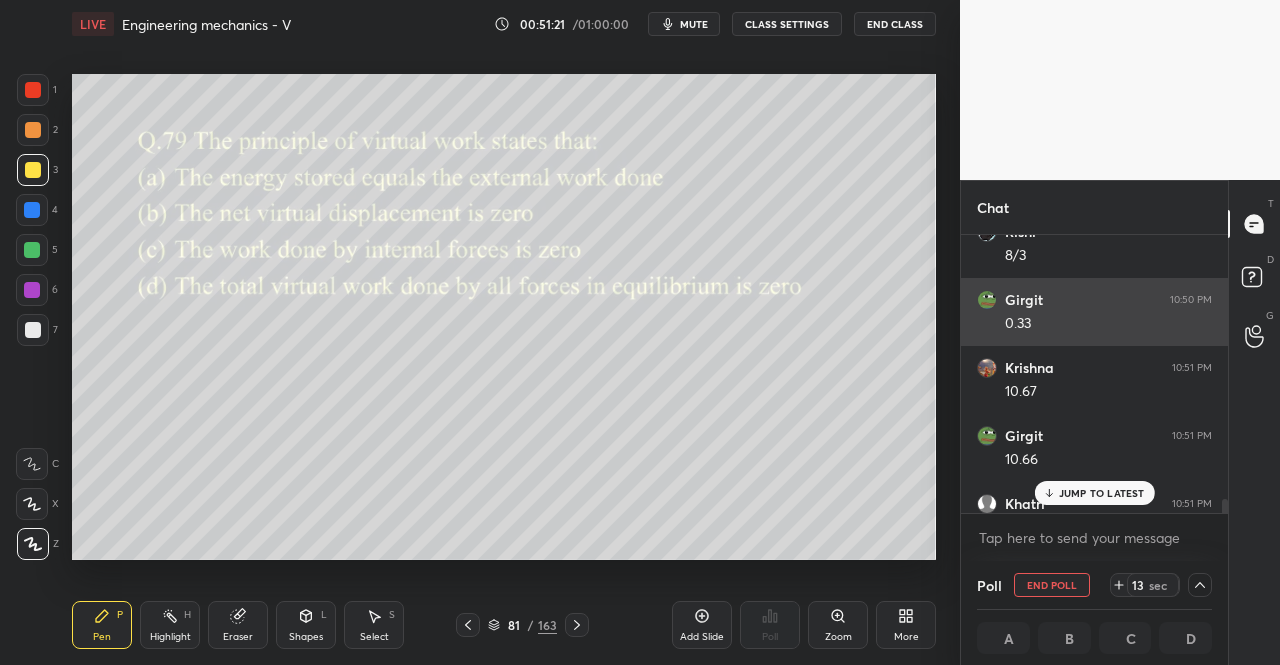 scroll, scrollTop: 1, scrollLeft: 6, axis: both 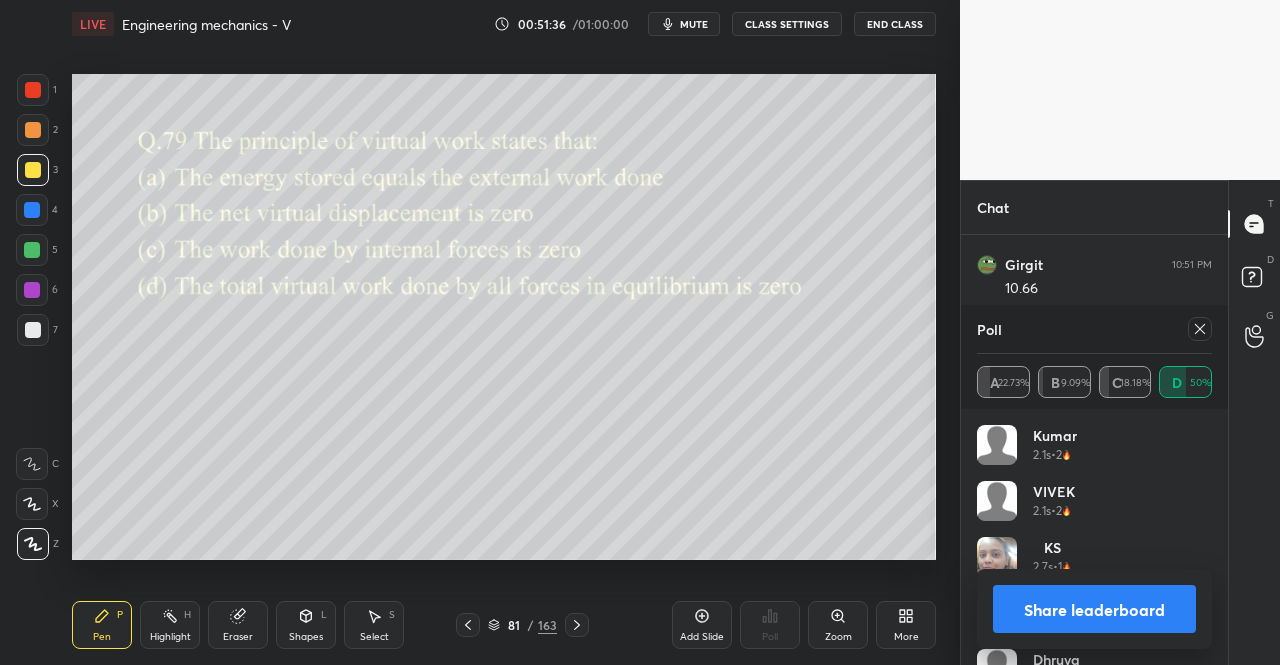 click 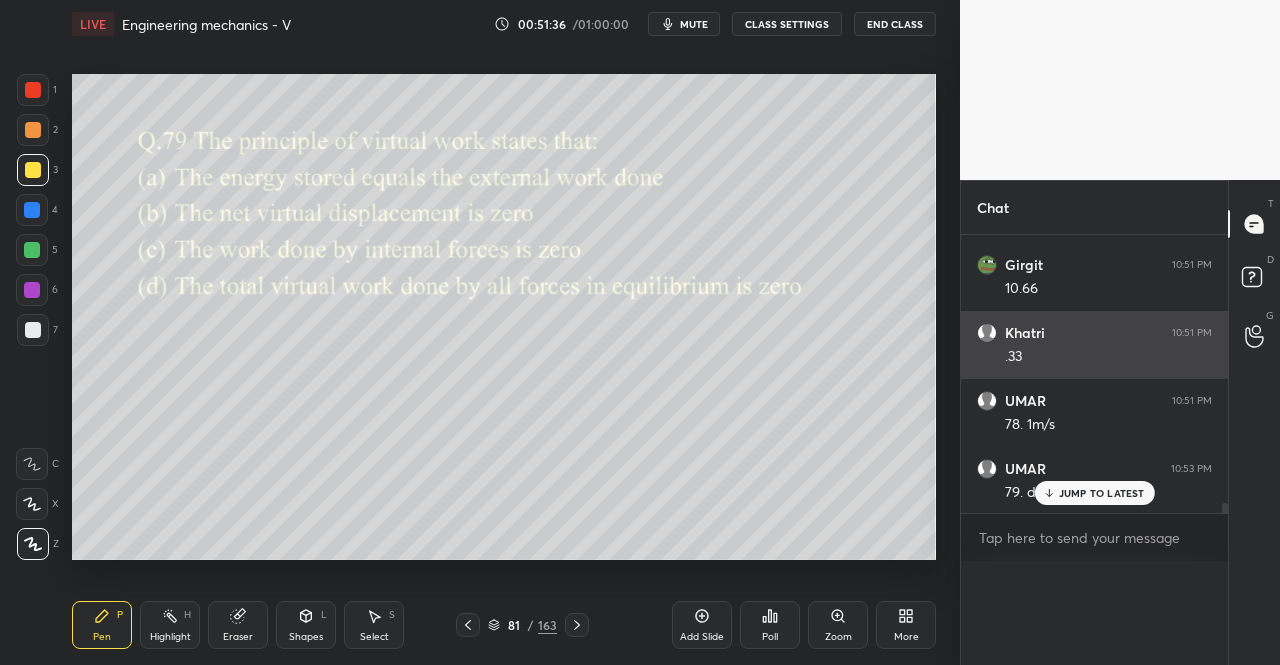 scroll, scrollTop: 150, scrollLeft: 229, axis: both 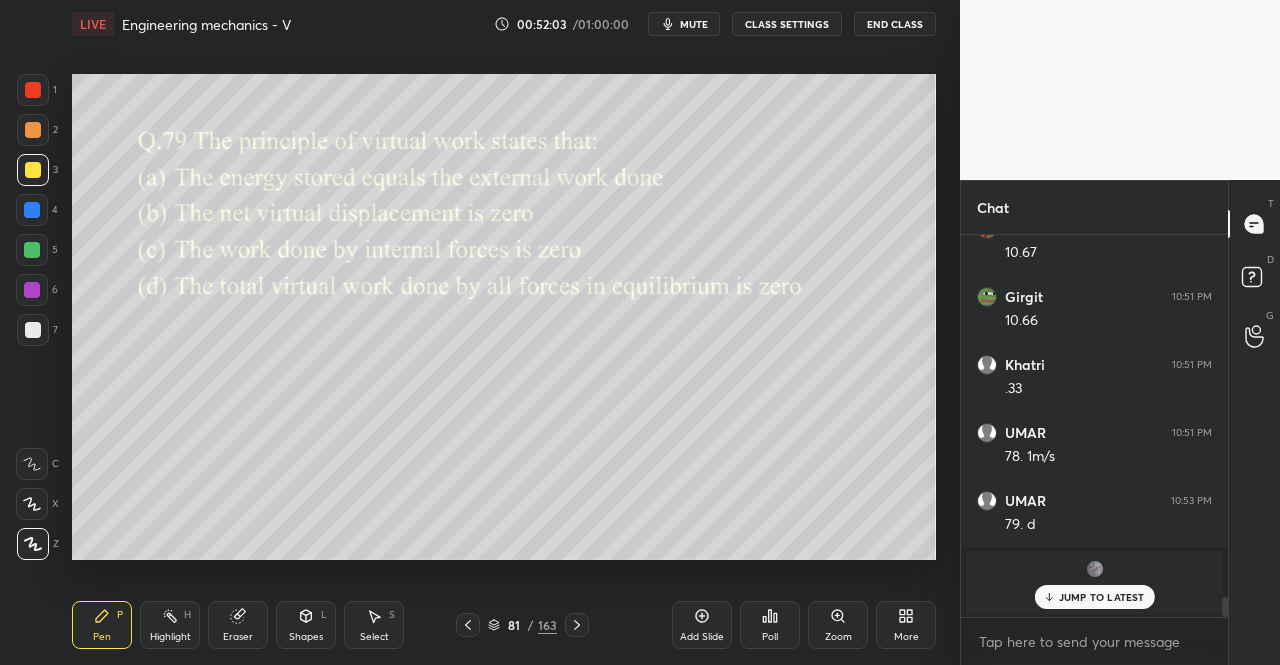 click 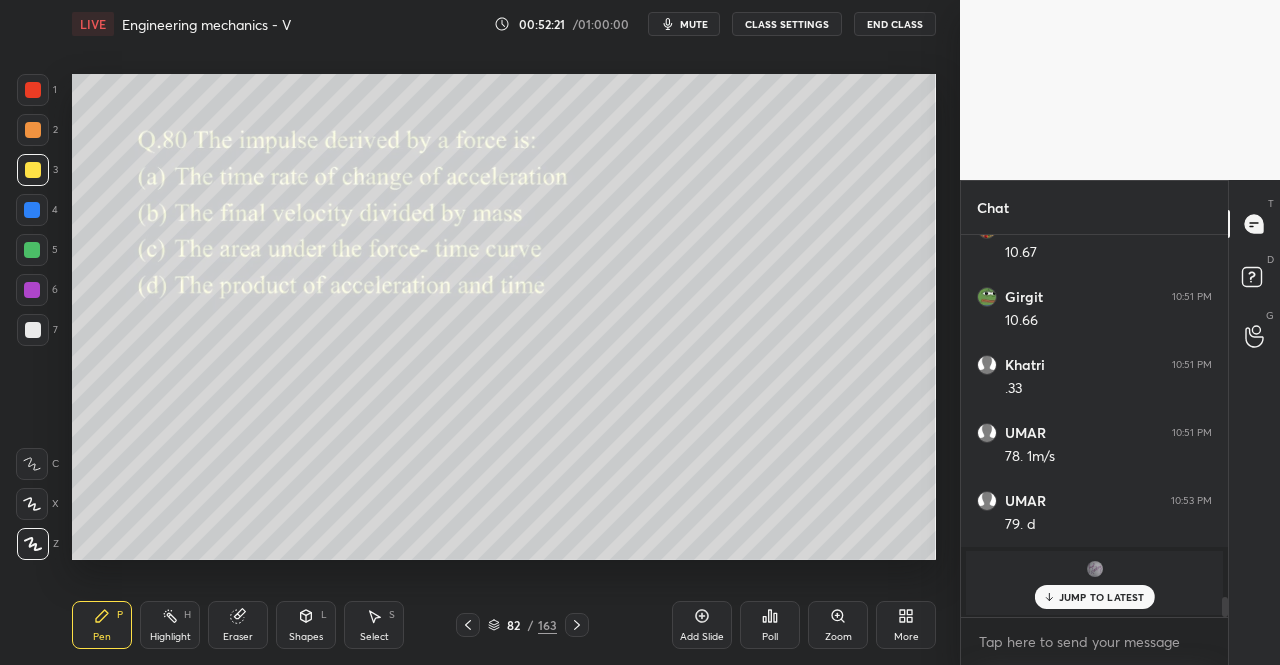 click on "Poll" at bounding box center [770, 625] 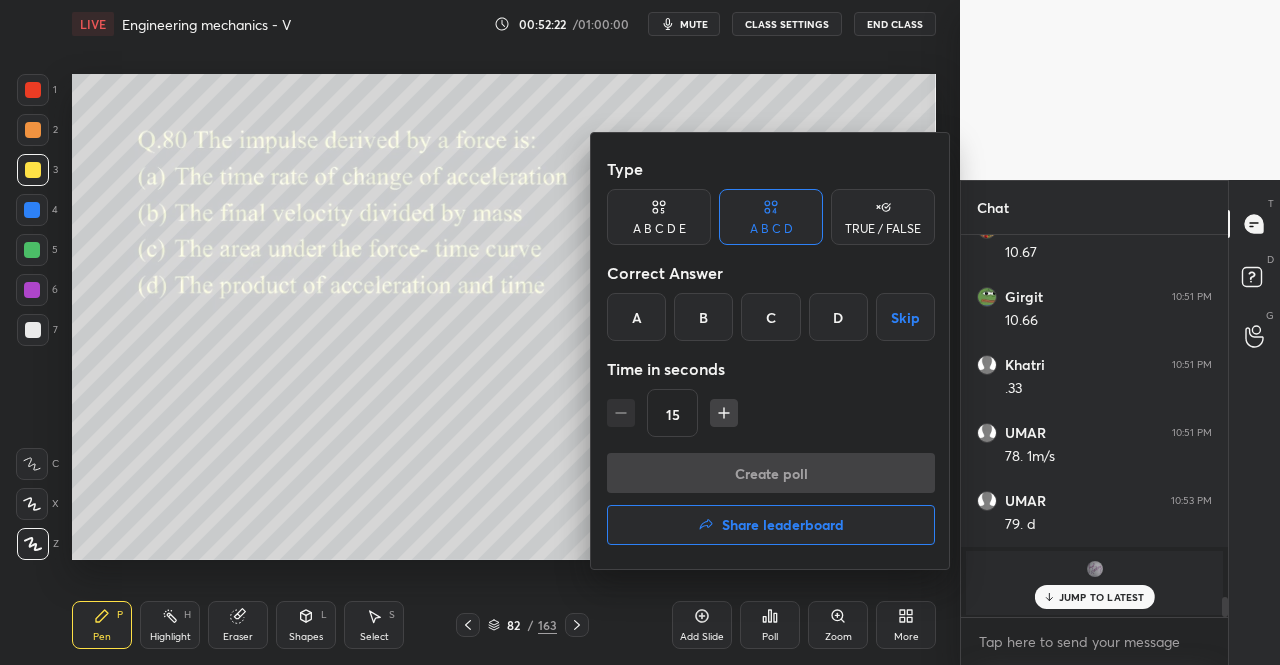 click on "C" at bounding box center (770, 317) 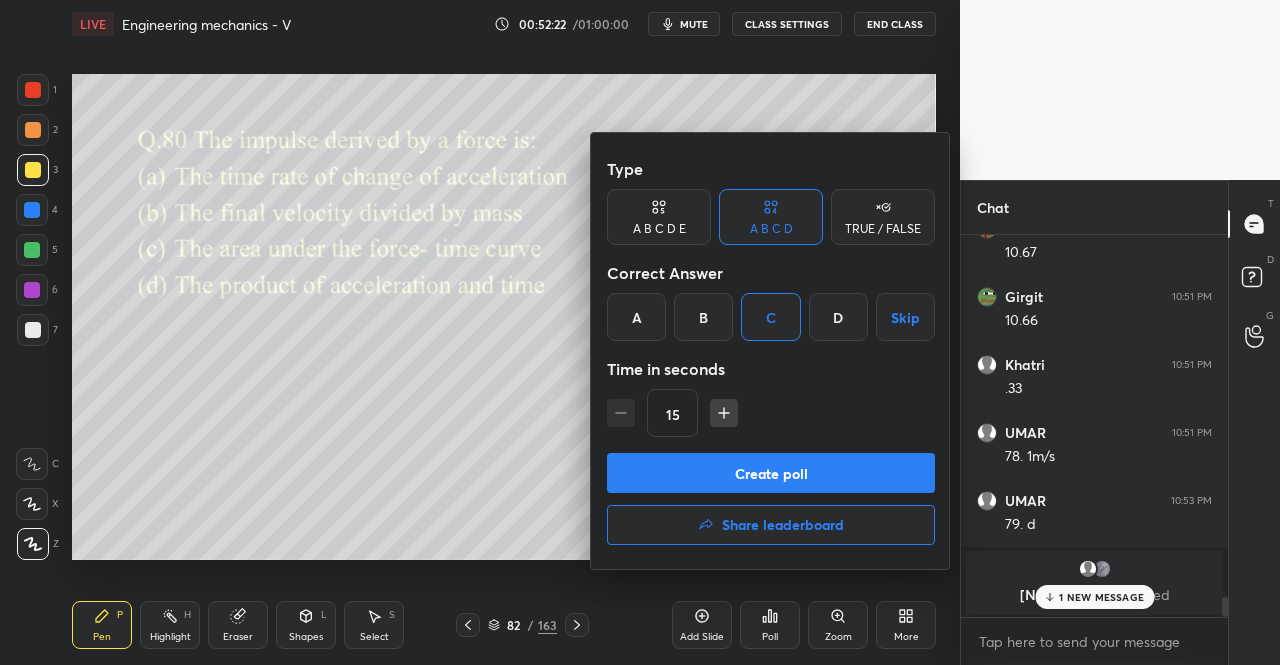 click on "Create poll" at bounding box center (771, 473) 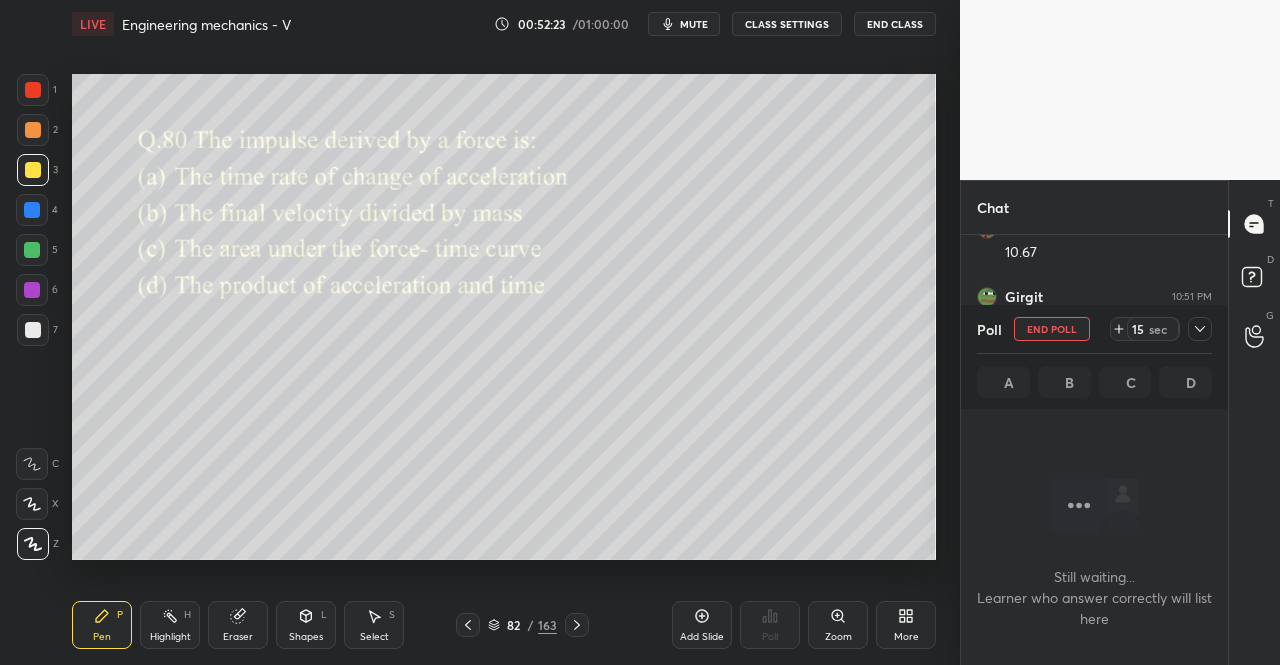 scroll, scrollTop: 278, scrollLeft: 261, axis: both 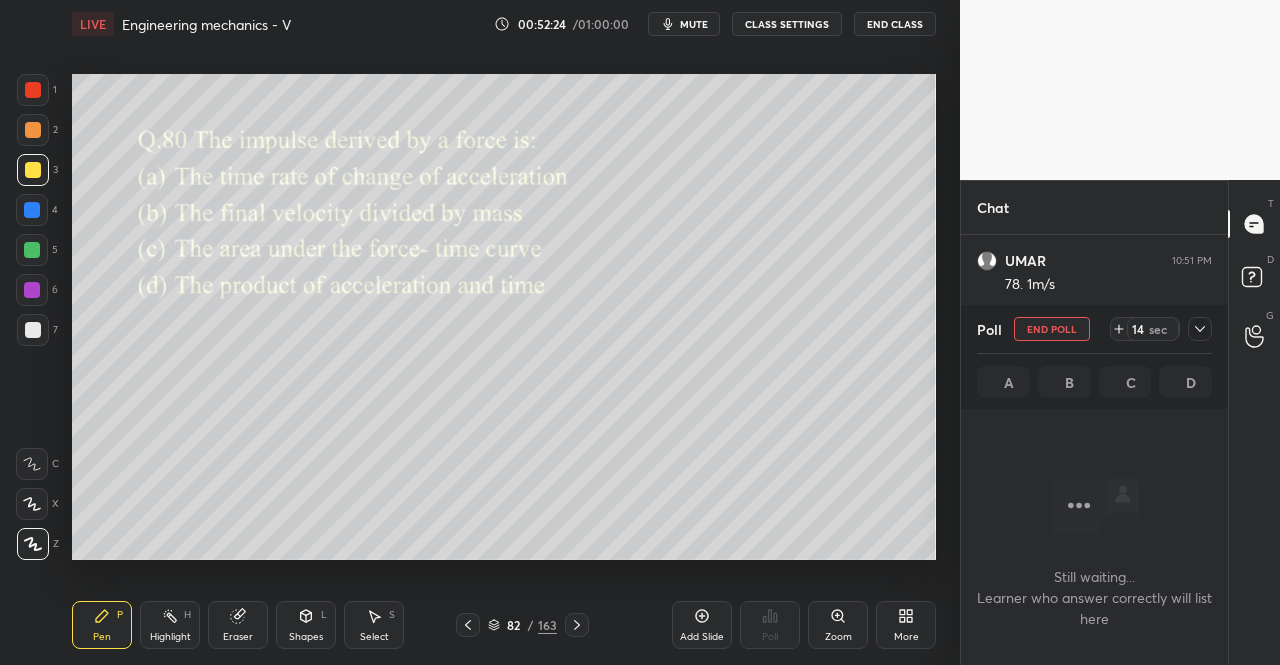click 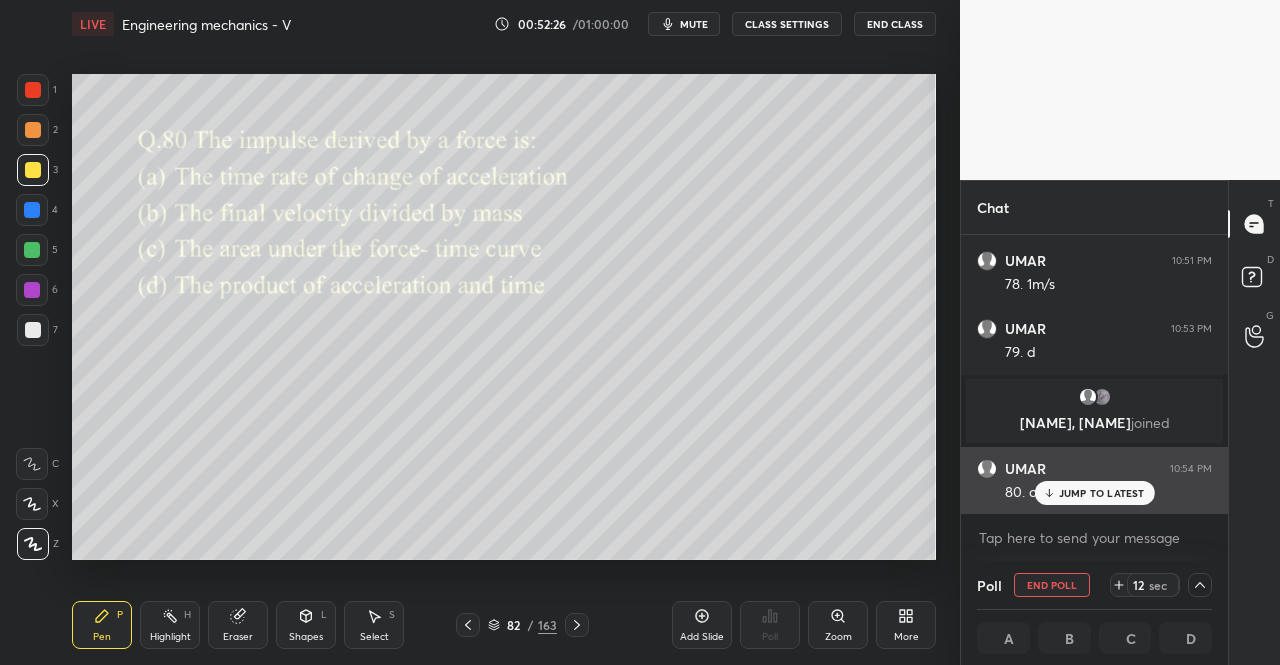 click on "JUMP TO LATEST" at bounding box center [1102, 493] 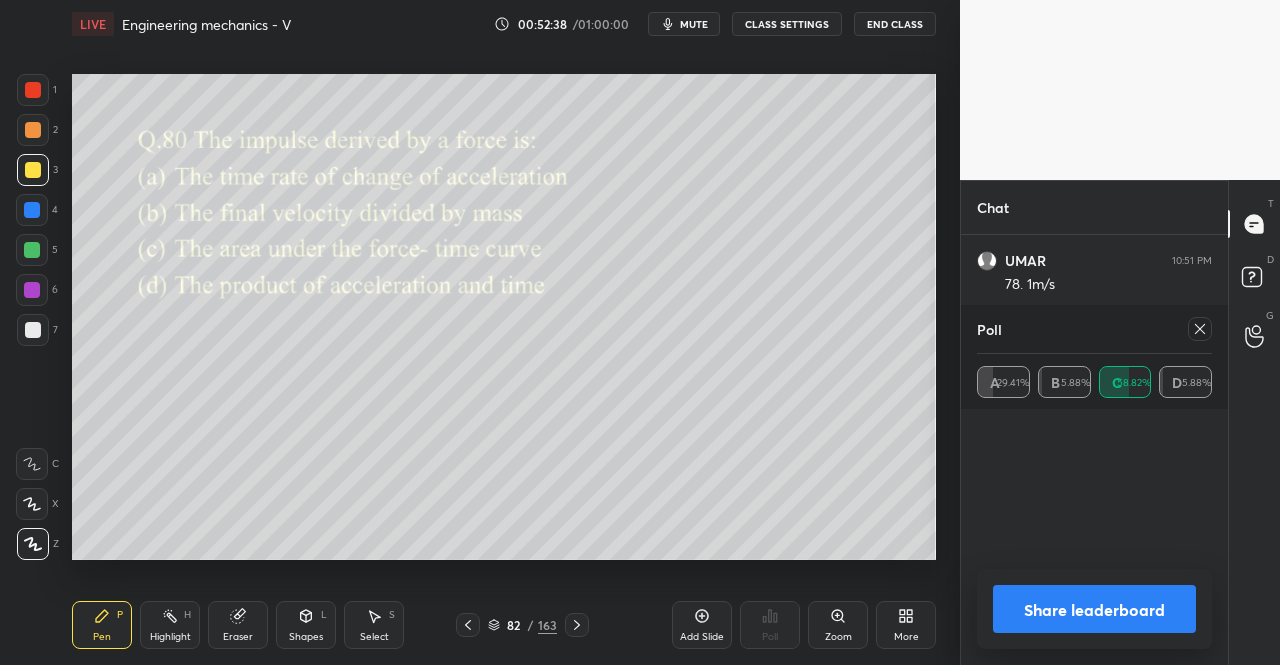 scroll, scrollTop: 6, scrollLeft: 6, axis: both 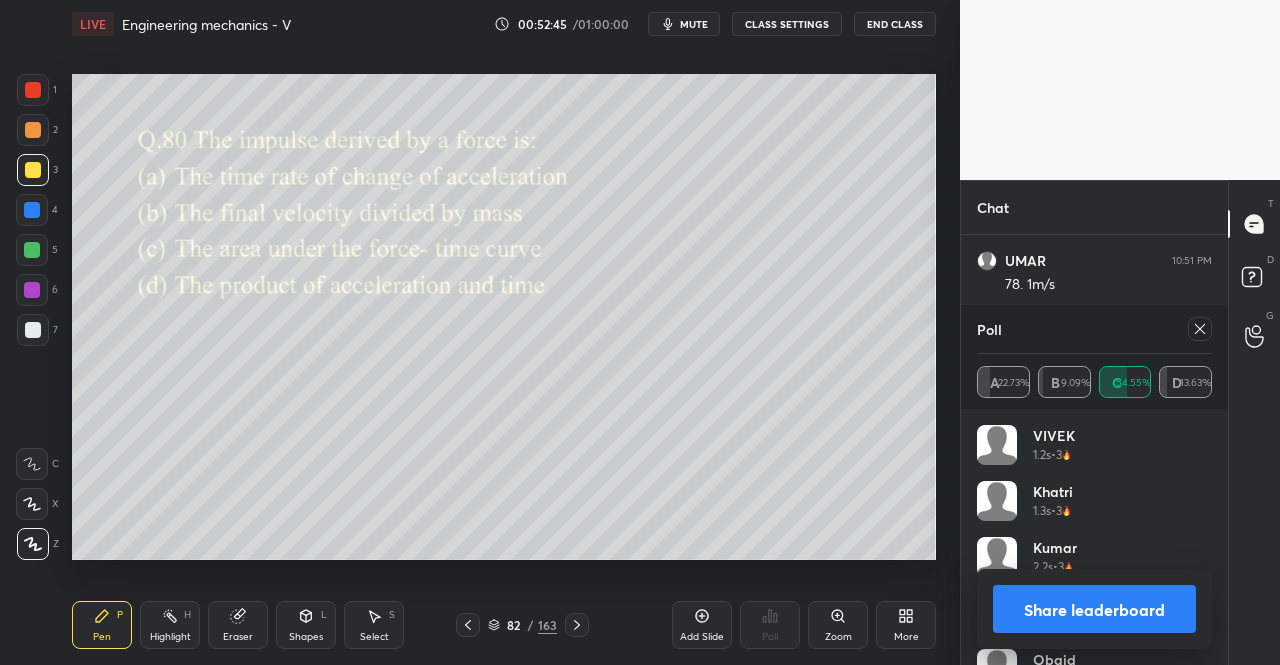 click on "Poll A 22.73% B 9.09% C 54.55% D 13.63%" at bounding box center [1094, 357] 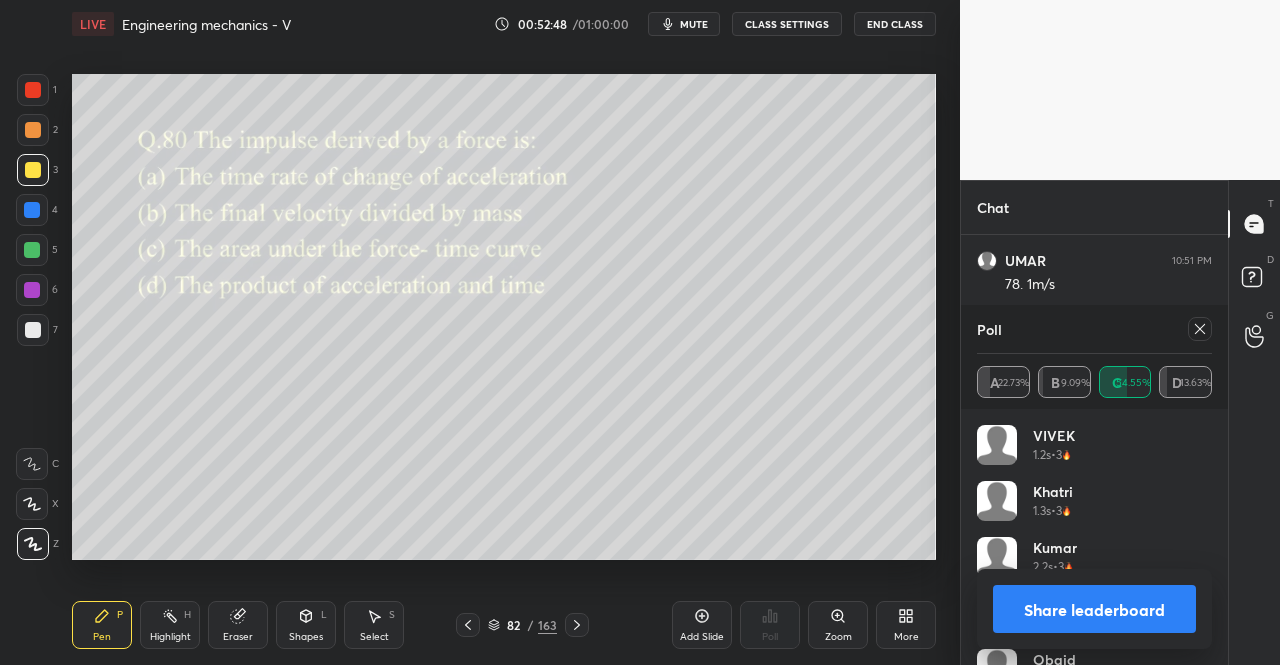 click 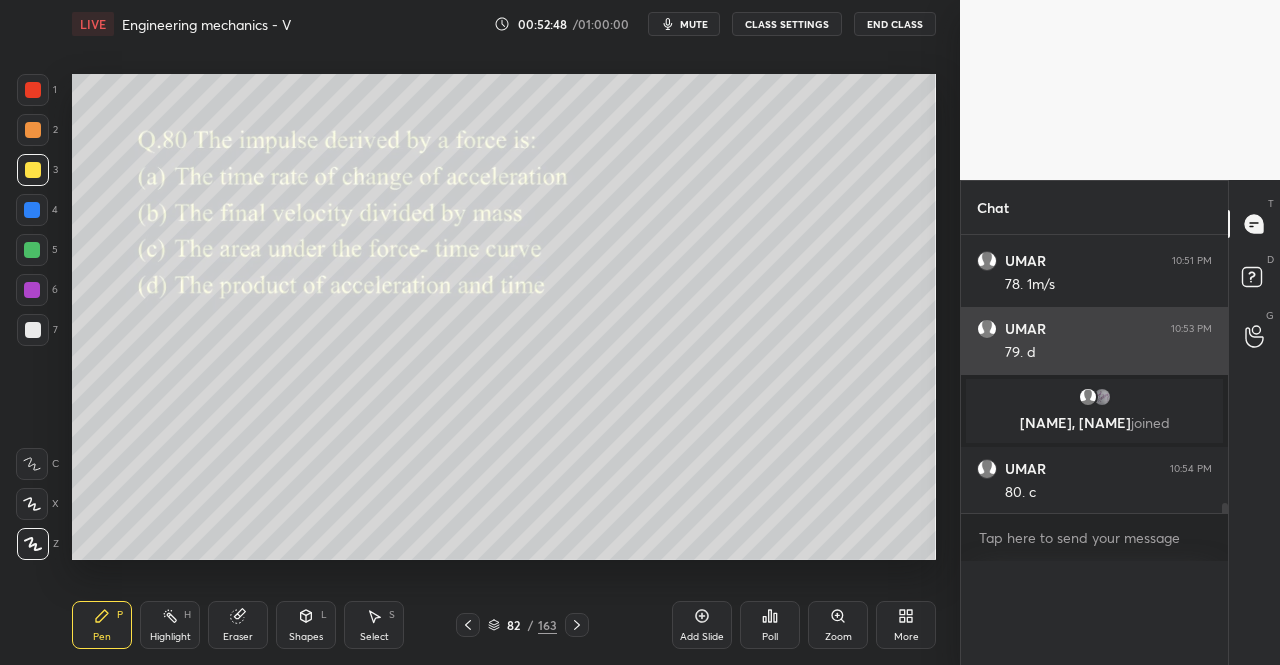 scroll, scrollTop: 120, scrollLeft: 229, axis: both 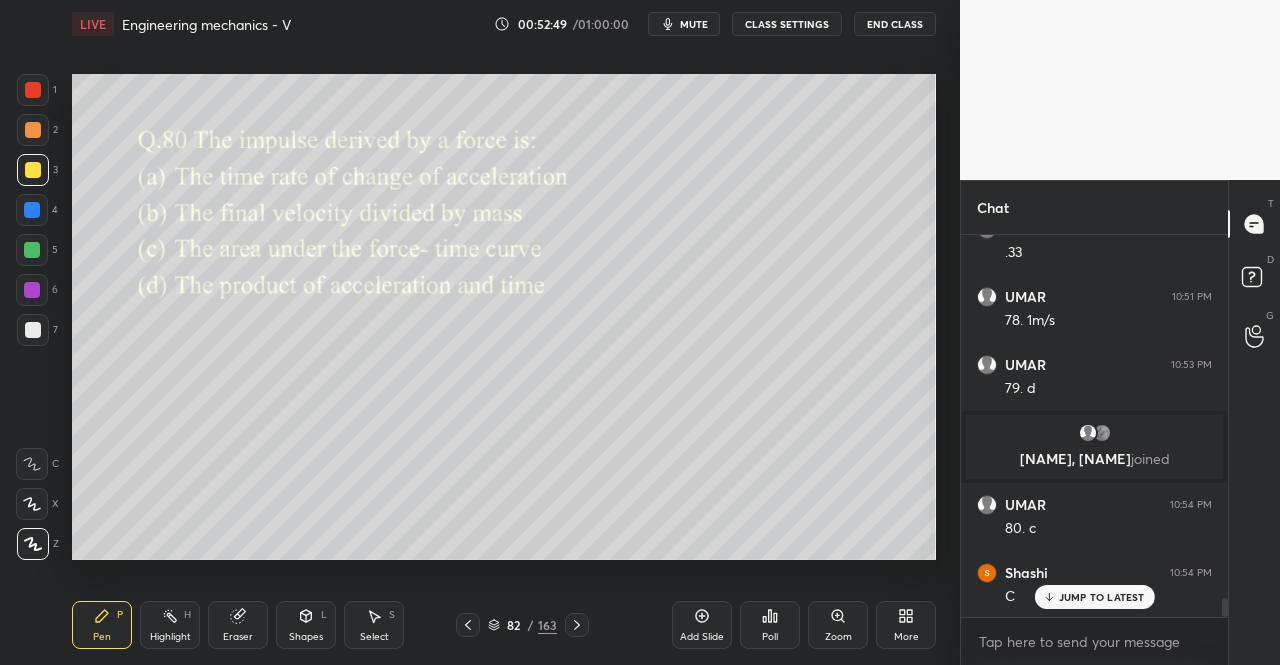 click on "JUMP TO LATEST" at bounding box center [1102, 597] 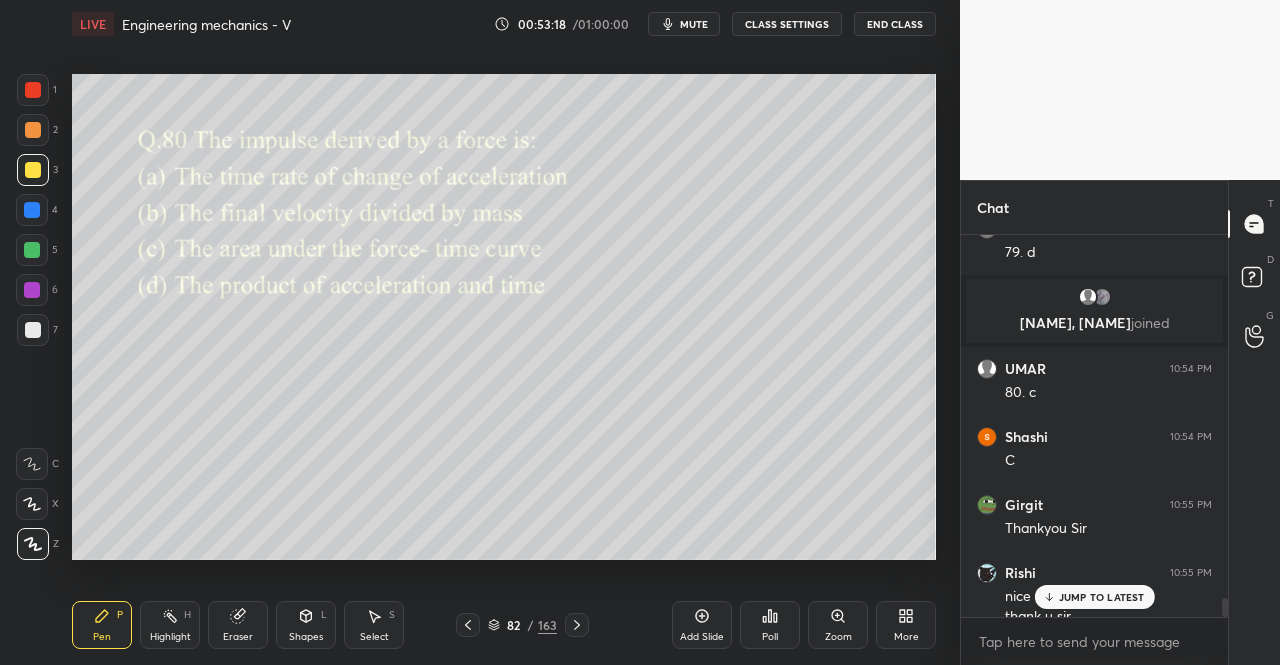 scroll, scrollTop: 7414, scrollLeft: 0, axis: vertical 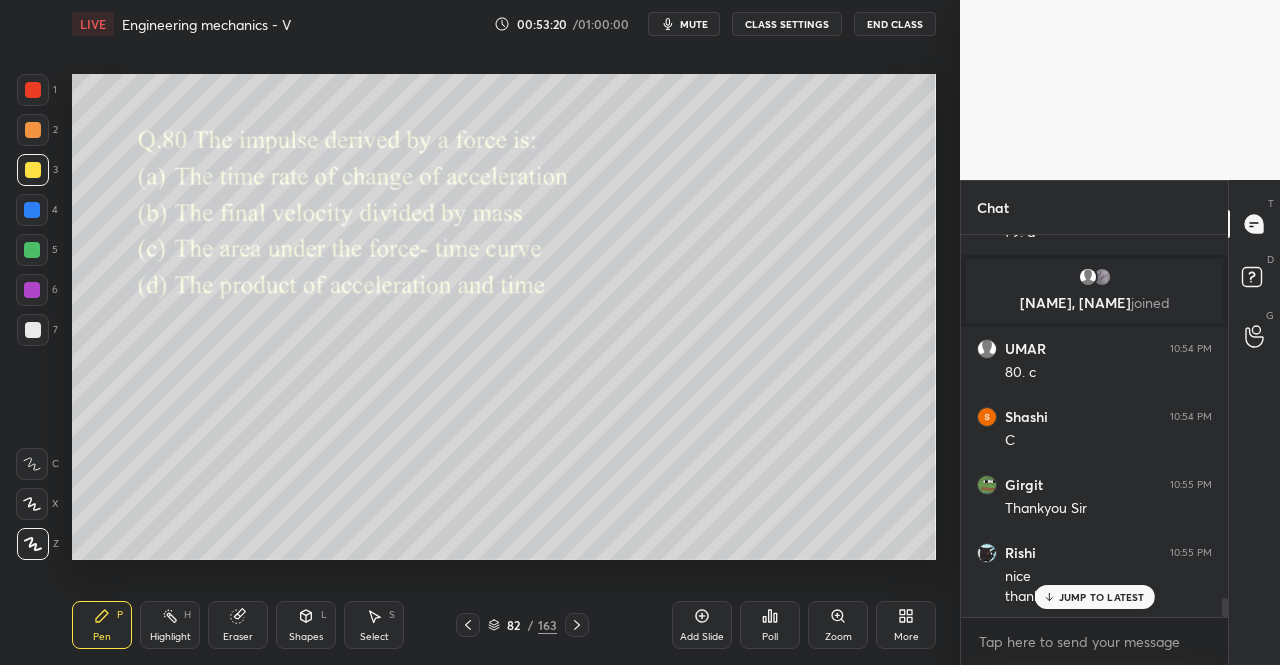 drag, startPoint x: 1092, startPoint y: 600, endPoint x: 1164, endPoint y: 577, distance: 75.58439 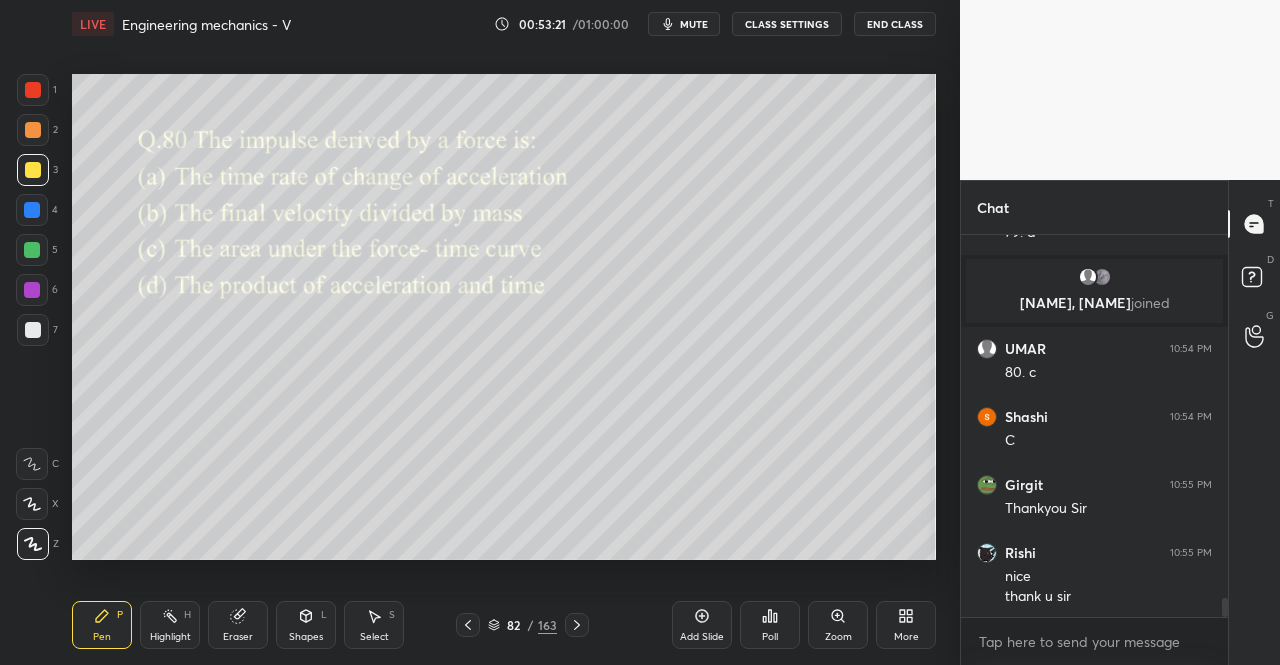 scroll, scrollTop: 7482, scrollLeft: 0, axis: vertical 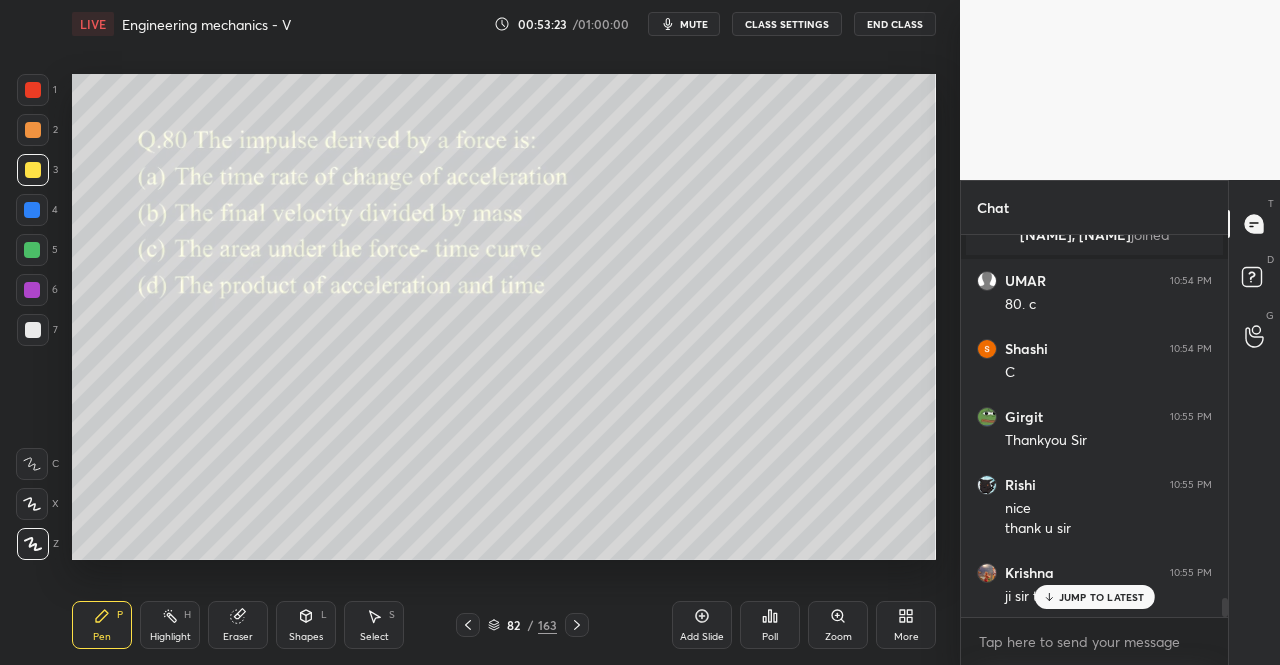drag, startPoint x: 1072, startPoint y: 592, endPoint x: 1279, endPoint y: 595, distance: 207.02174 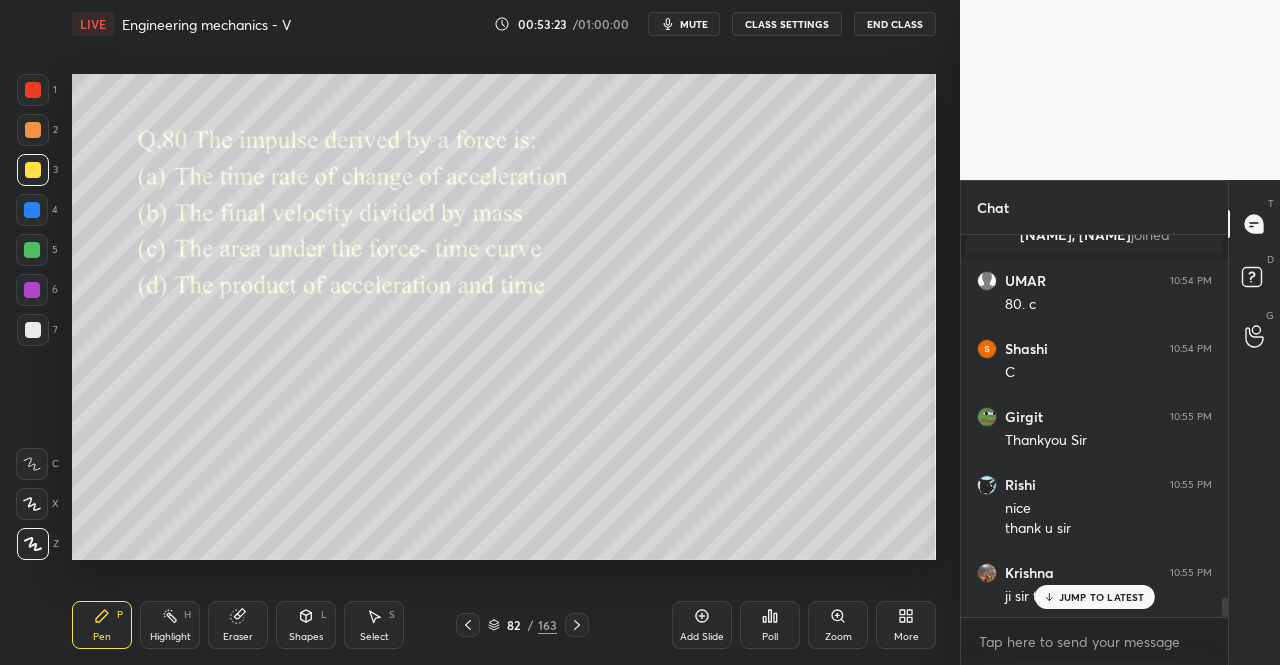 click on "JUMP TO LATEST" at bounding box center [1102, 597] 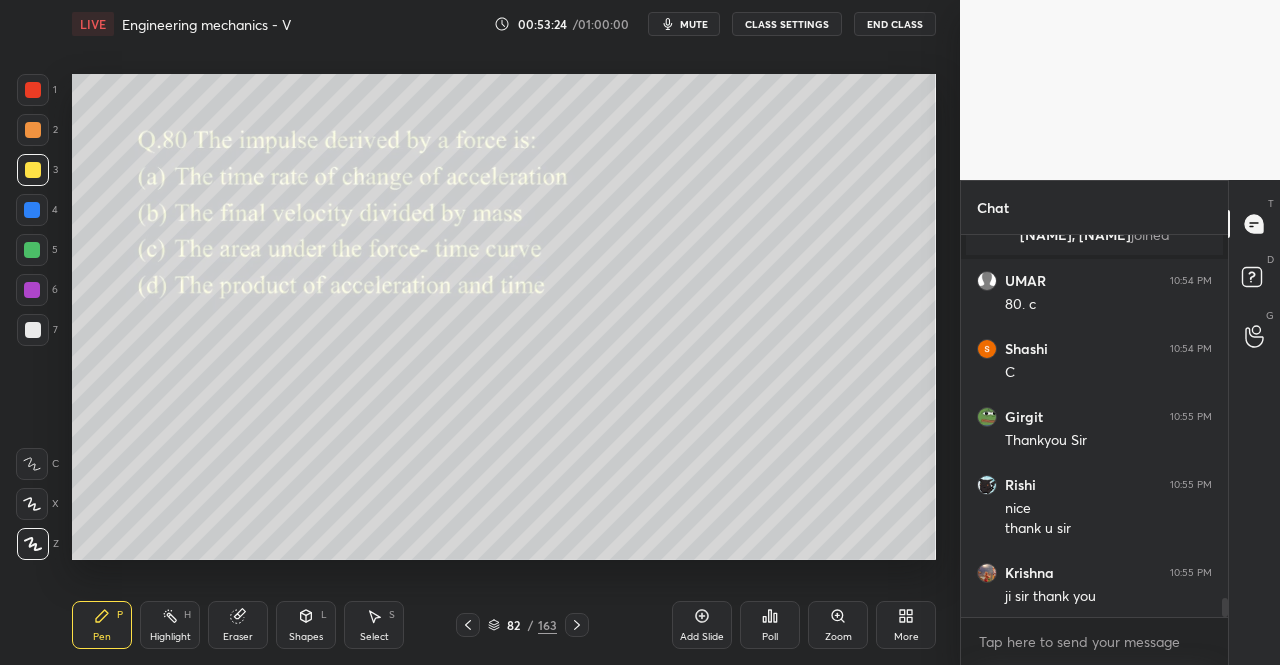 click on "mute" at bounding box center (694, 24) 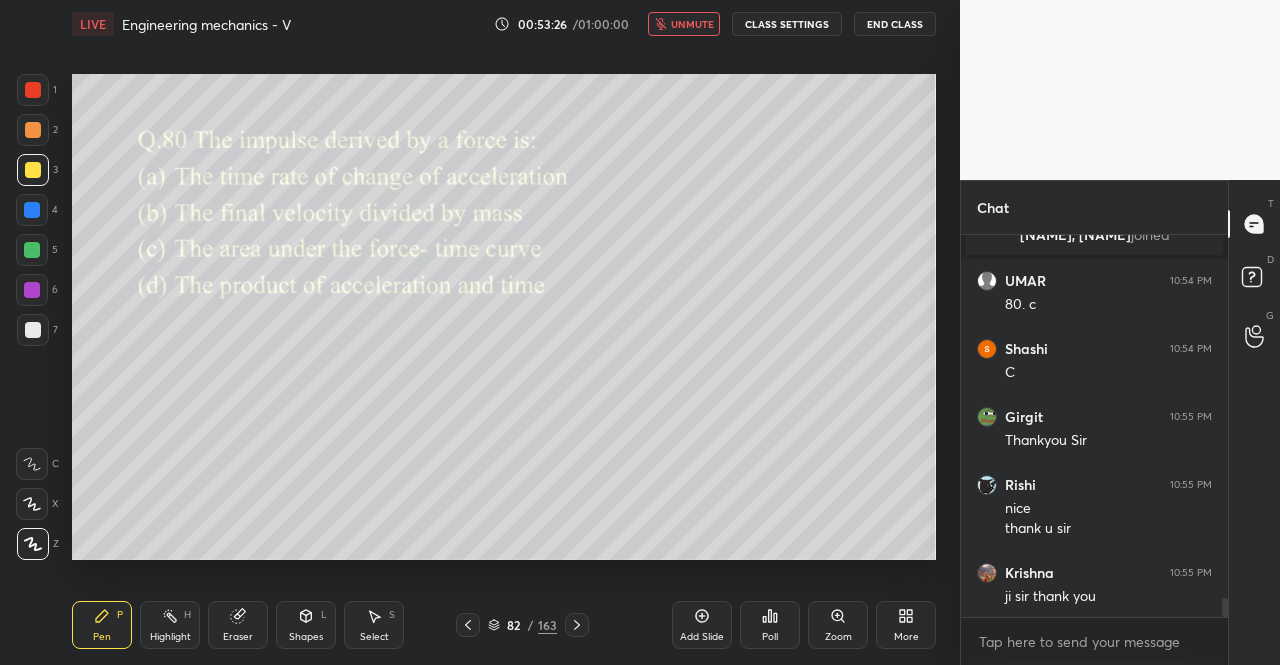 click on "End Class" at bounding box center (895, 24) 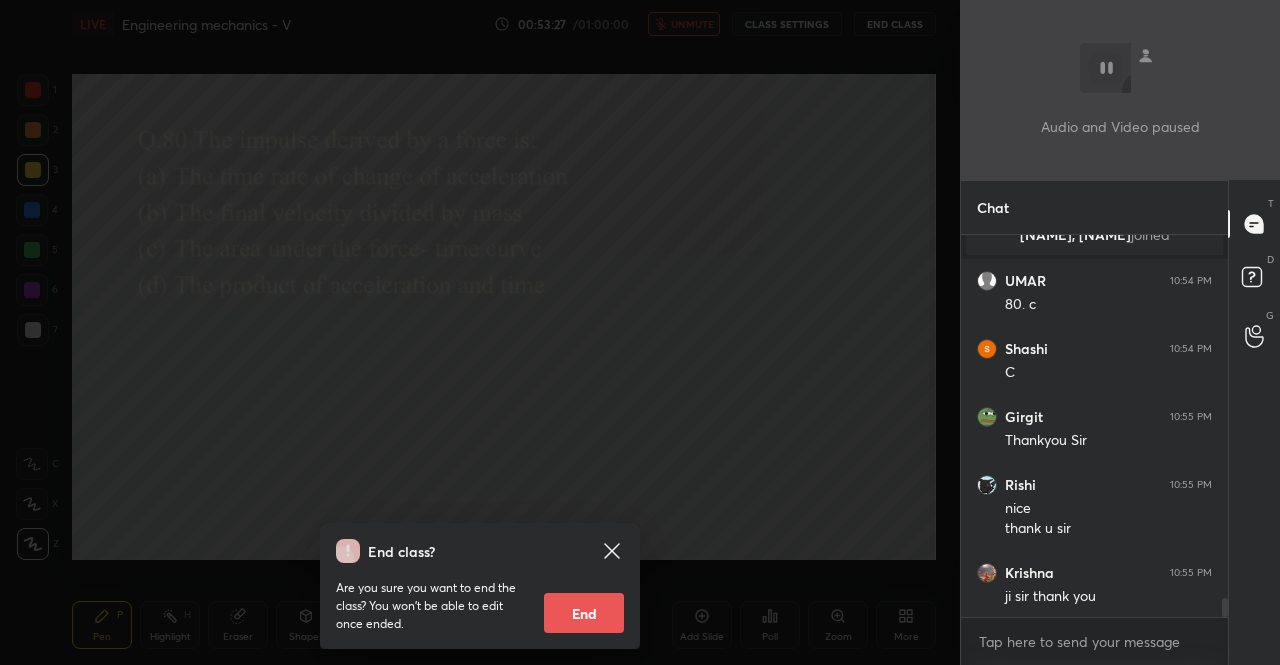 drag, startPoint x: 588, startPoint y: 612, endPoint x: 667, endPoint y: 559, distance: 95.131485 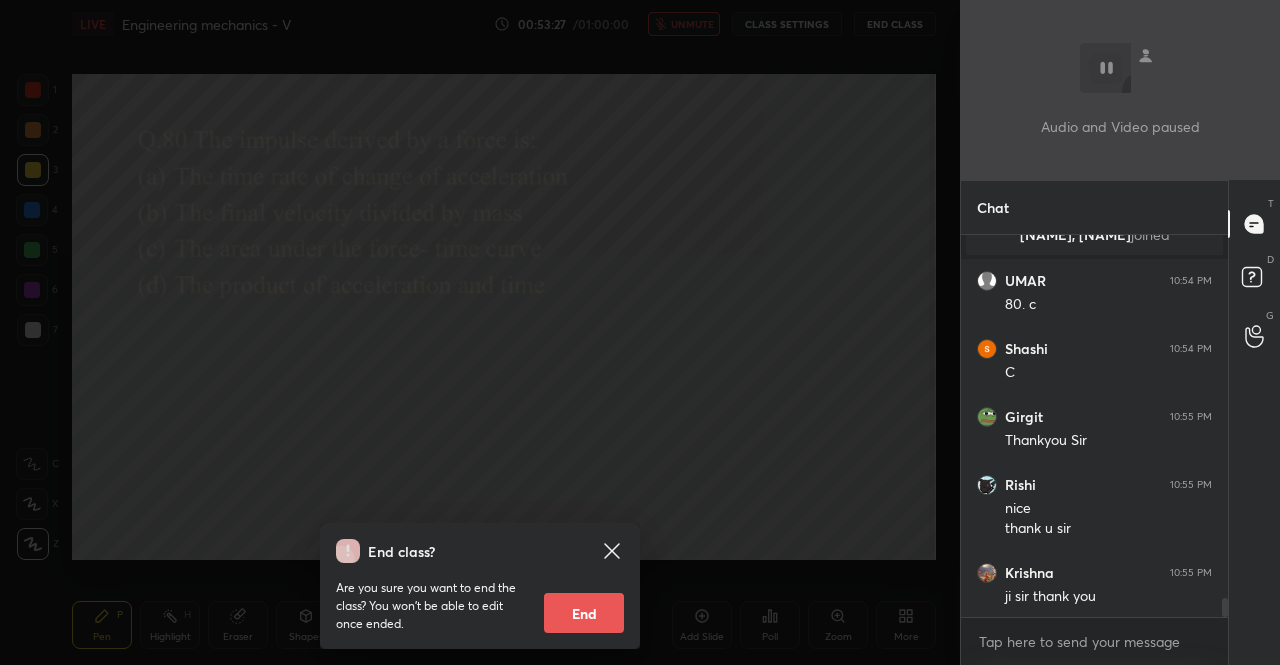 click on "End" at bounding box center [584, 613] 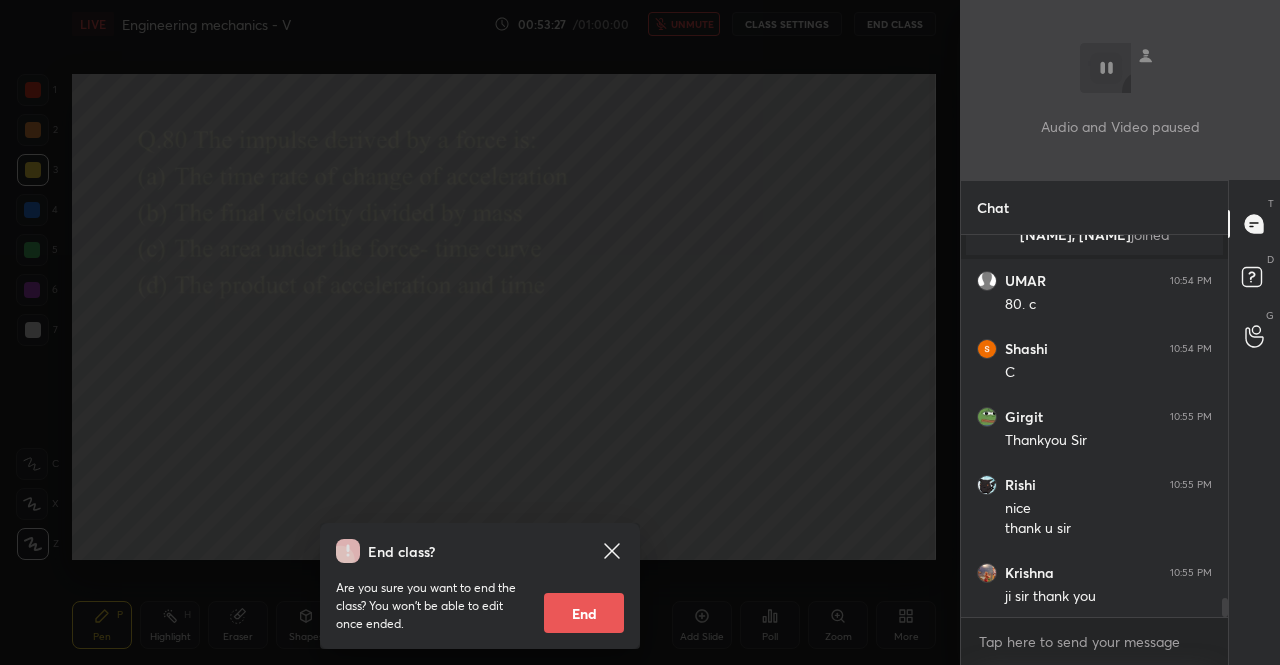 type on "x" 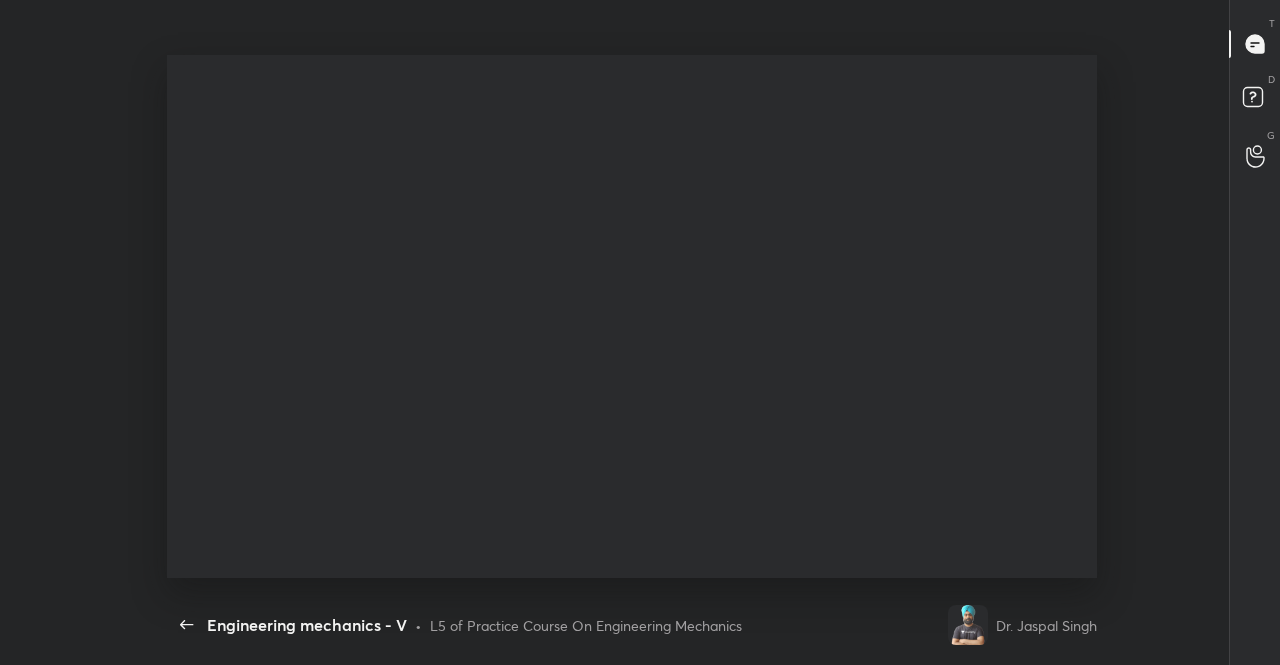scroll, scrollTop: 99462, scrollLeft: 99050, axis: both 